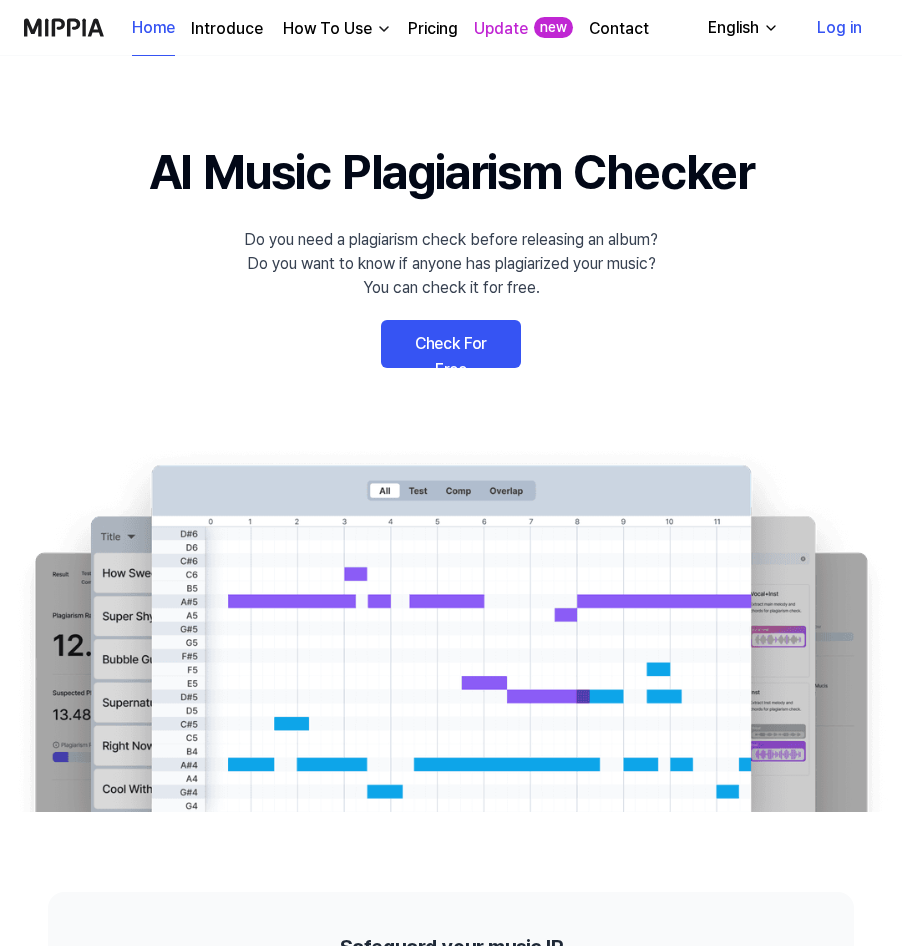 scroll, scrollTop: 0, scrollLeft: 0, axis: both 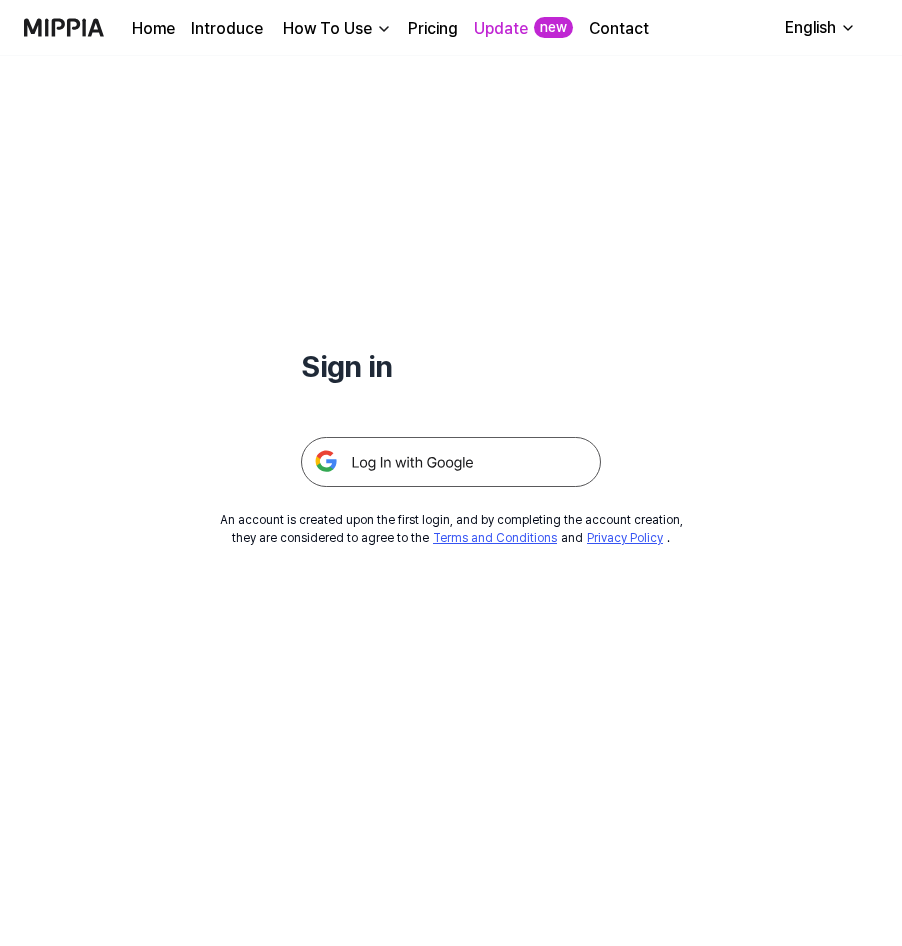 click at bounding box center (451, 462) 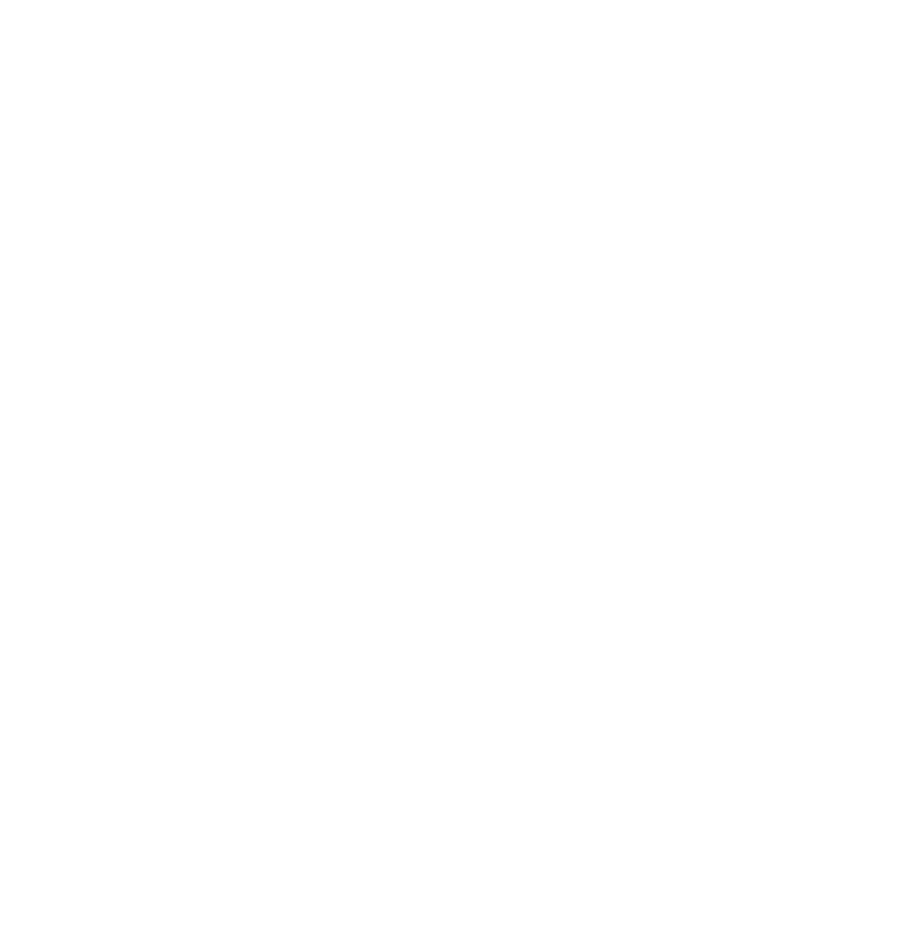scroll, scrollTop: 0, scrollLeft: 0, axis: both 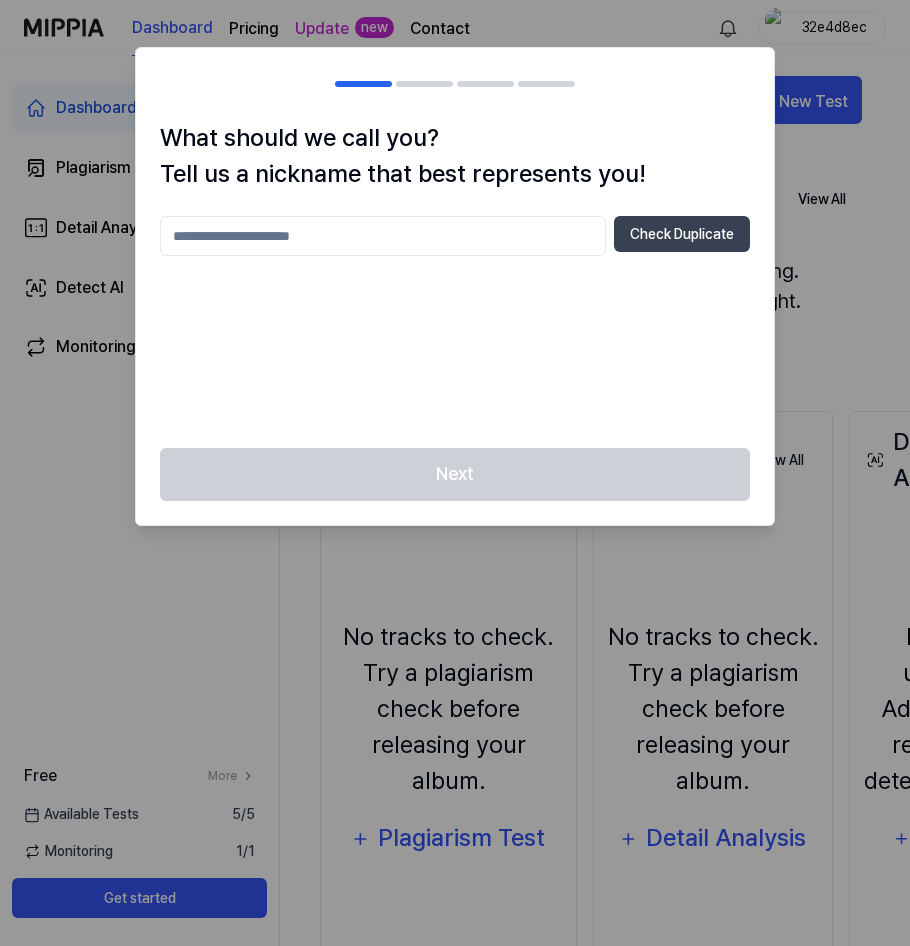 click at bounding box center [383, 236] 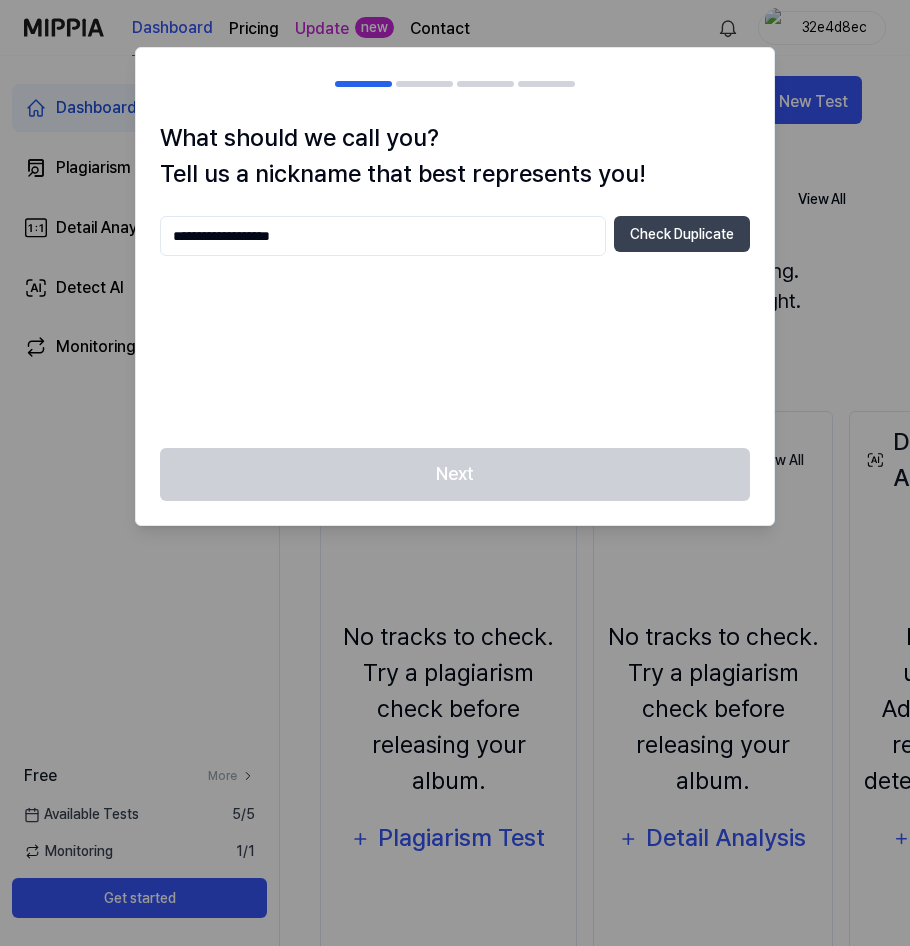 drag, startPoint x: 462, startPoint y: 235, endPoint x: 133, endPoint y: 232, distance: 329.01367 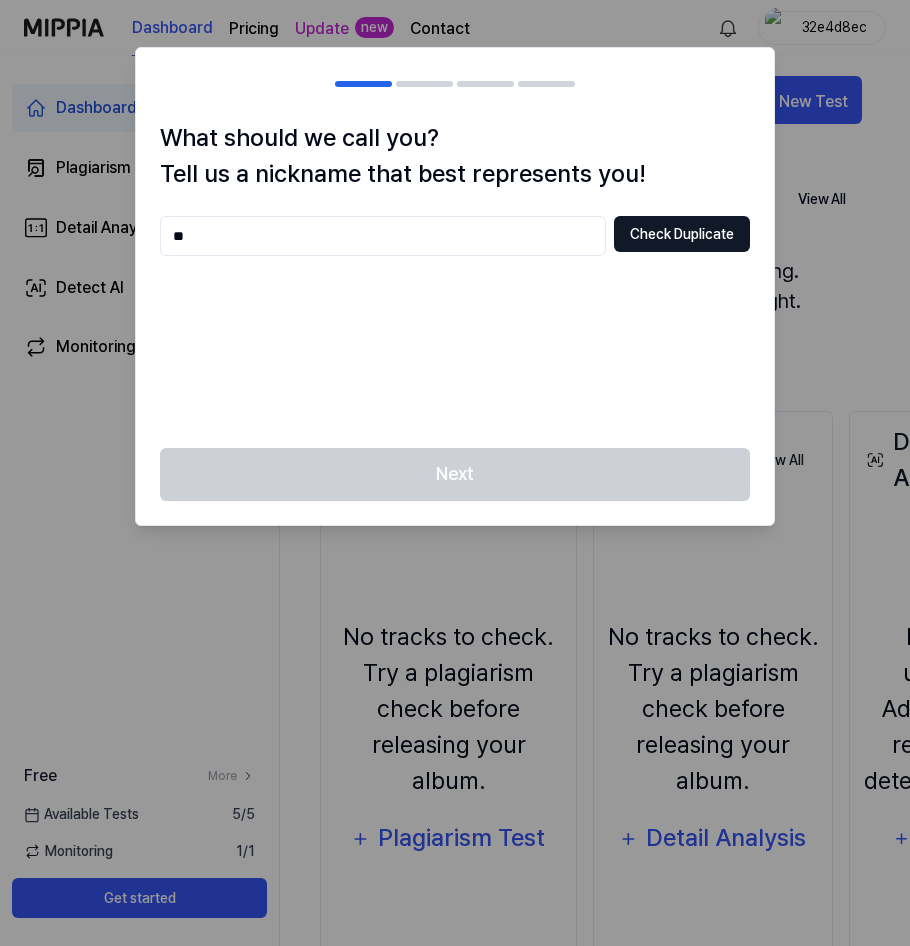 type on "**" 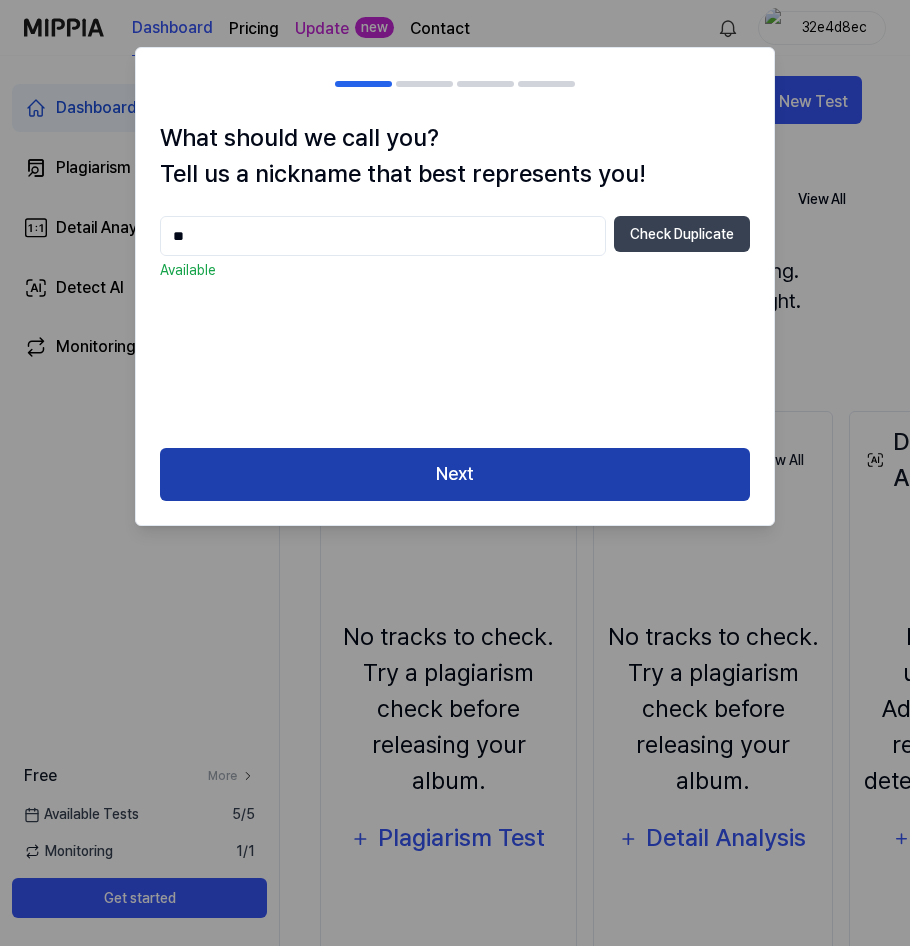 click on "Next" at bounding box center (455, 474) 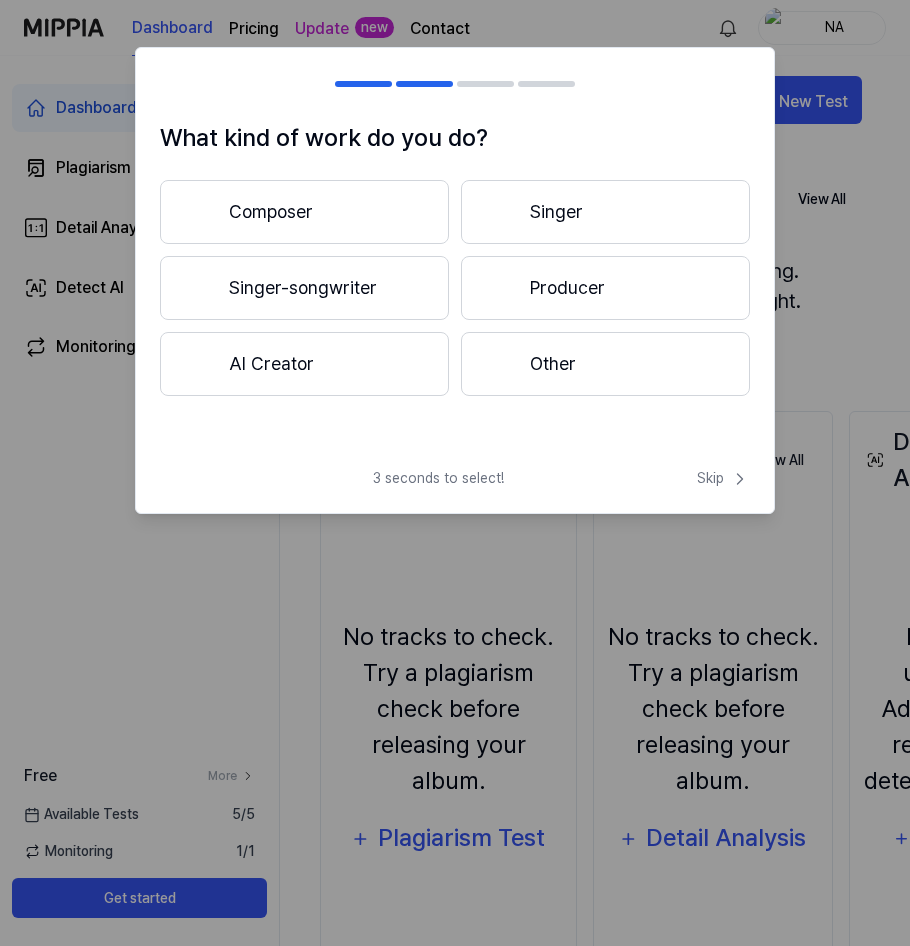 click on "Composer" at bounding box center [304, 212] 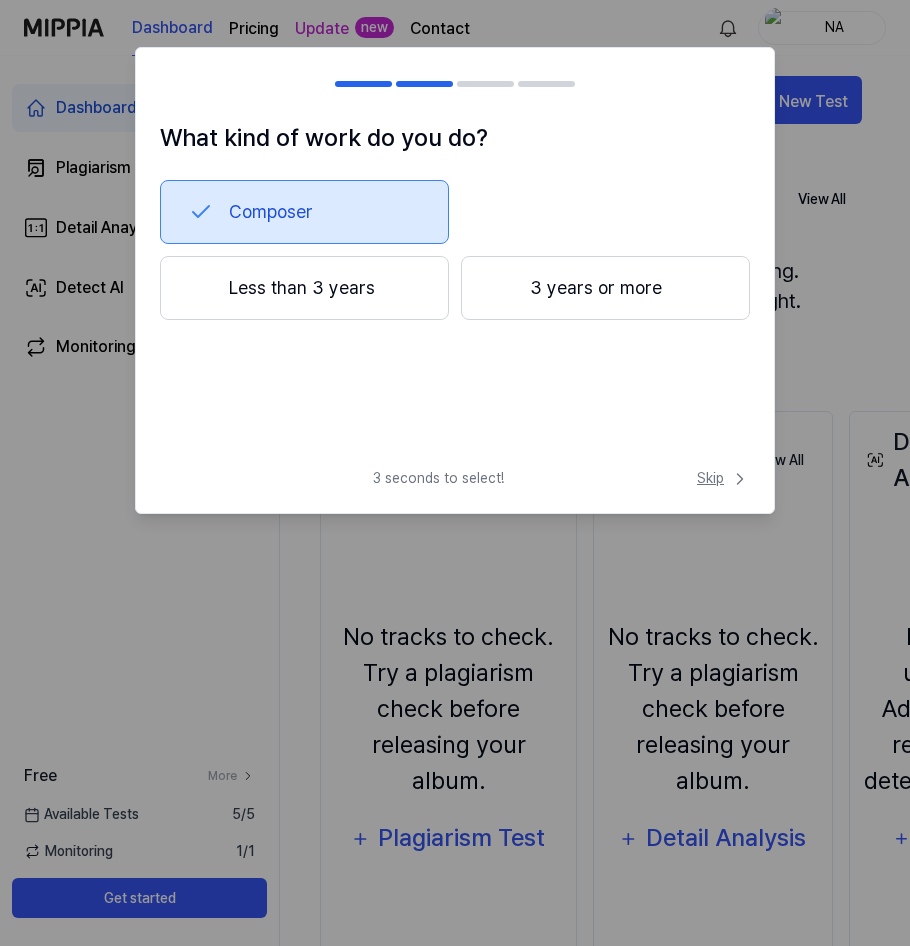 click on "Skip" at bounding box center (723, 478) 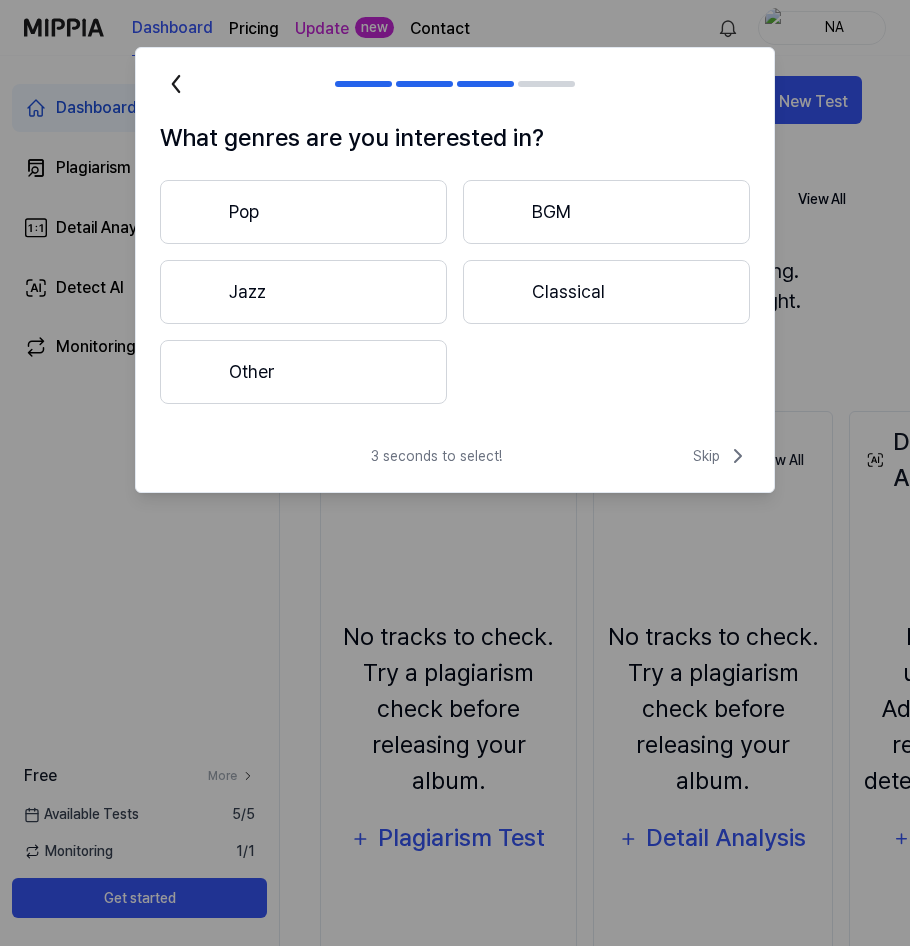 click on "Other" at bounding box center [303, 372] 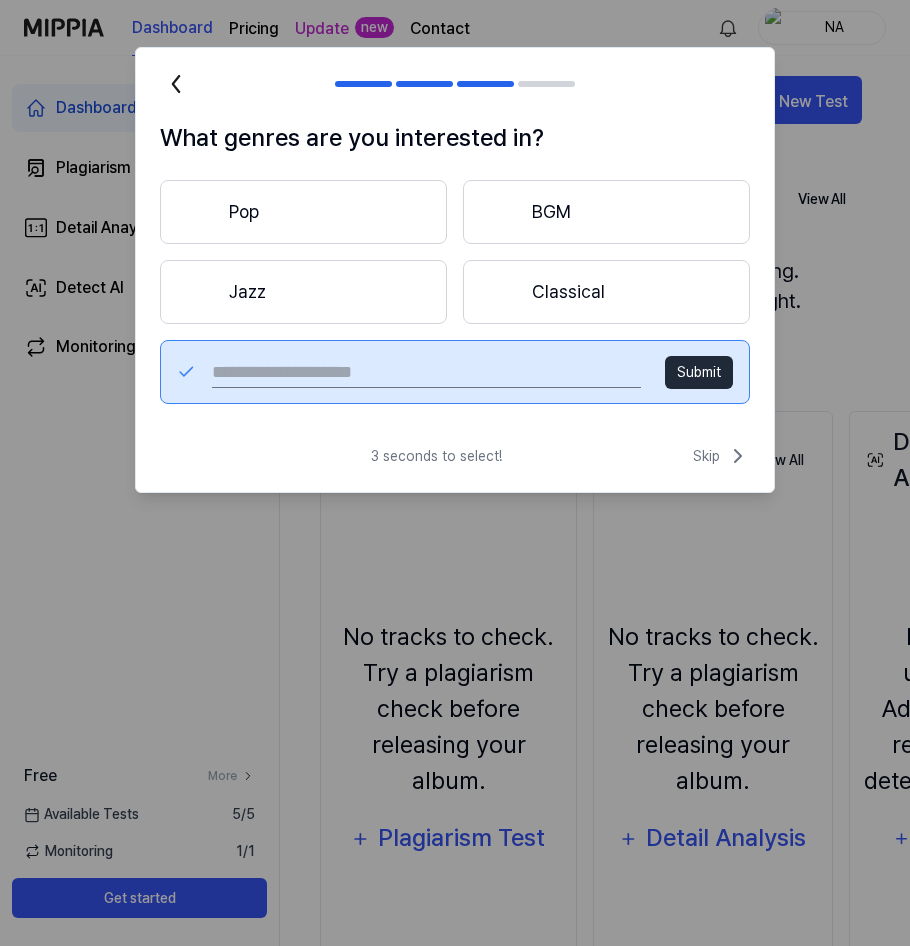 click on "Pop" at bounding box center [303, 212] 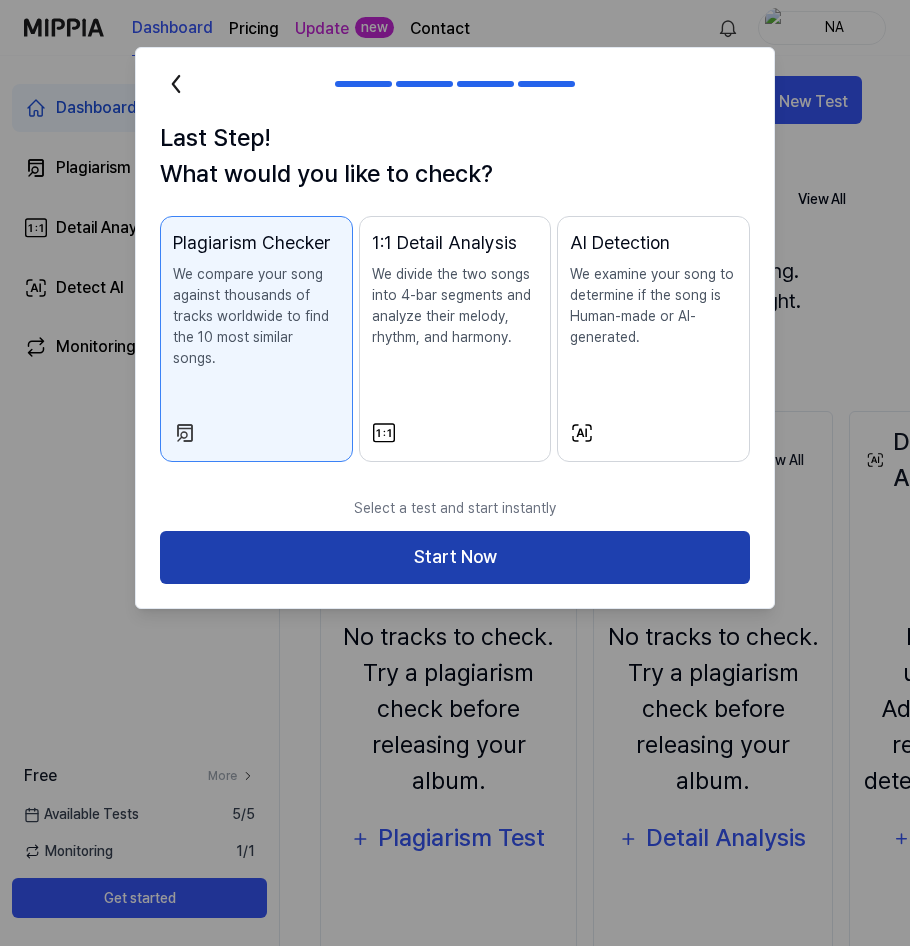 click on "Start Now" at bounding box center (455, 557) 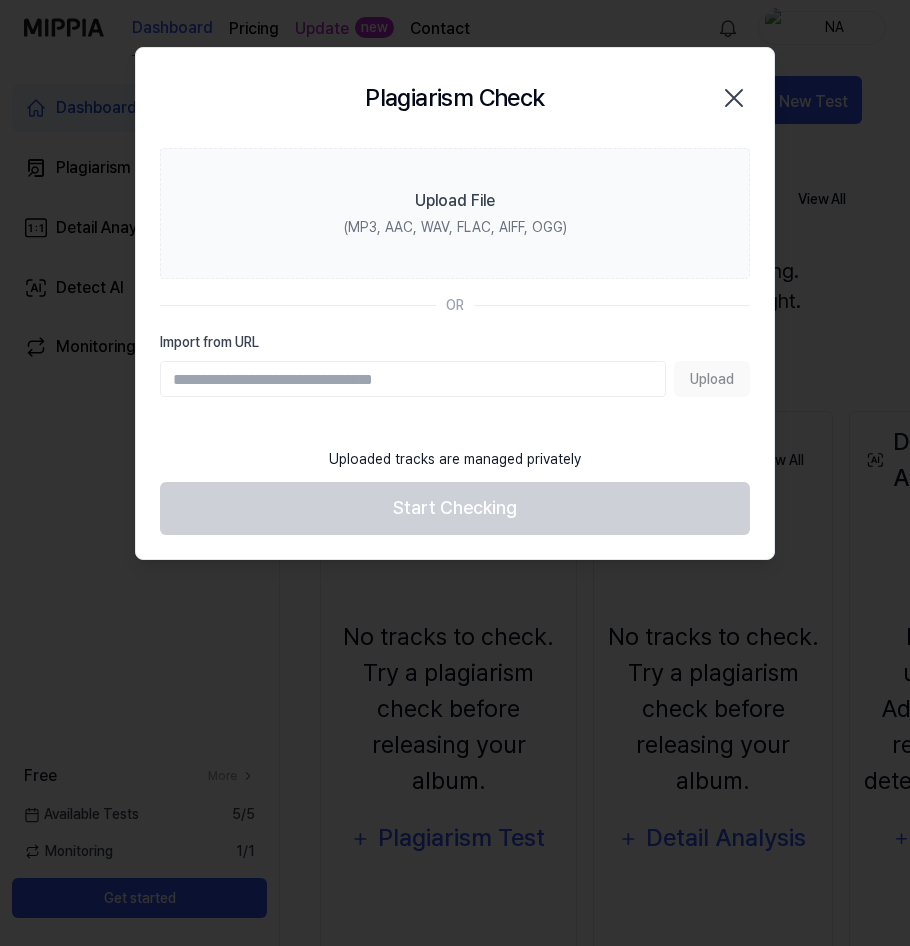 click on "Import from URL" at bounding box center (413, 379) 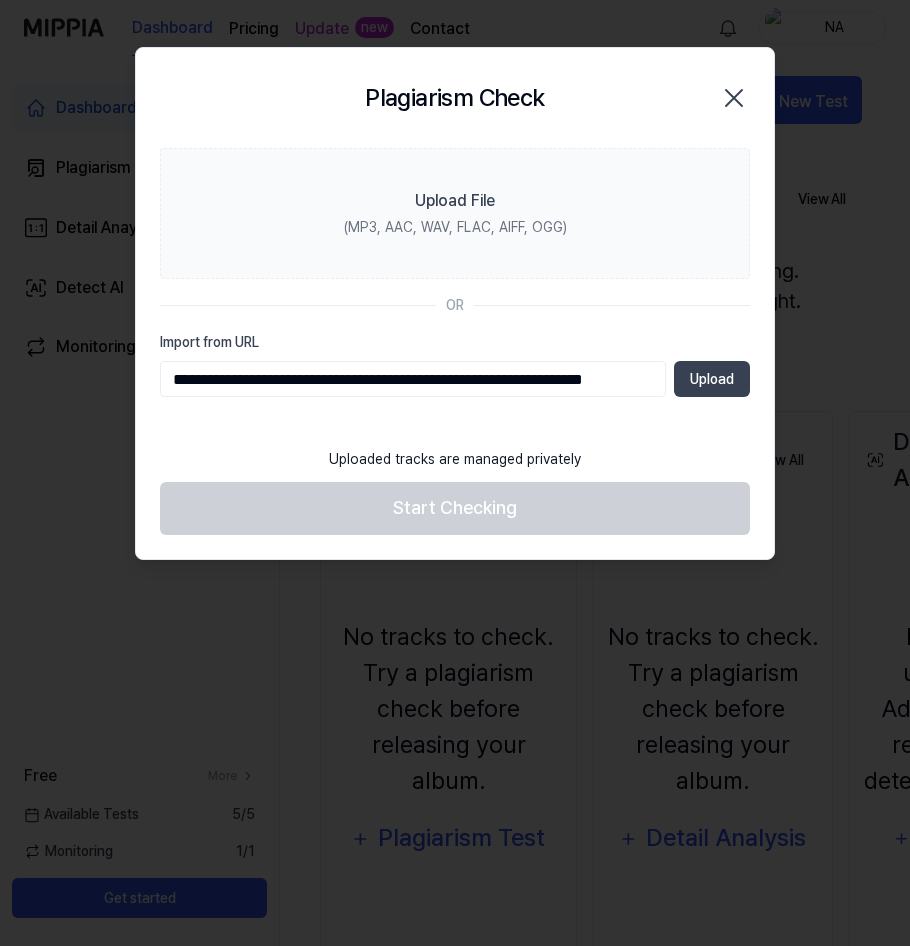 scroll, scrollTop: 0, scrollLeft: 106, axis: horizontal 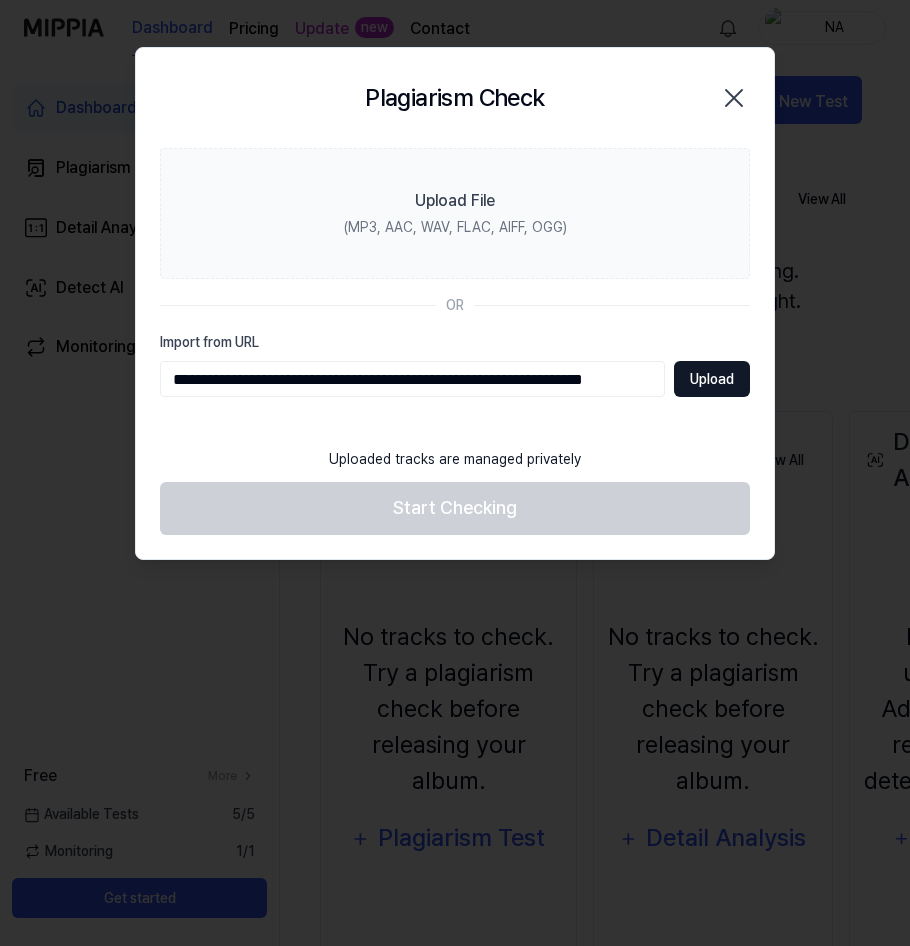 type on "**********" 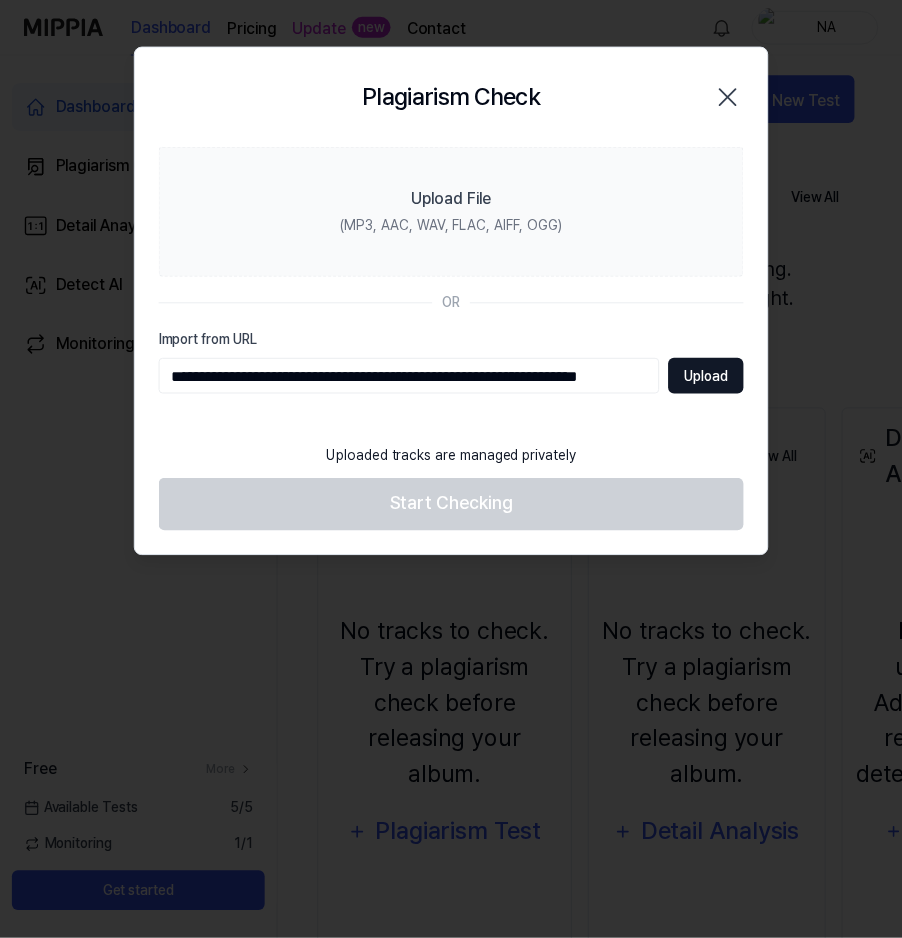 scroll, scrollTop: 0, scrollLeft: 0, axis: both 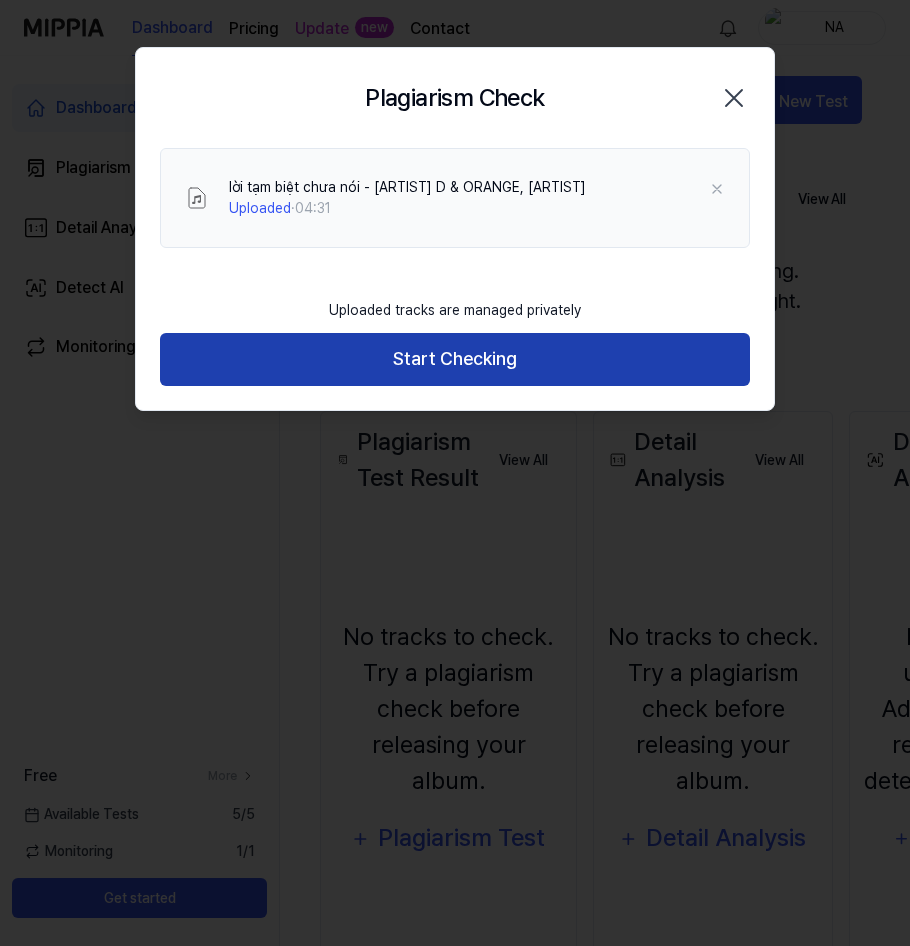 click on "Start Checking" at bounding box center (455, 359) 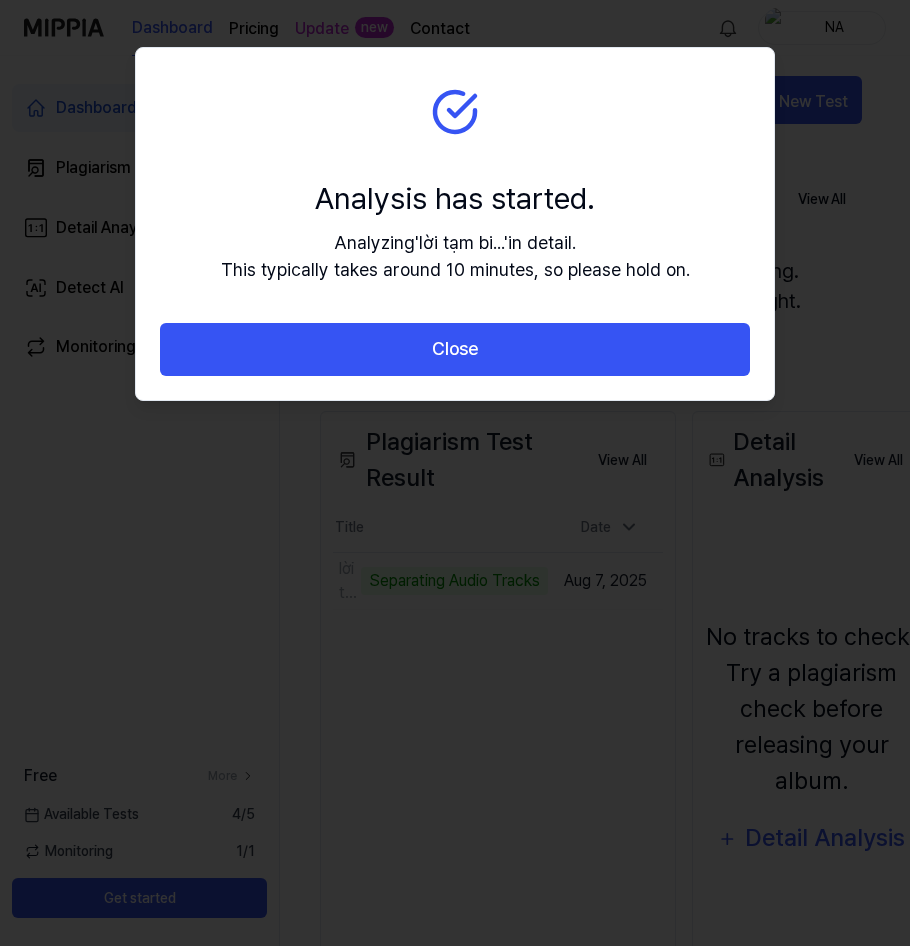 click on "Analyzing  ' lời tạm bi... '  in detail.
This typically takes around 10 minutes, so please hold on." at bounding box center [455, 256] 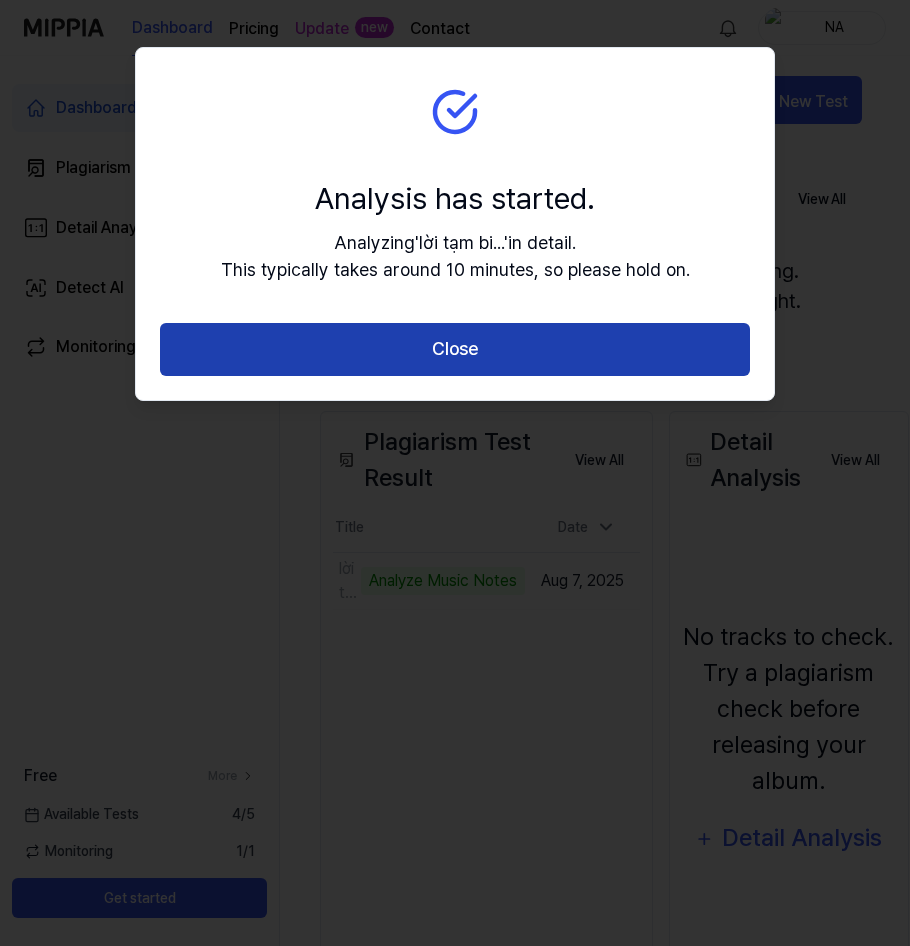 click on "Close" at bounding box center (455, 349) 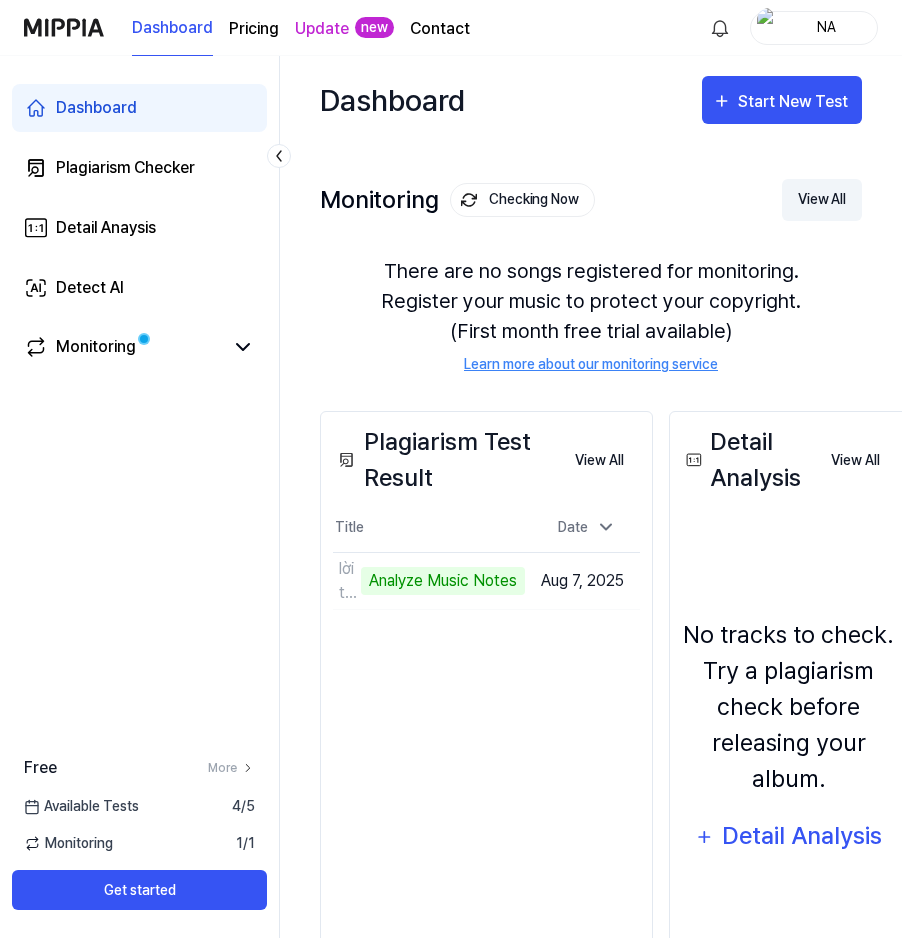 click on "View All" at bounding box center [822, 200] 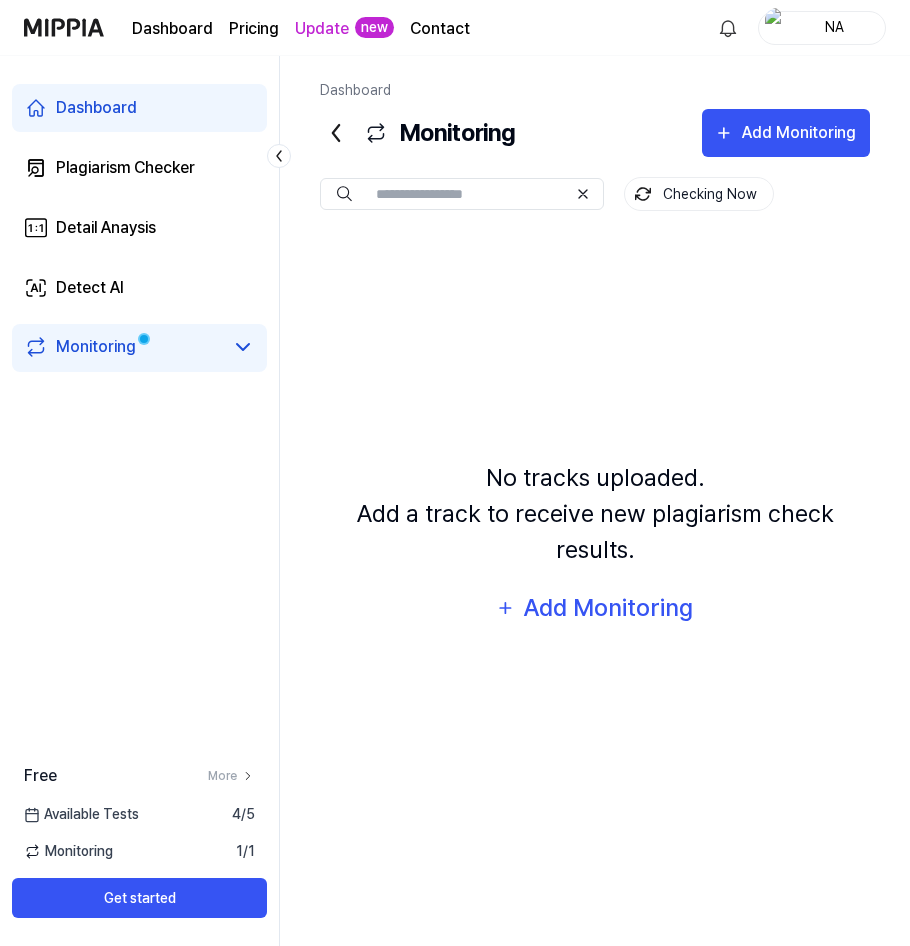 click 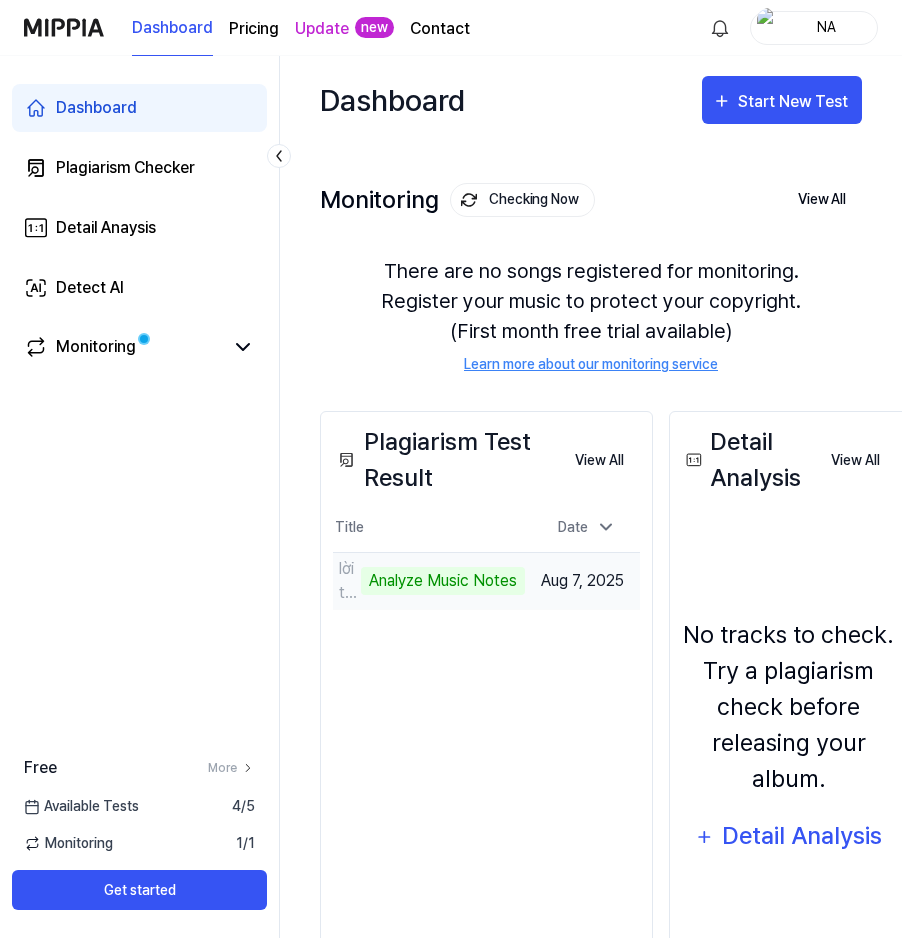click on "Analyze Music Notes" at bounding box center [443, 581] 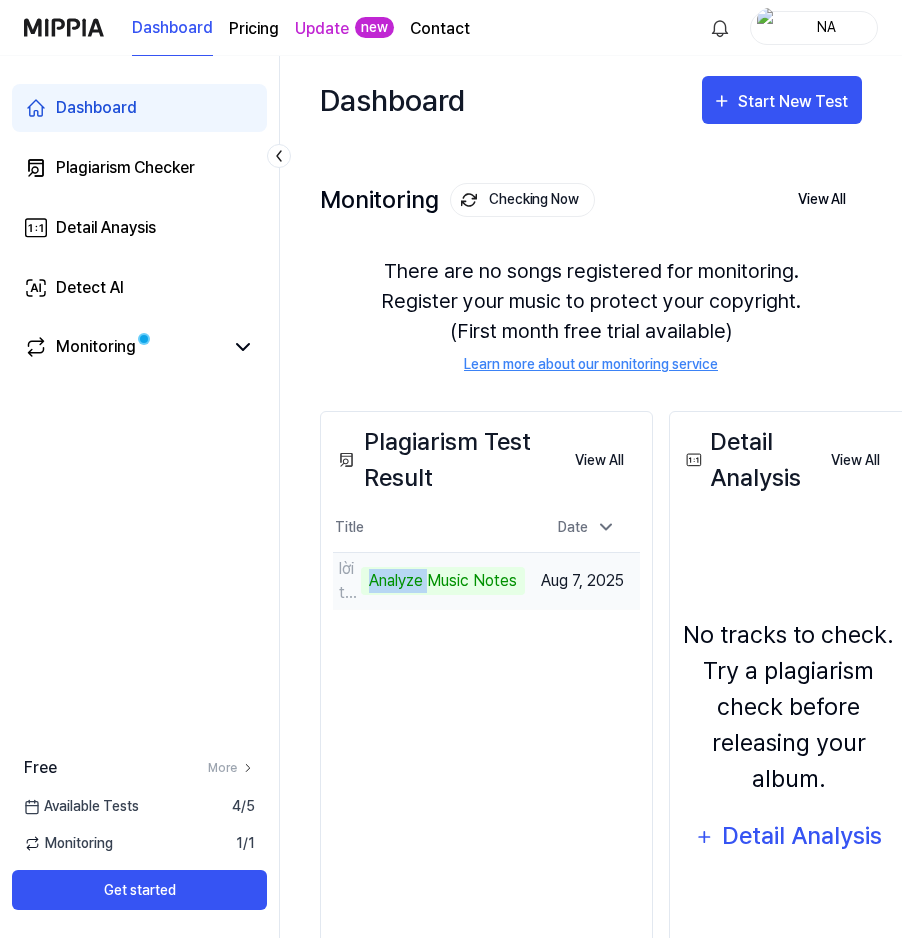 click on "Analyze Music Notes" at bounding box center [443, 581] 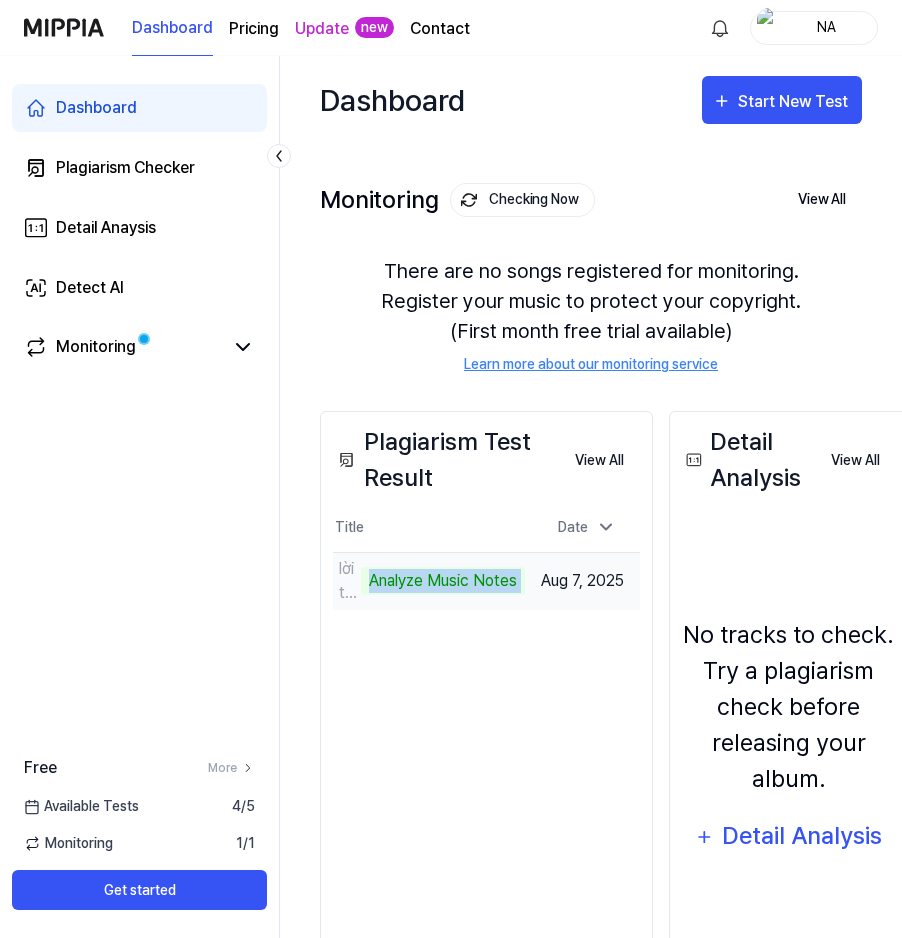 click on "Analyze Music Notes" at bounding box center [443, 581] 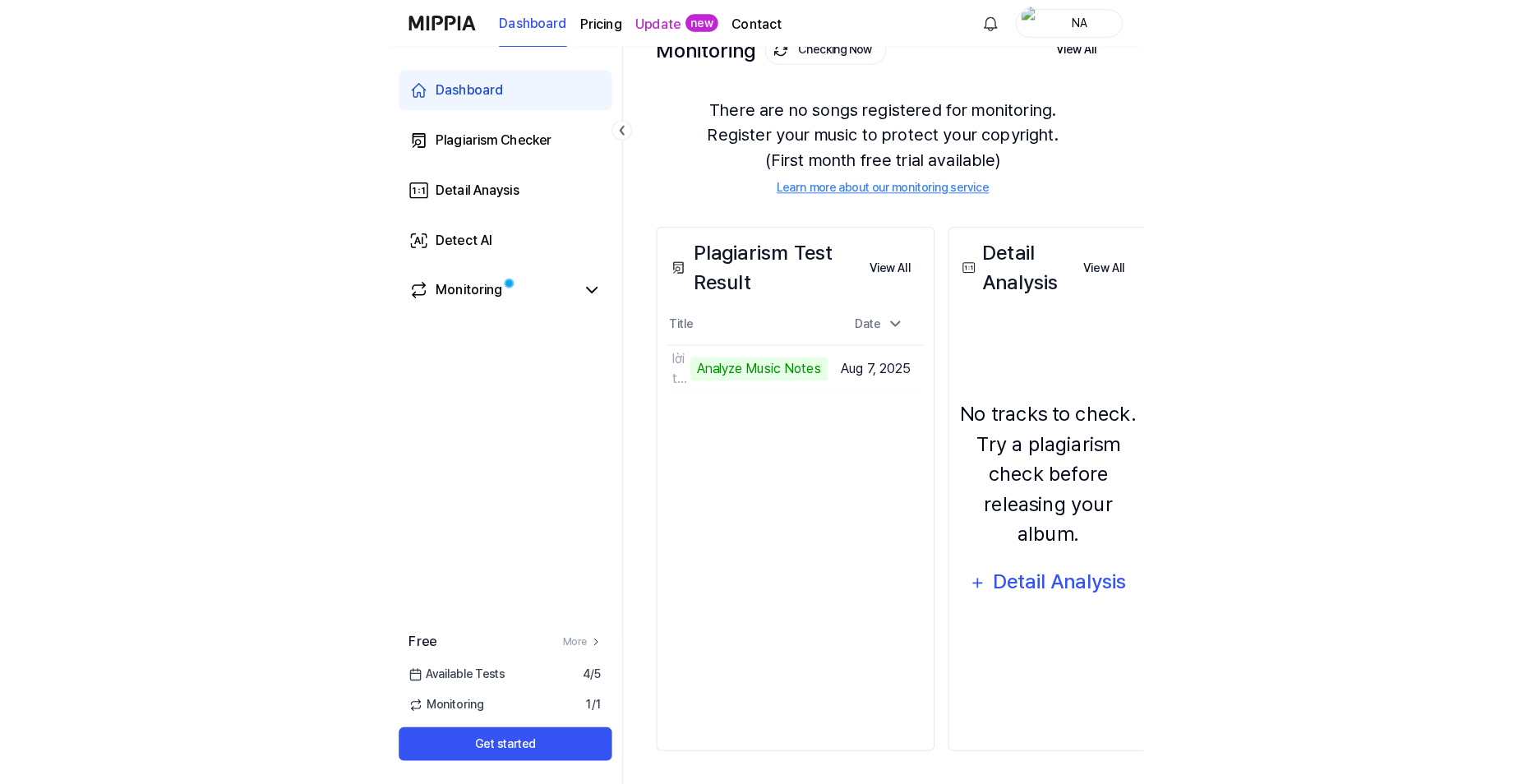 scroll, scrollTop: 108, scrollLeft: 0, axis: vertical 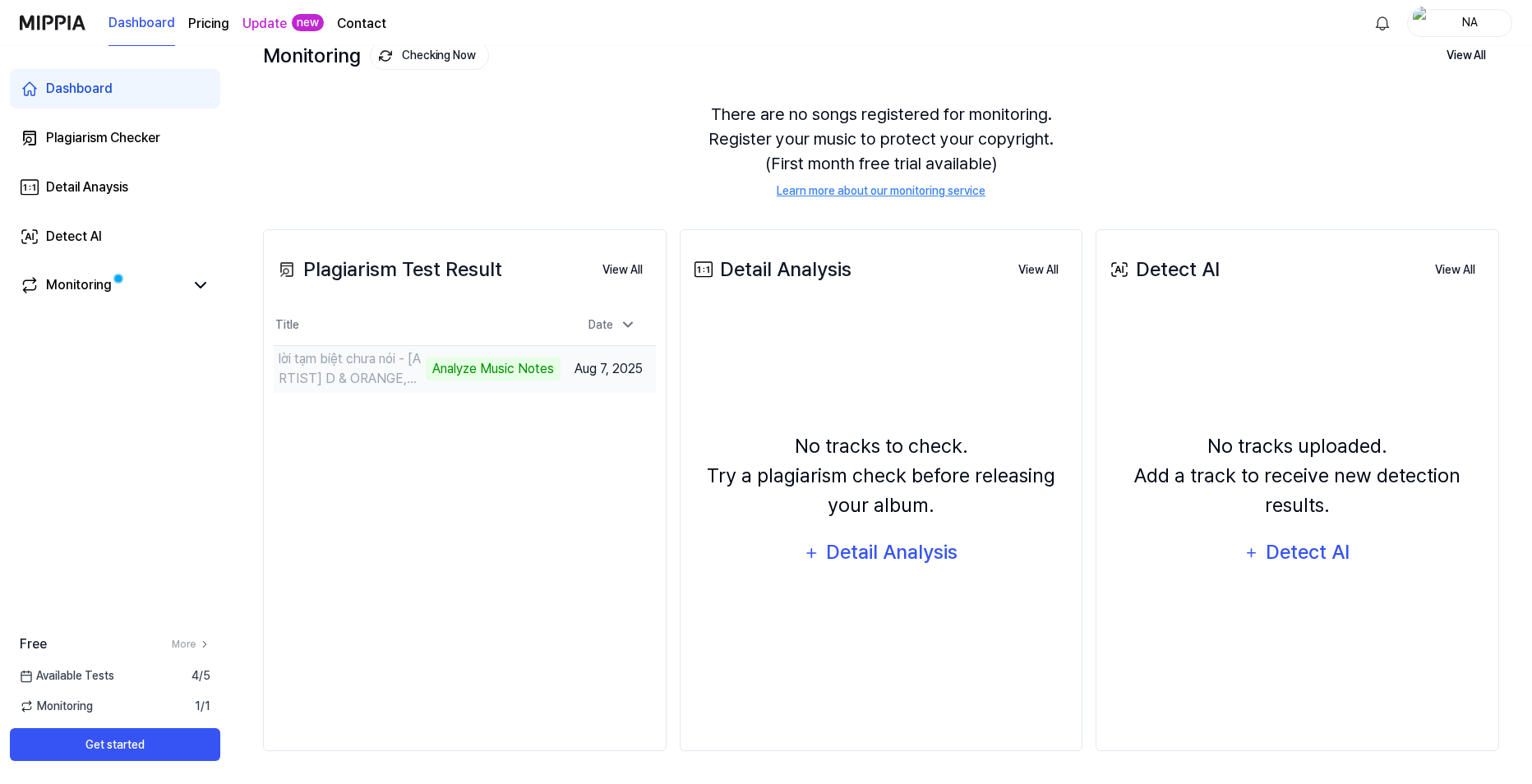 click on "lời tạm biệt chưa nói - [ARTIST] D & ORANGE, [ARTIST]" at bounding box center [350, 369] 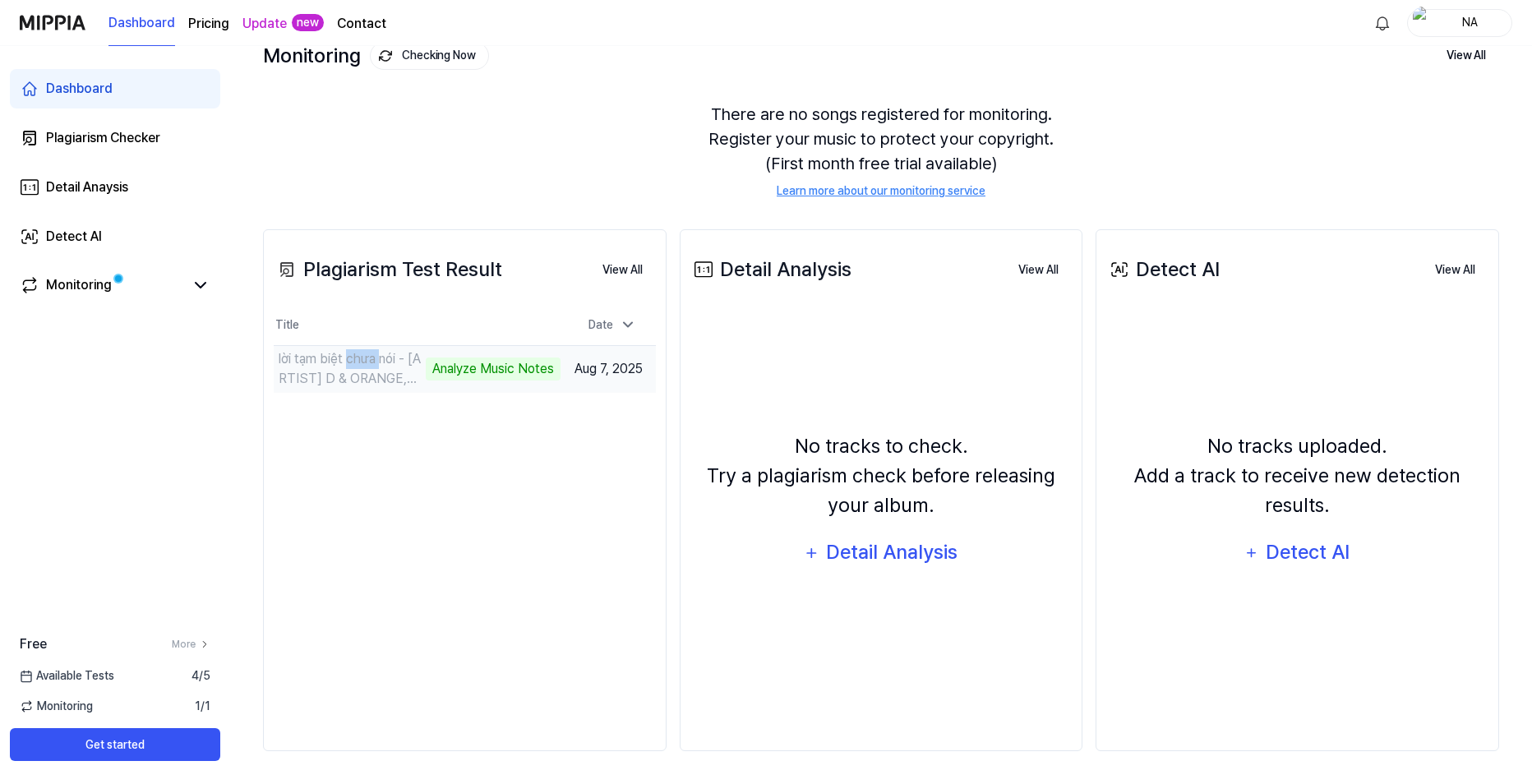 click on "lời tạm biệt chưa nói - [ARTIST] D & ORANGE, [ARTIST]" at bounding box center [350, 369] 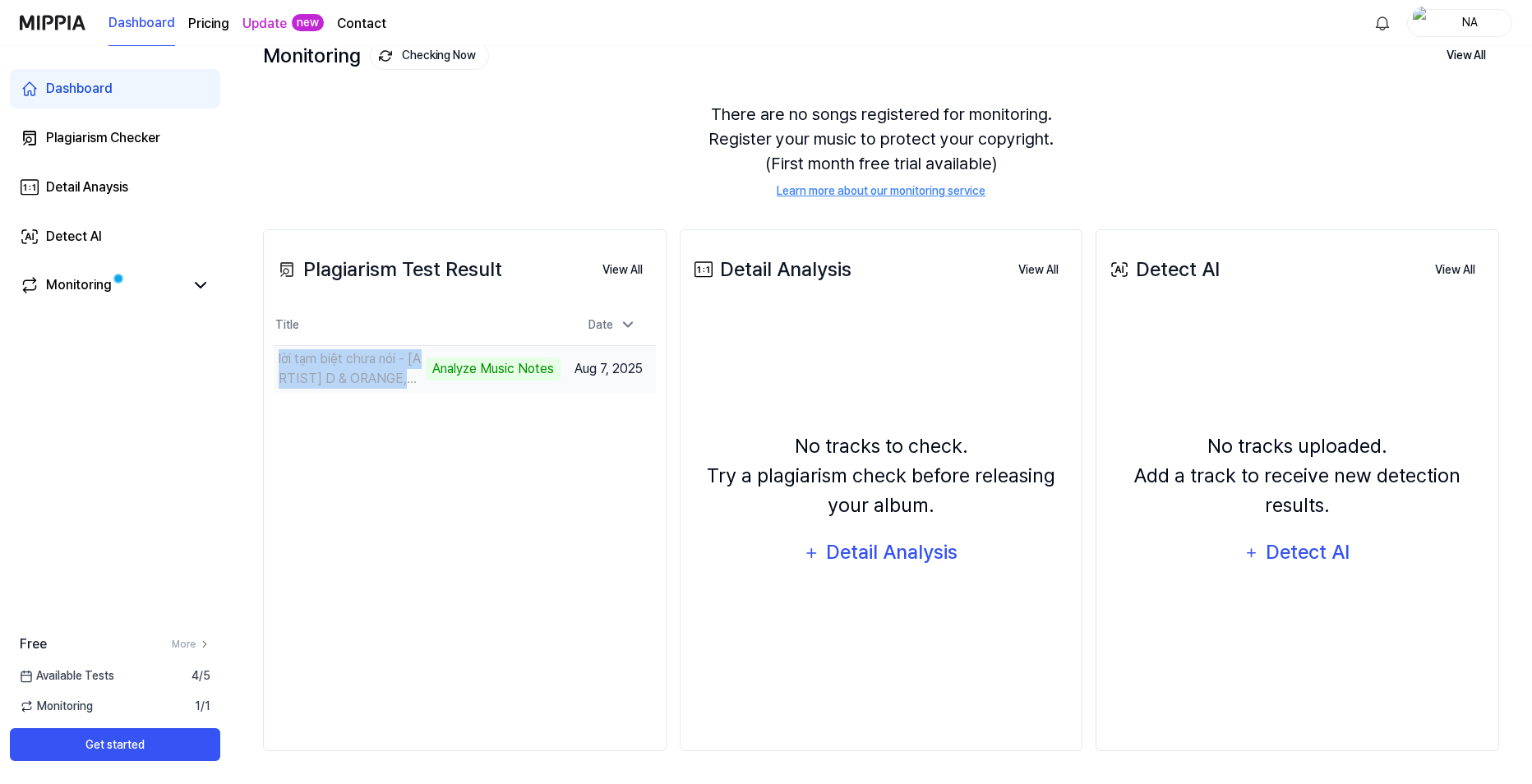 click on "lời tạm biệt chưa nói - [ARTIST] D & ORANGE, [ARTIST]" at bounding box center [350, 369] 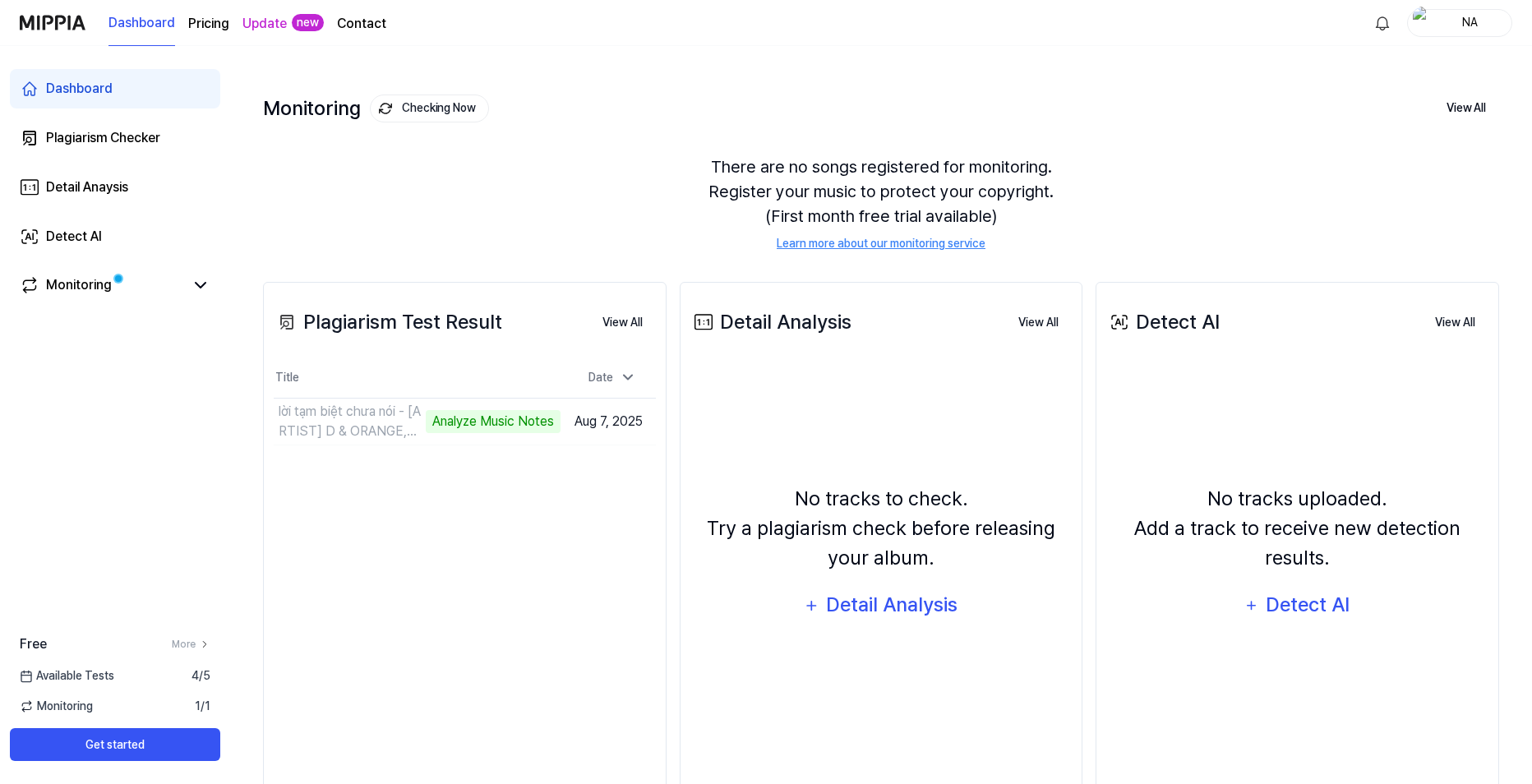 scroll, scrollTop: 0, scrollLeft: 0, axis: both 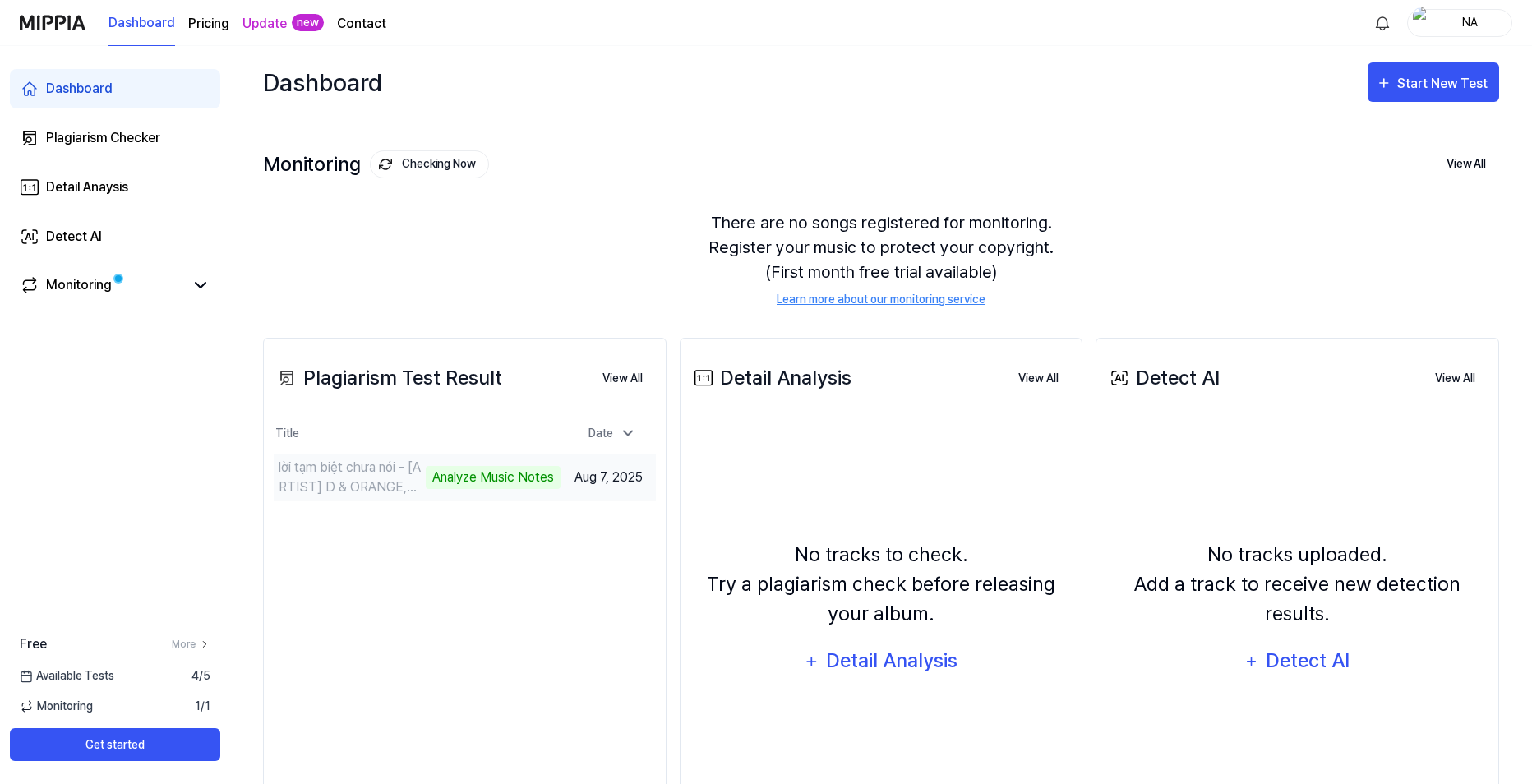 click on "Analyze Music Notes" at bounding box center [493, 477] 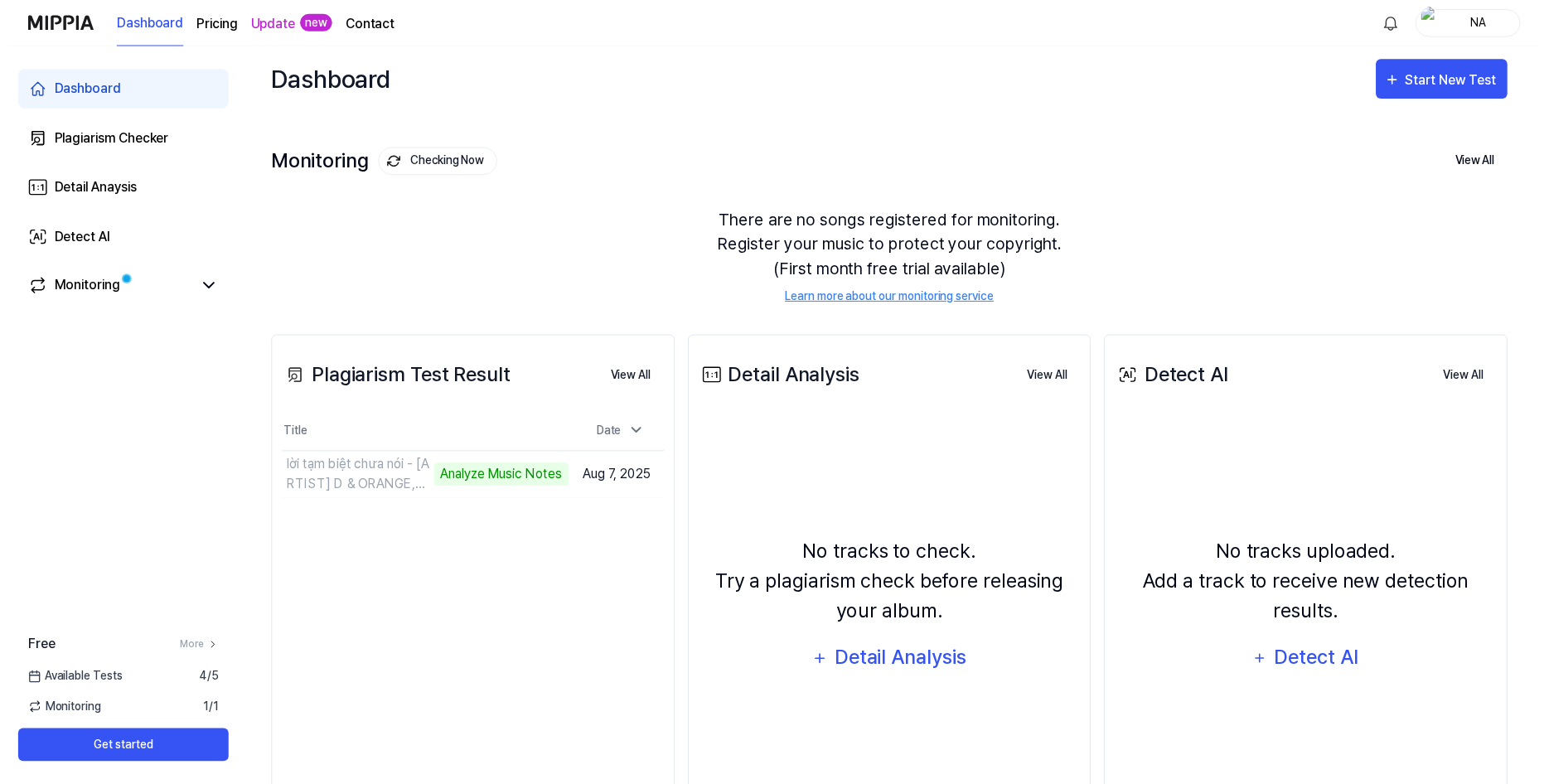 scroll, scrollTop: 0, scrollLeft: 0, axis: both 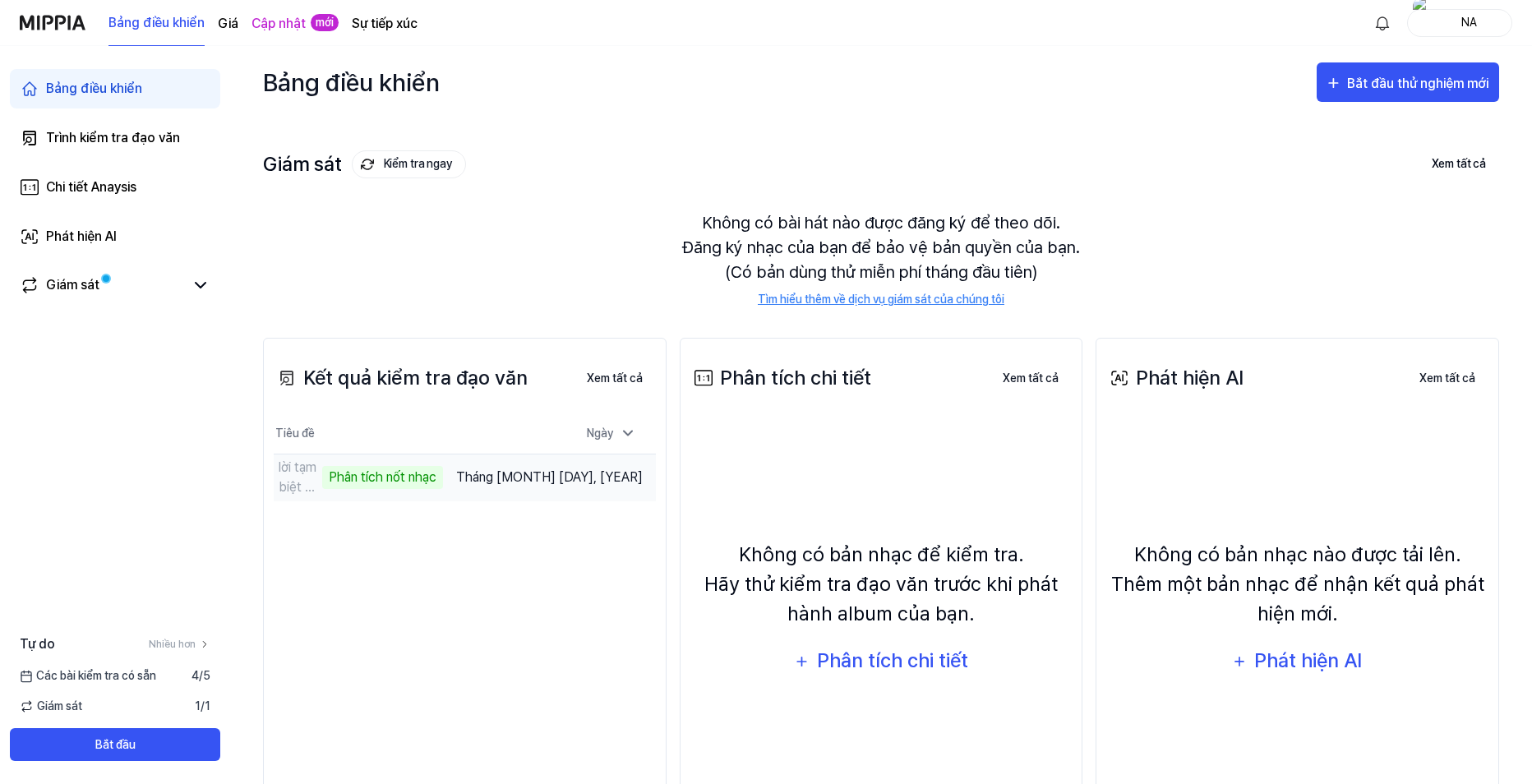 drag, startPoint x: 337, startPoint y: 490, endPoint x: 315, endPoint y: 480, distance: 24.166092 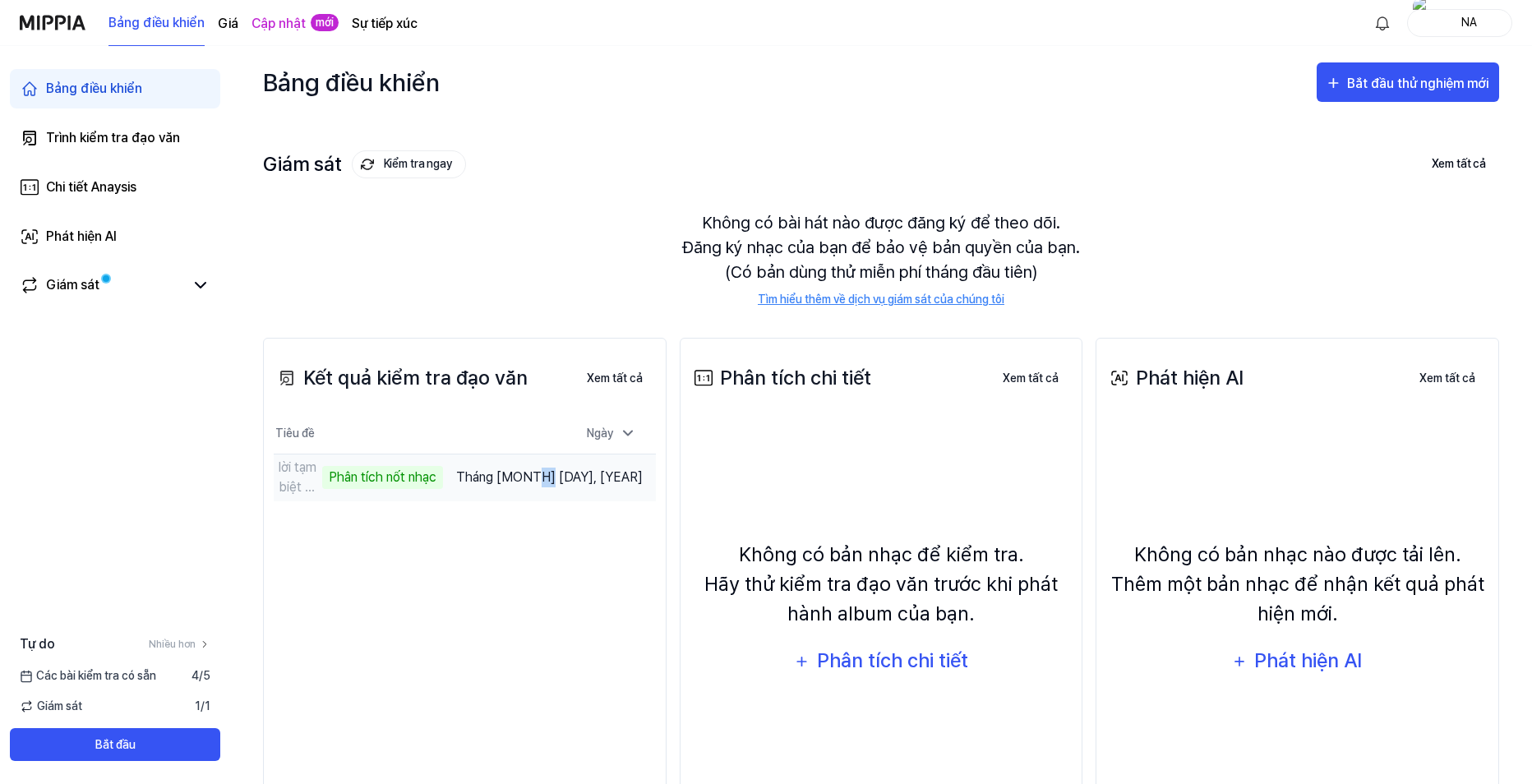click on "Tháng [MONTH] [DAY], [YEAR]" at bounding box center (549, 477) 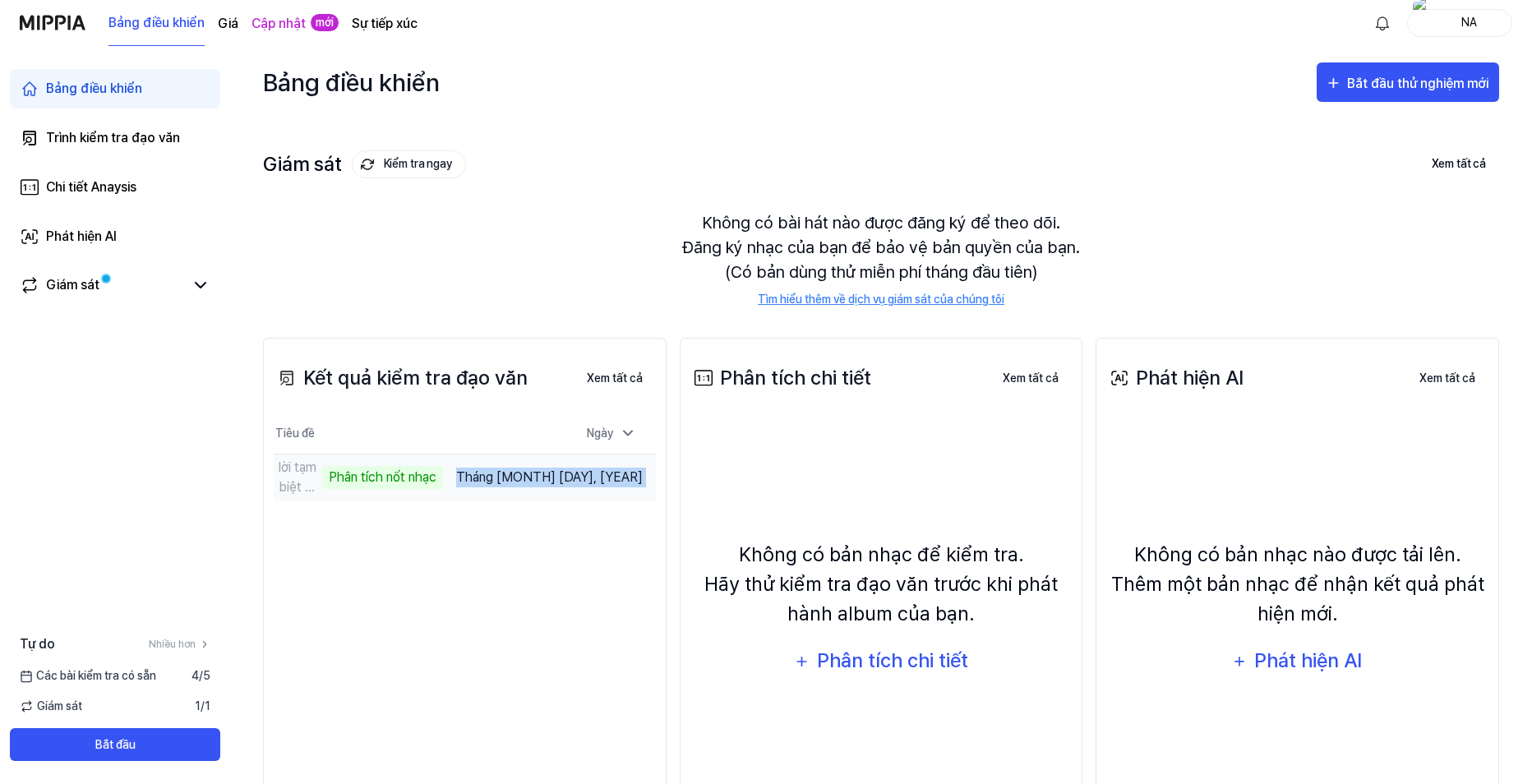 click on "Tháng [MONTH] [DAY], [YEAR]" at bounding box center [549, 477] 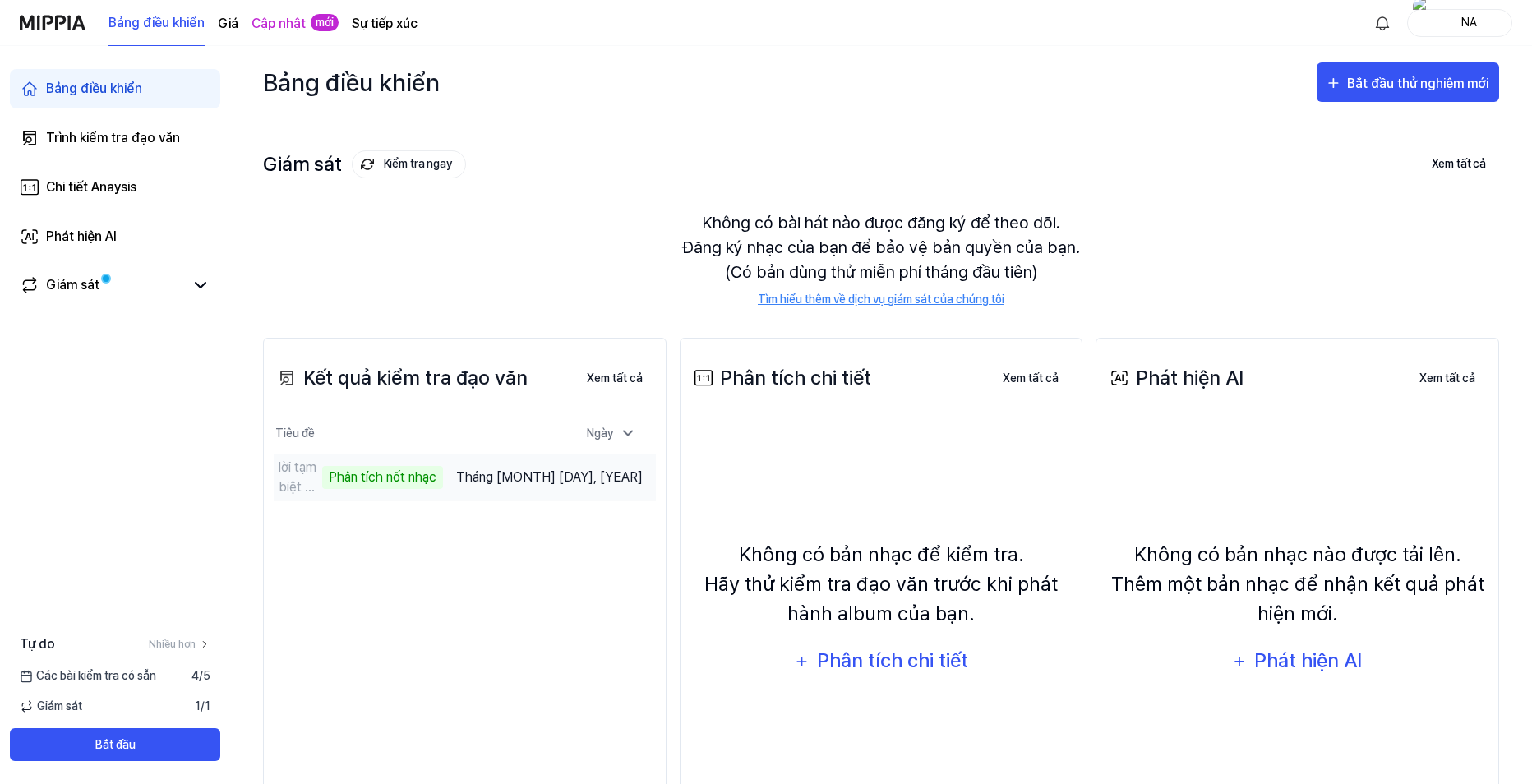 drag, startPoint x: 602, startPoint y: 472, endPoint x: 511, endPoint y: 480, distance: 91.35097 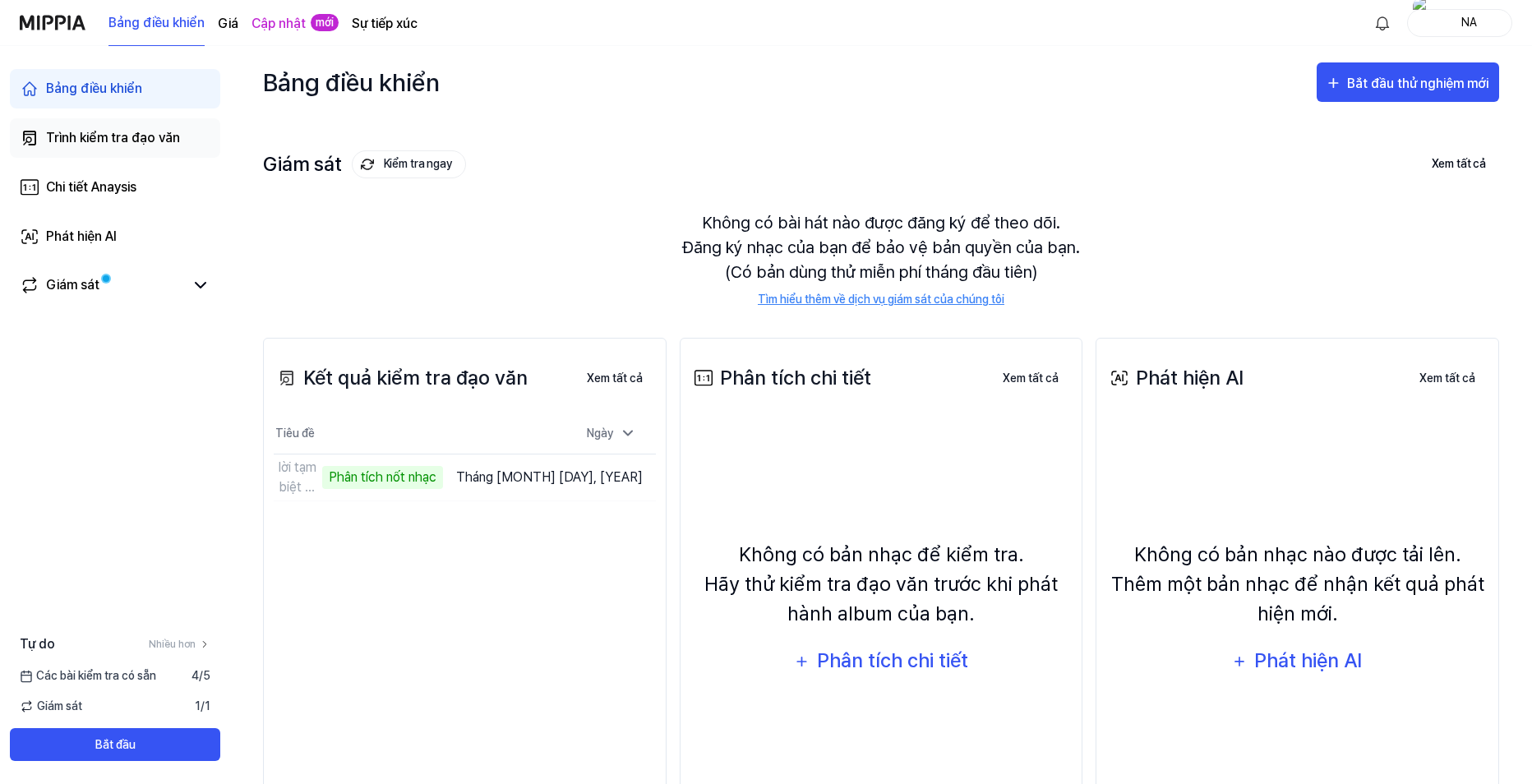 click on "Trình kiểm tra đạo văn" at bounding box center [113, 138] 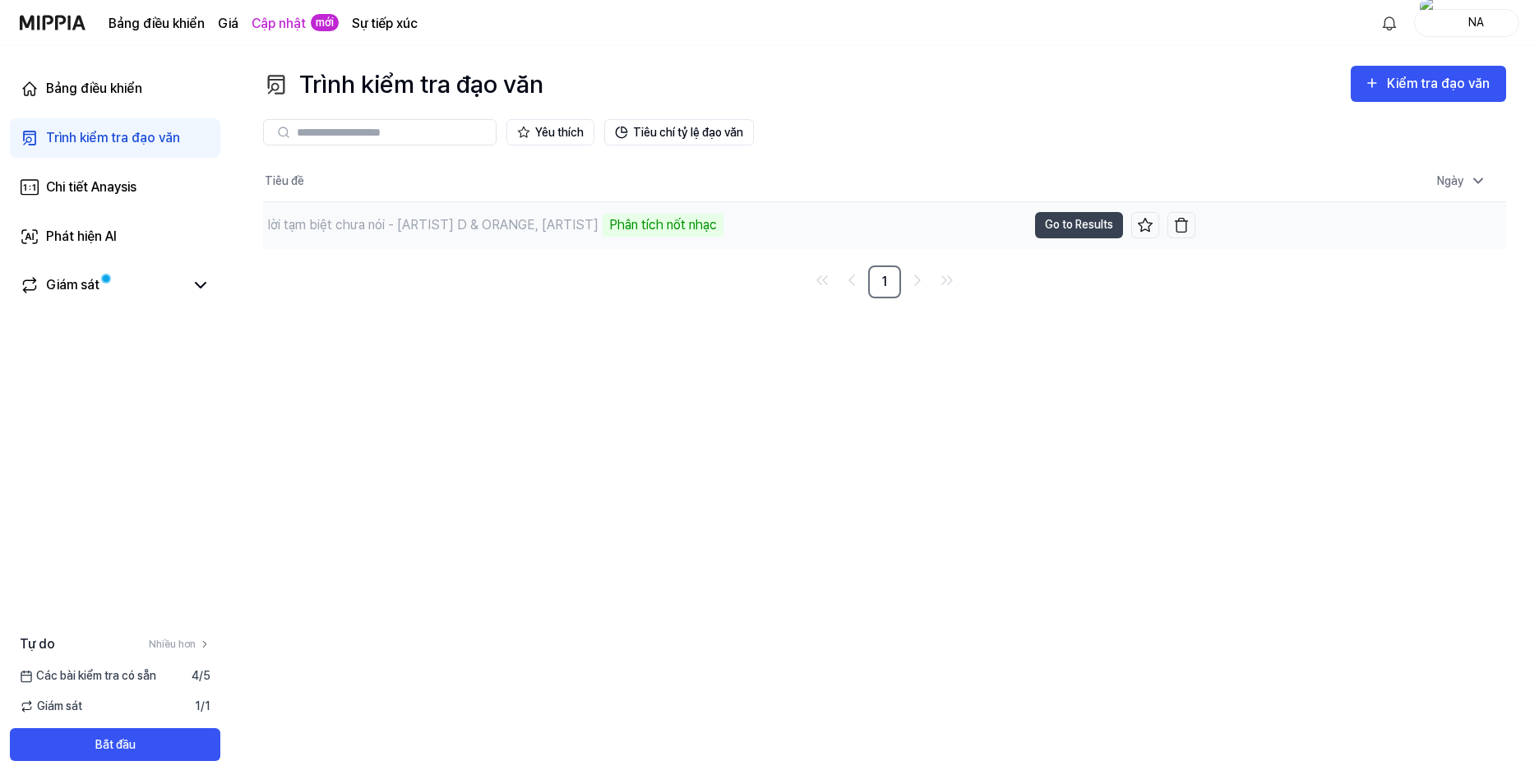 click on "lời tạm biệt chưa nói - [ARTIST] D & ORANGE, [ARTIST]  Phân tích nốt nhạc" at bounding box center (645, 225) 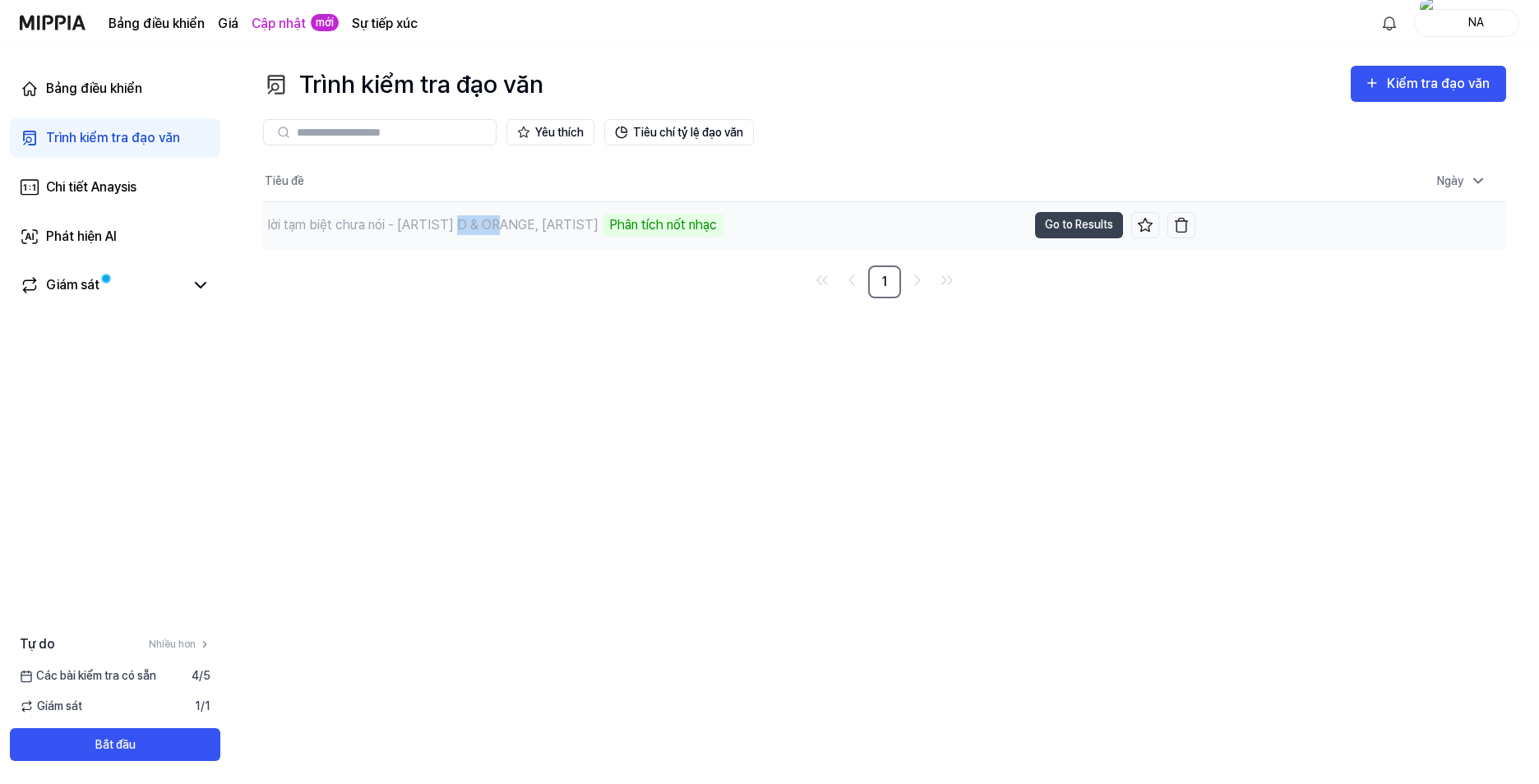 click on "lời tạm biệt chưa nói - [ARTIST] D & ORANGE, [ARTIST]  Phân tích nốt nhạc" at bounding box center [493, 225] 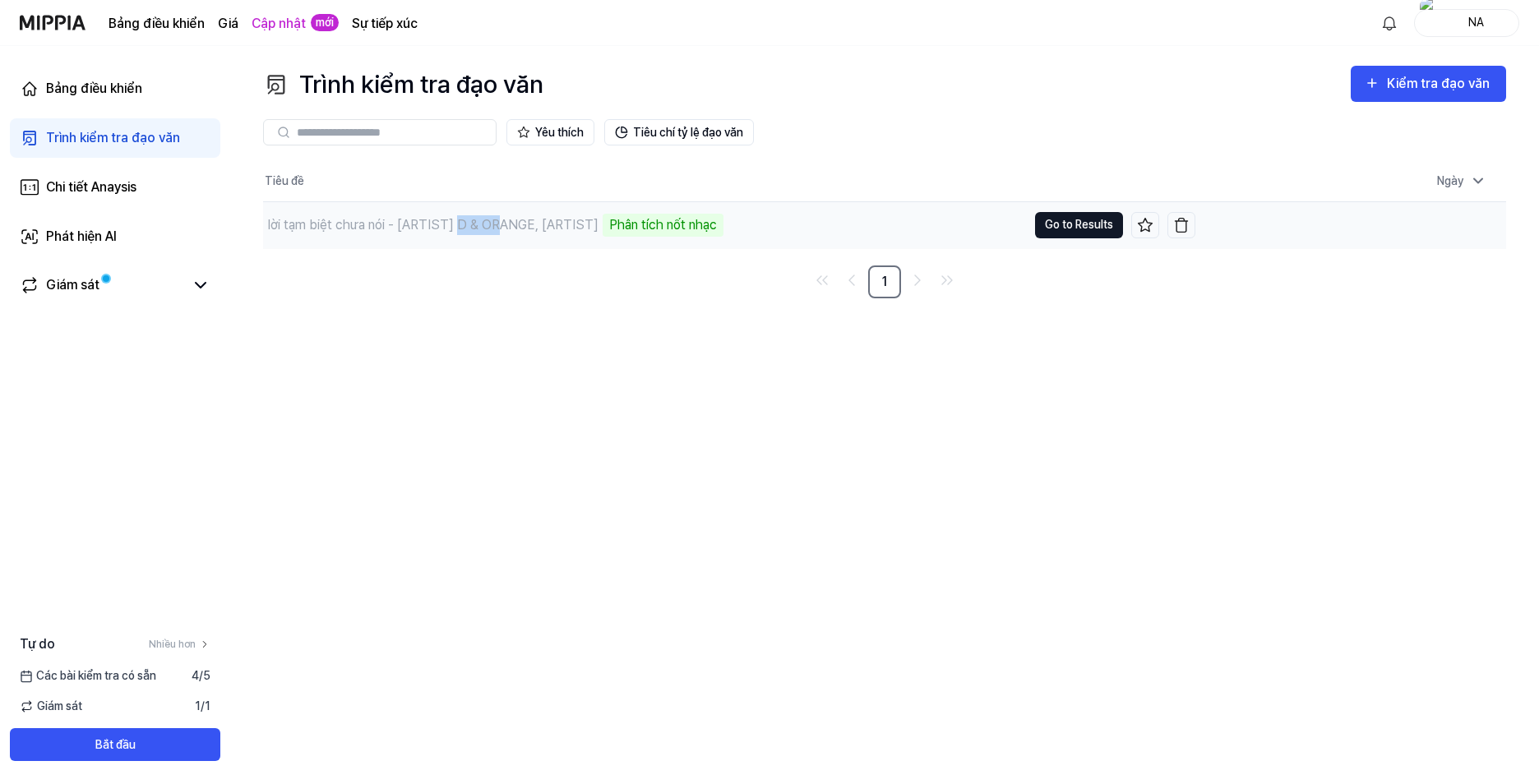 click on "Go to Results" at bounding box center [1079, 225] 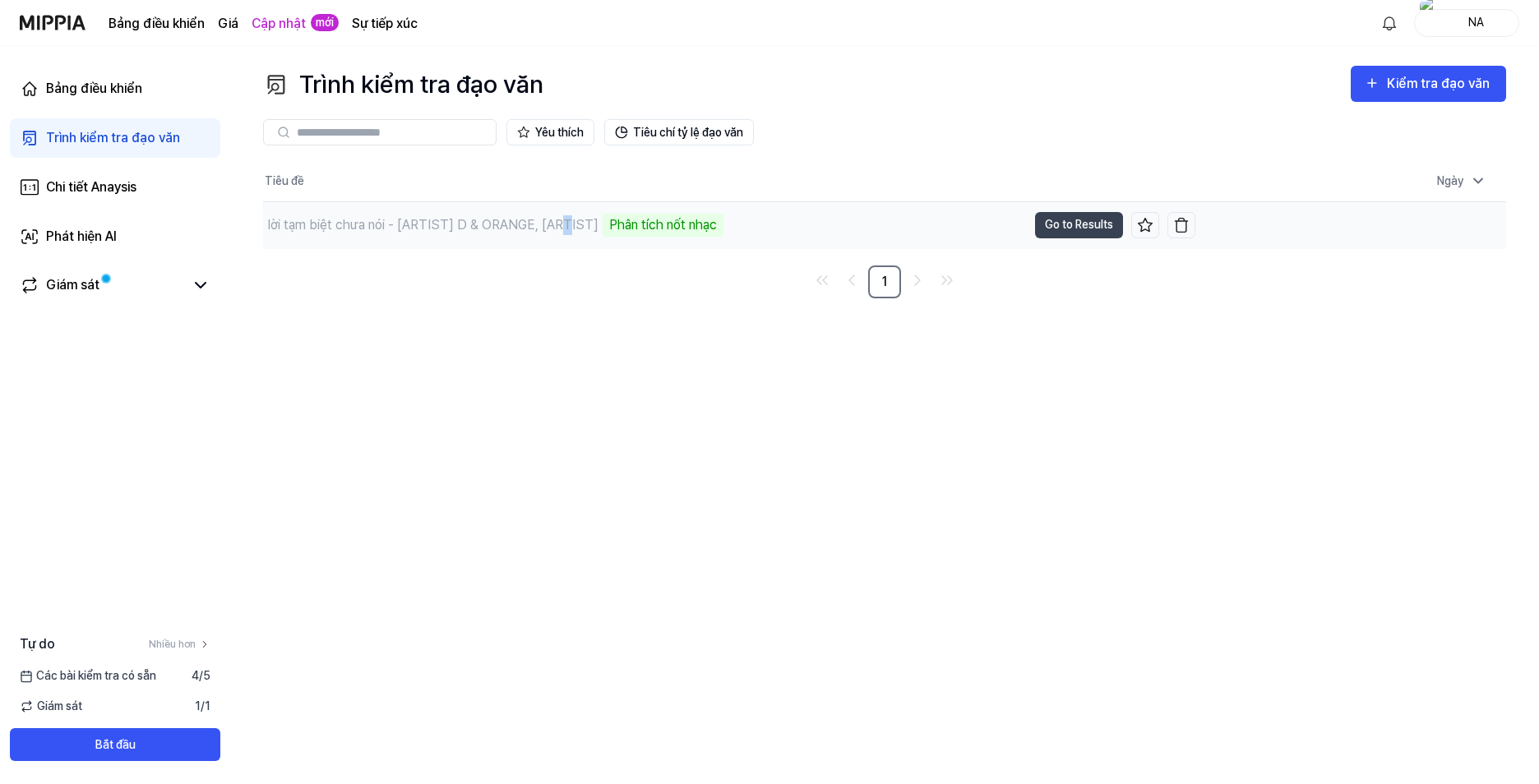 click on "lời tạm biệt chưa nói - [ARTIST] D & ORANGE, [ARTIST]" at bounding box center [433, 225] 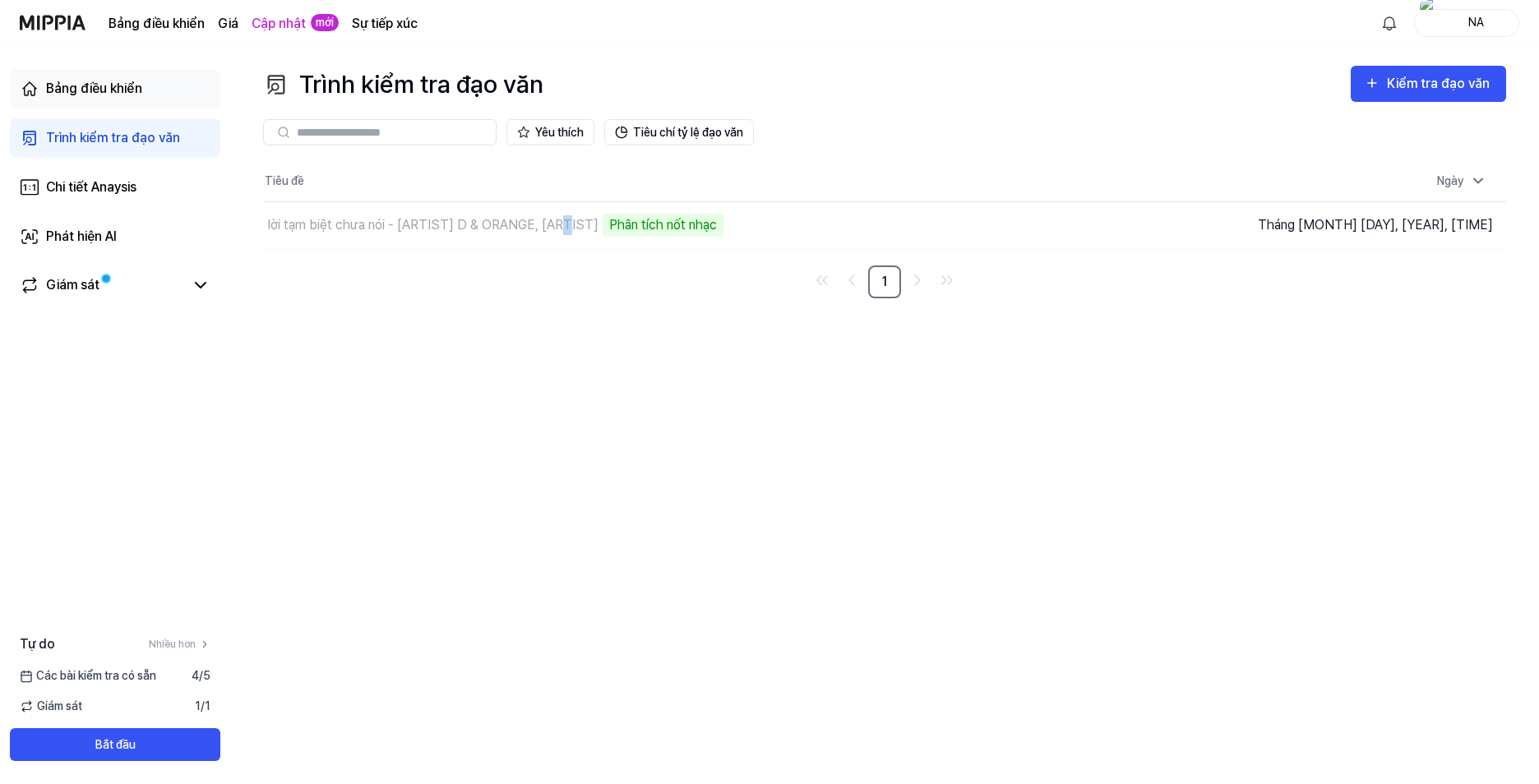 click on "Bảng điều khiển" at bounding box center (94, 89) 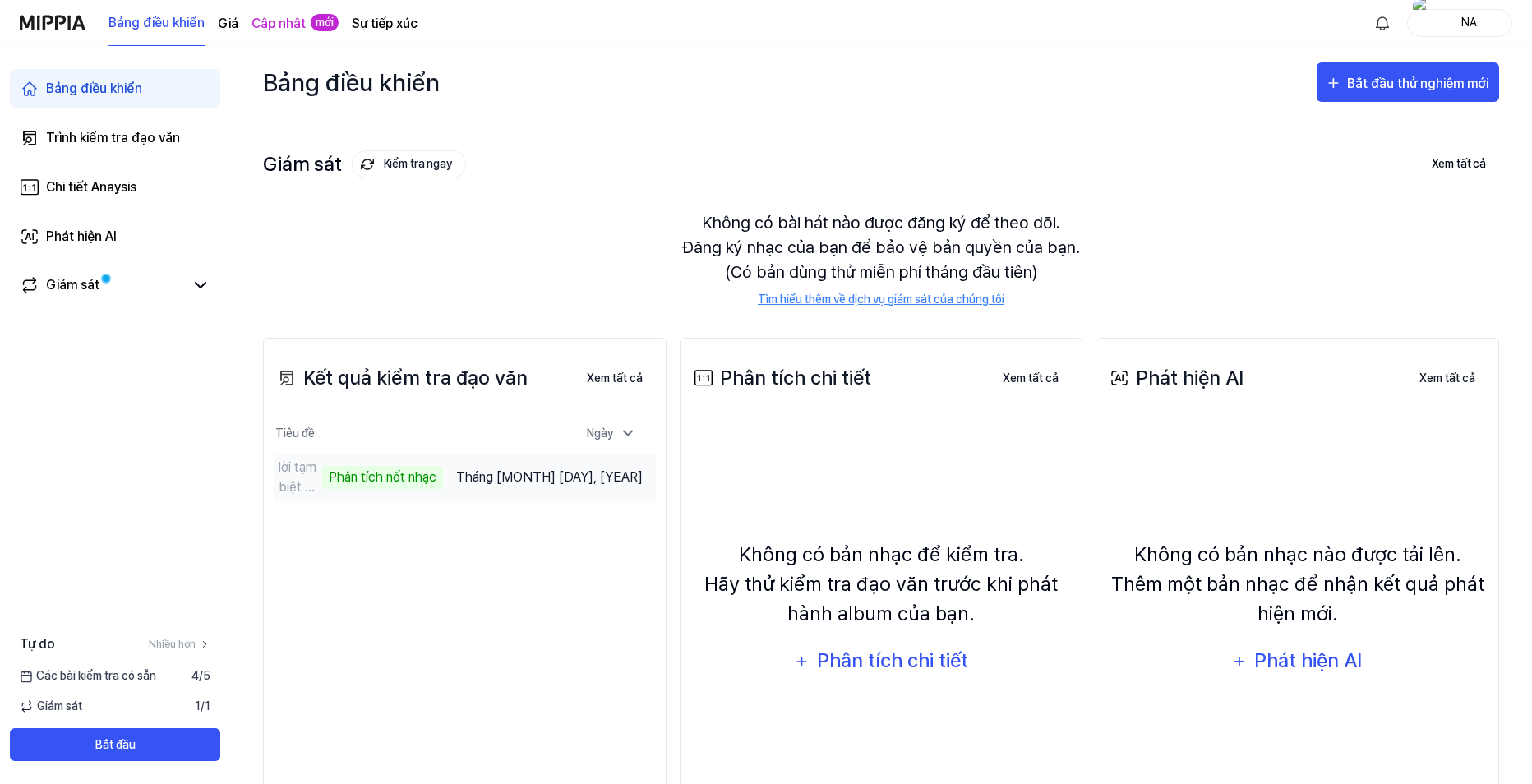 click on "lời tạm biệt chưa nói - [ARTIST] D & ORANGE, [ARTIST]  Phân tích nốt nhạc" at bounding box center [358, 477] 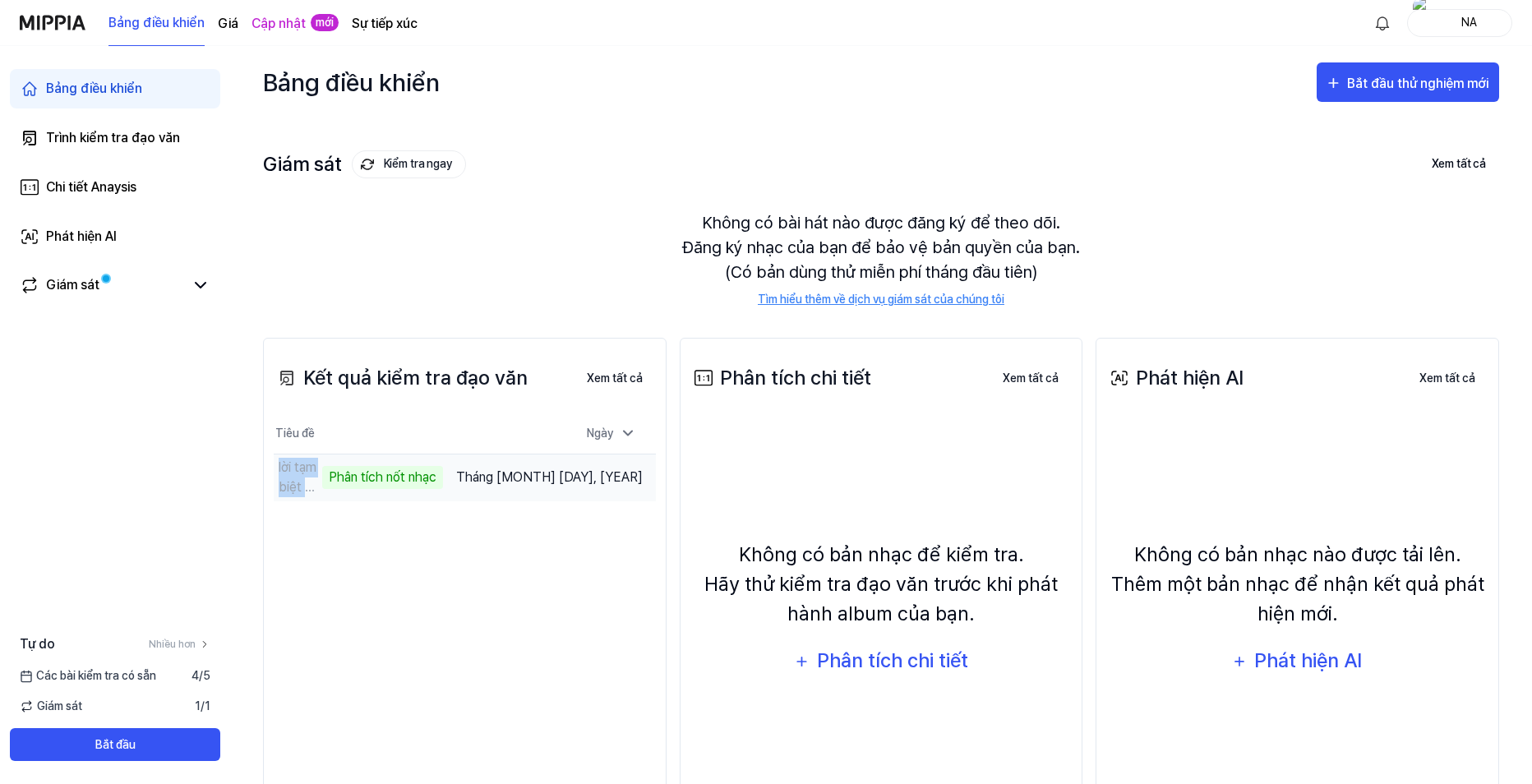click on "lời tạm biệt chưa nói - [ARTIST] D & ORANGE, [ARTIST]  Phân tích nốt nhạc" at bounding box center (358, 477) 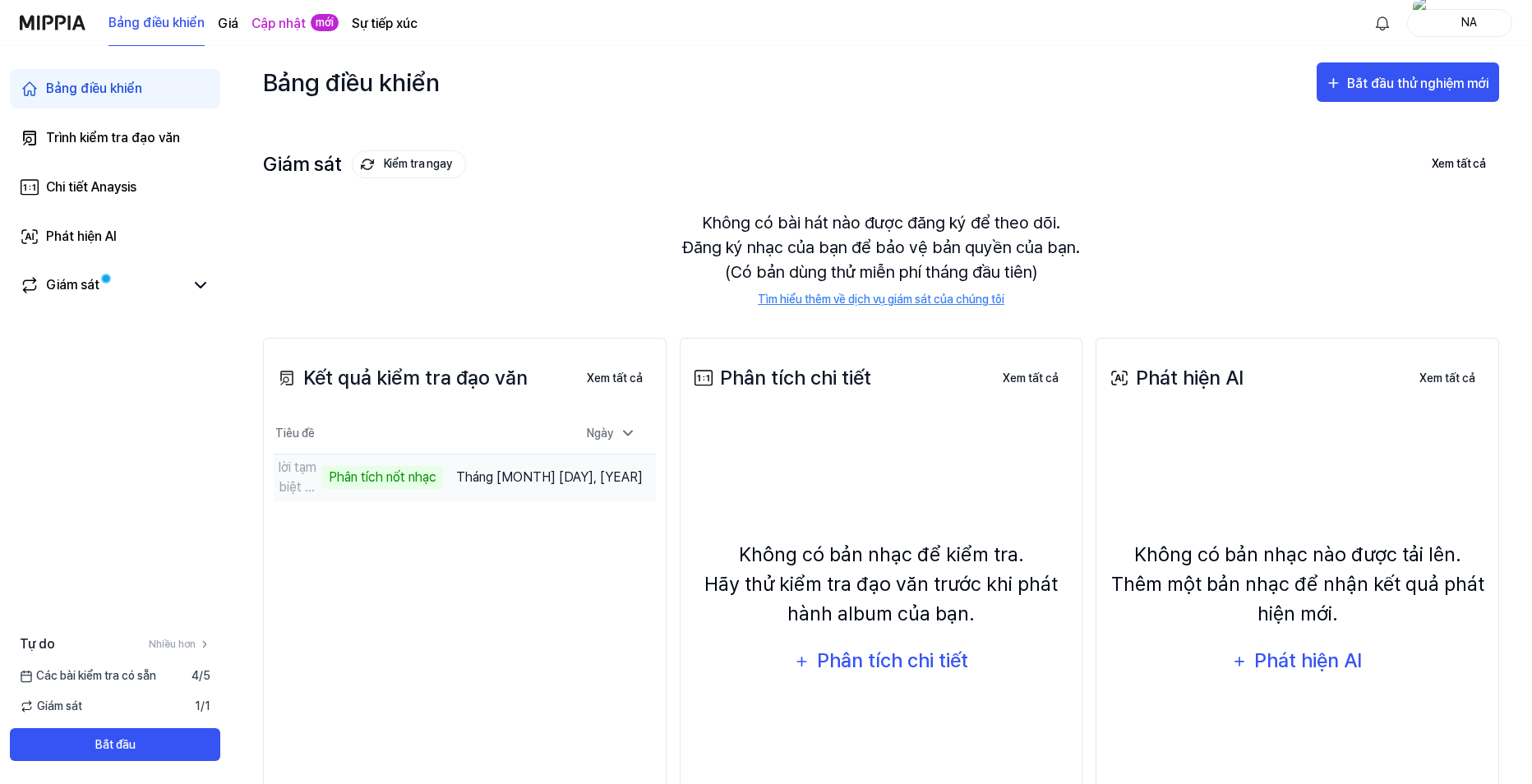 click on "lời tạm biệt chưa nói - [ARTIST] D & ORANGE, [ARTIST]" at bounding box center (298, 477) 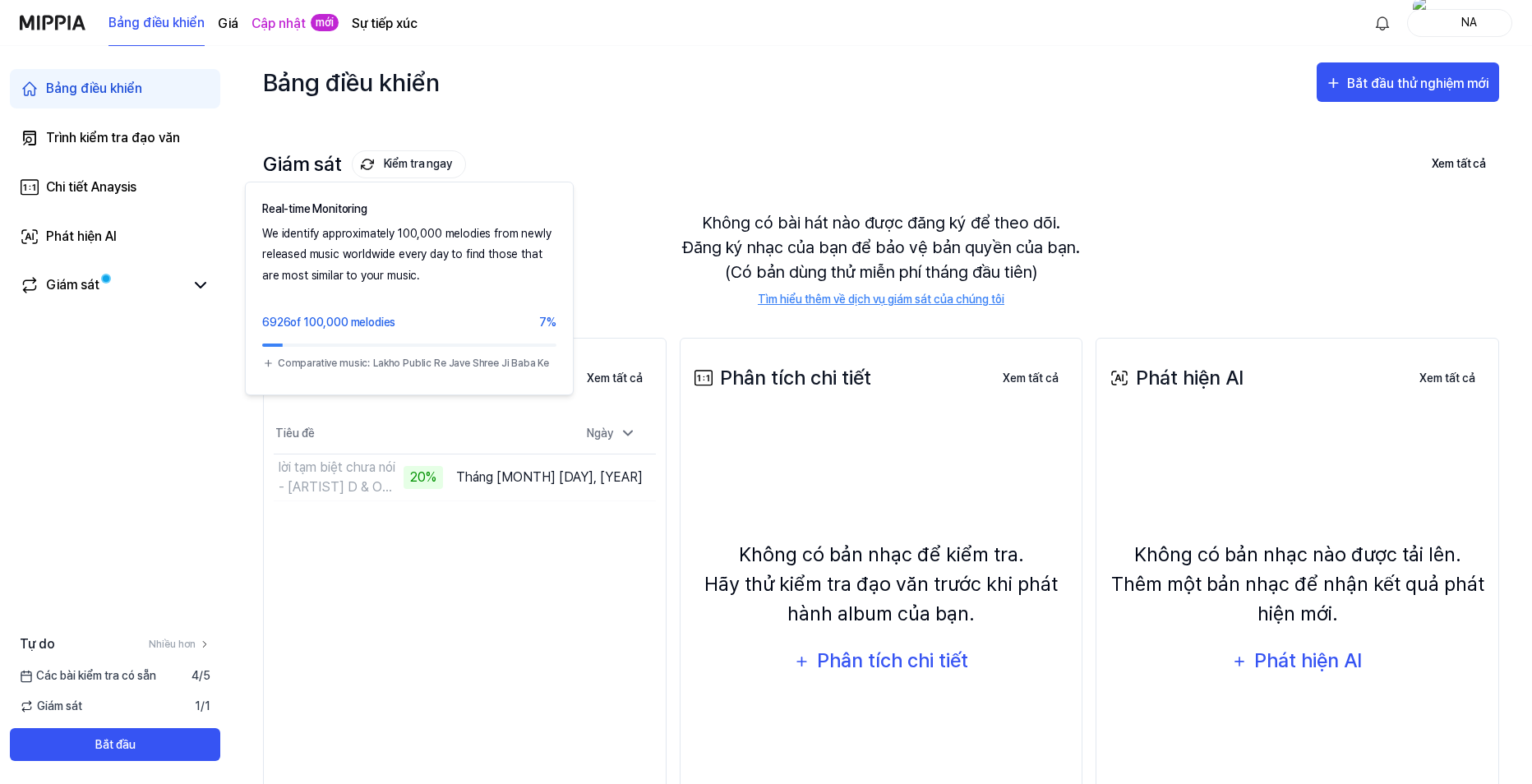 click on "Kiểm tra ngay" at bounding box center [418, 164] 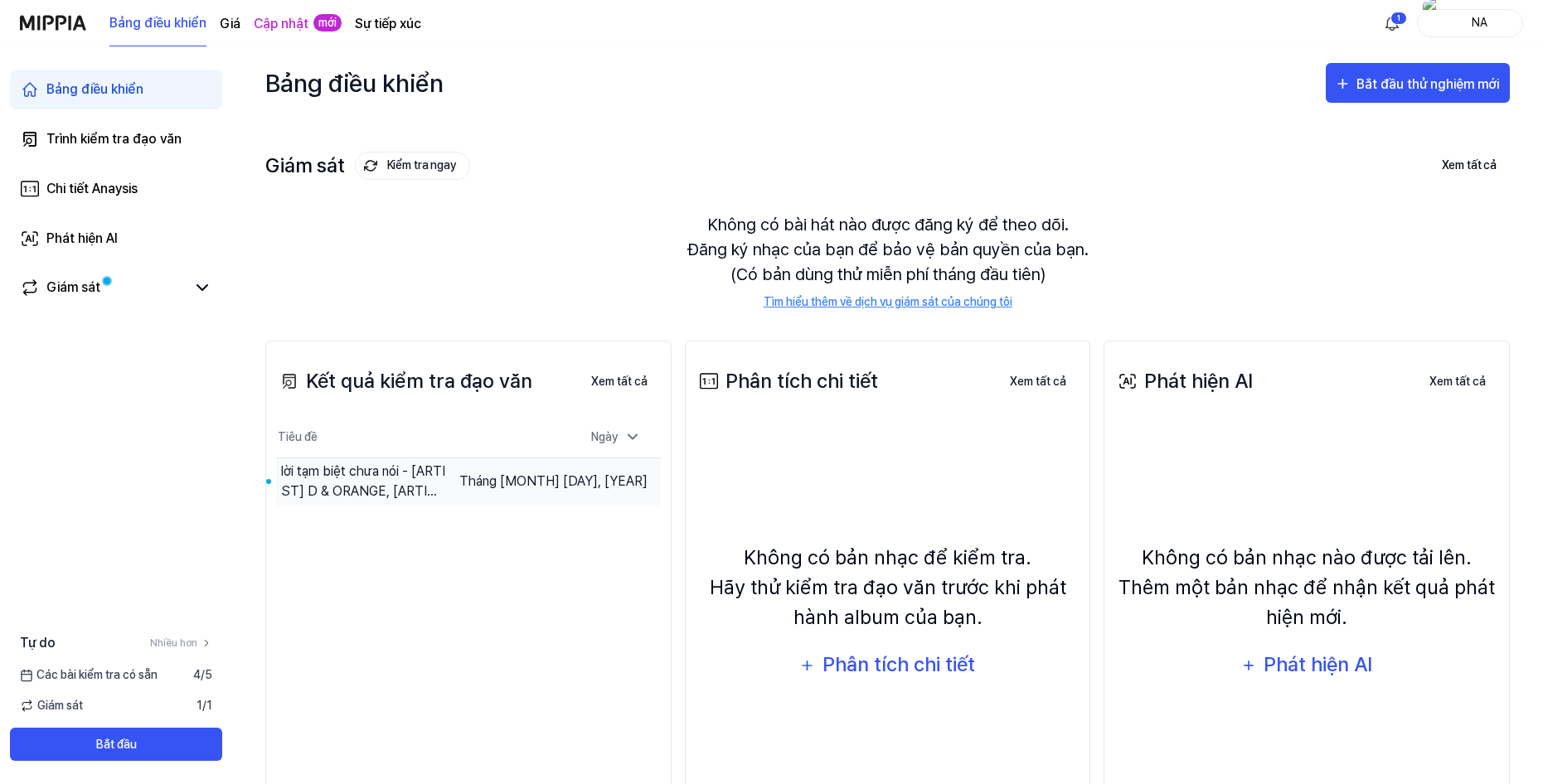 click on "lời tạm biệt chưa nói - [ARTIST] D & ORANGE, [ARTIST]" at bounding box center [363, 482] 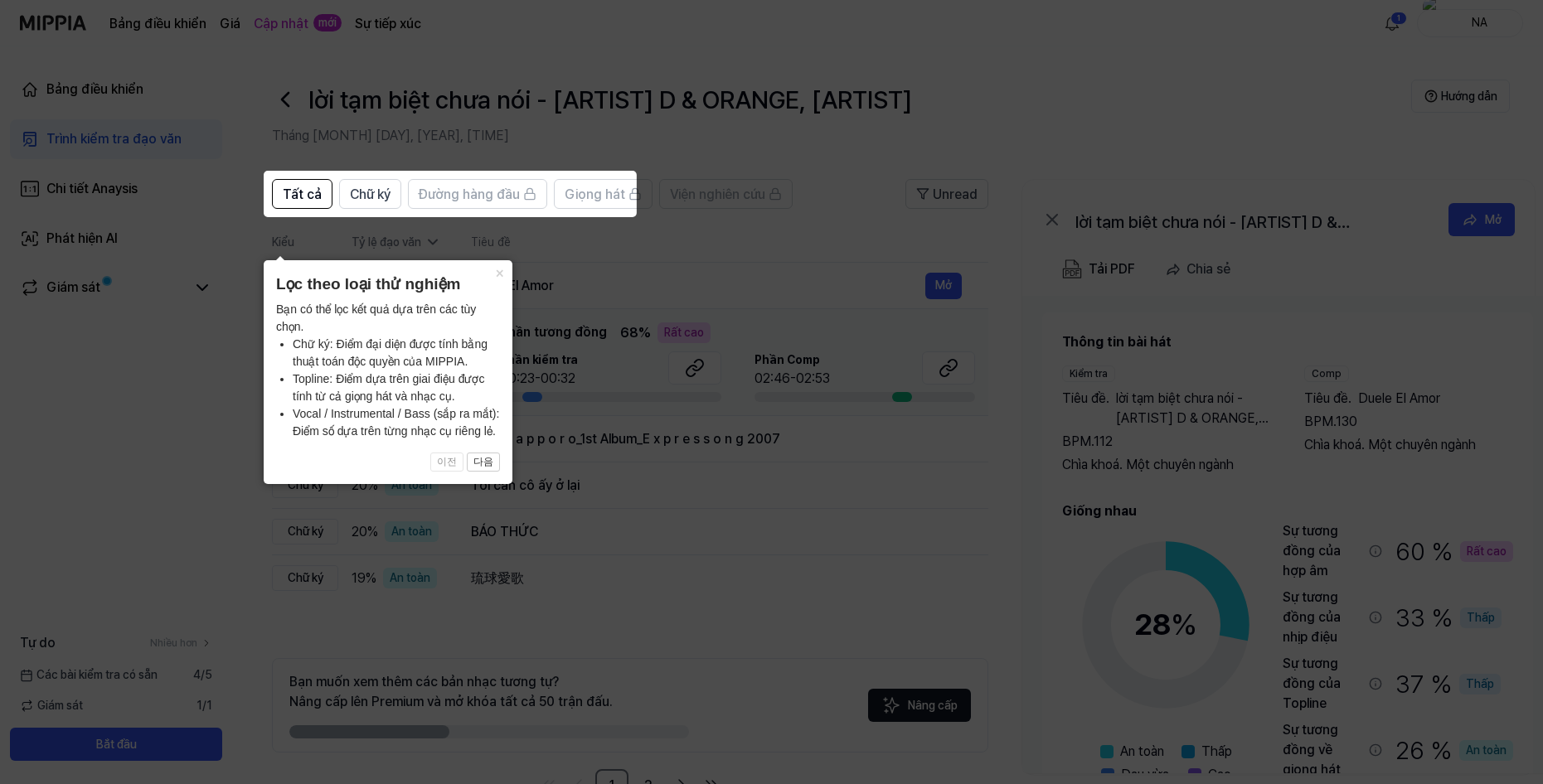 click 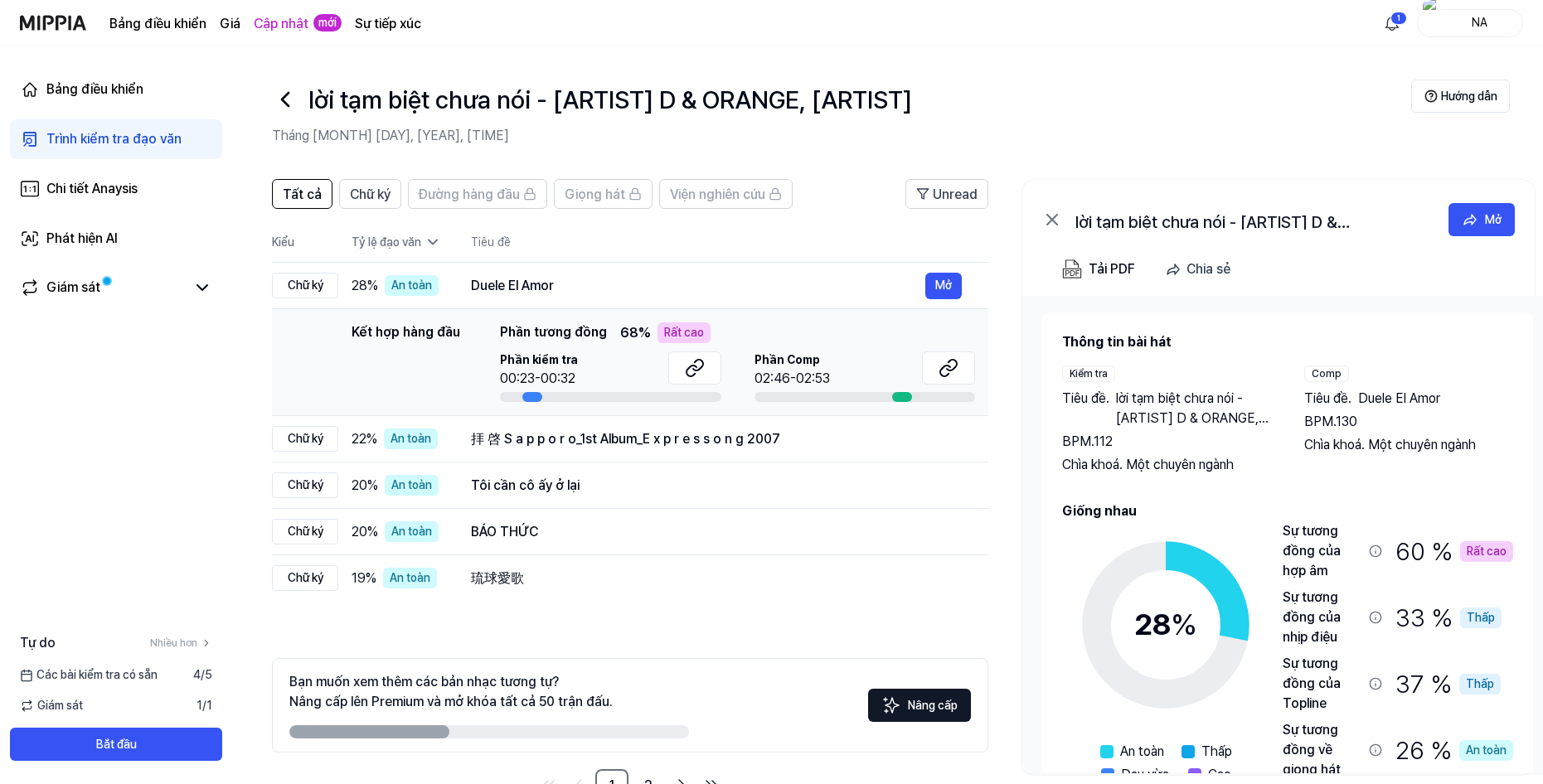 click on "Tỷ lệ đạo văn" at bounding box center (386, 242) 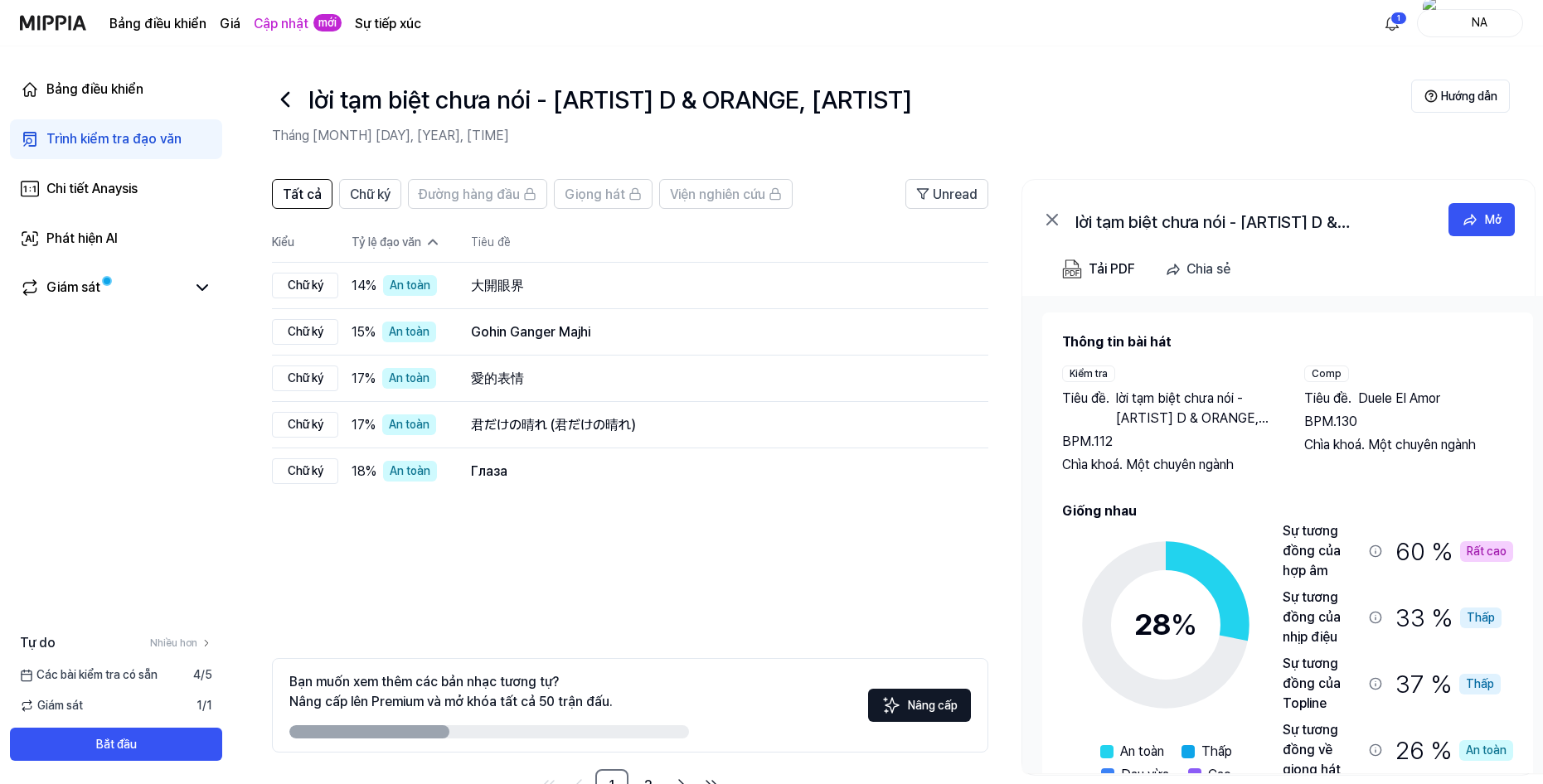 click on "Tỷ lệ đạo văn" at bounding box center (386, 242) 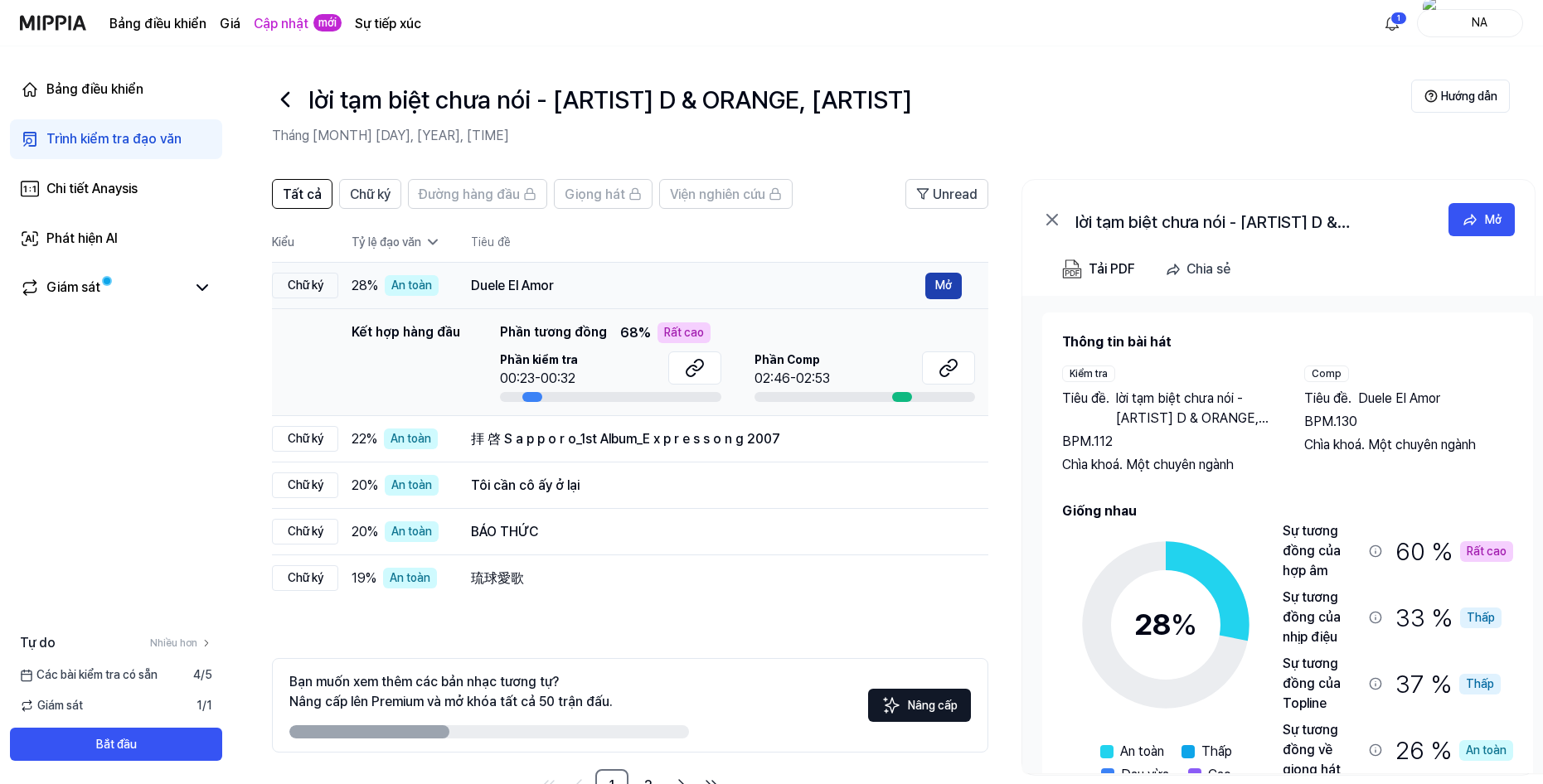 click on "Mở" at bounding box center [944, 286] 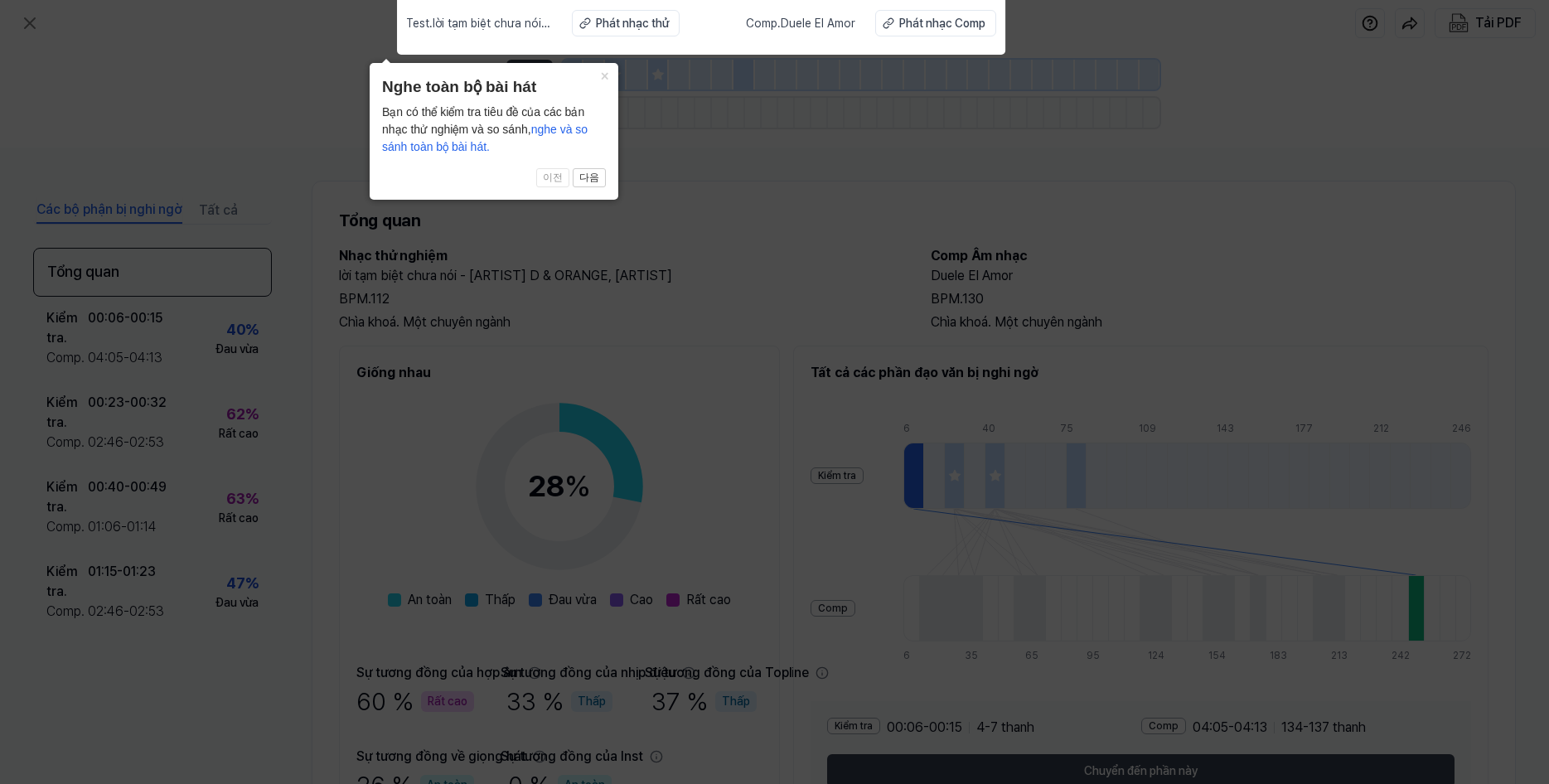 click 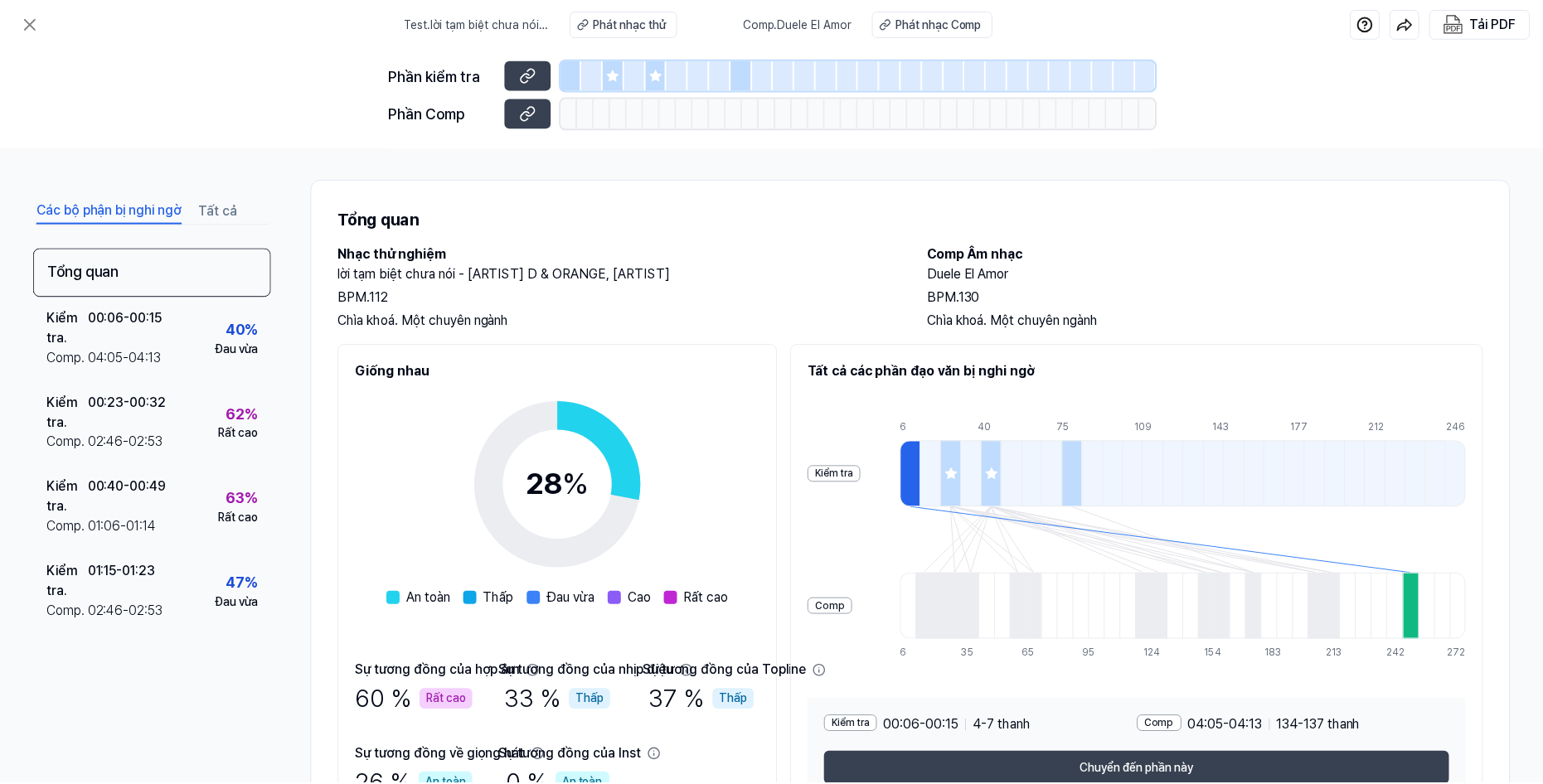 scroll, scrollTop: 0, scrollLeft: 0, axis: both 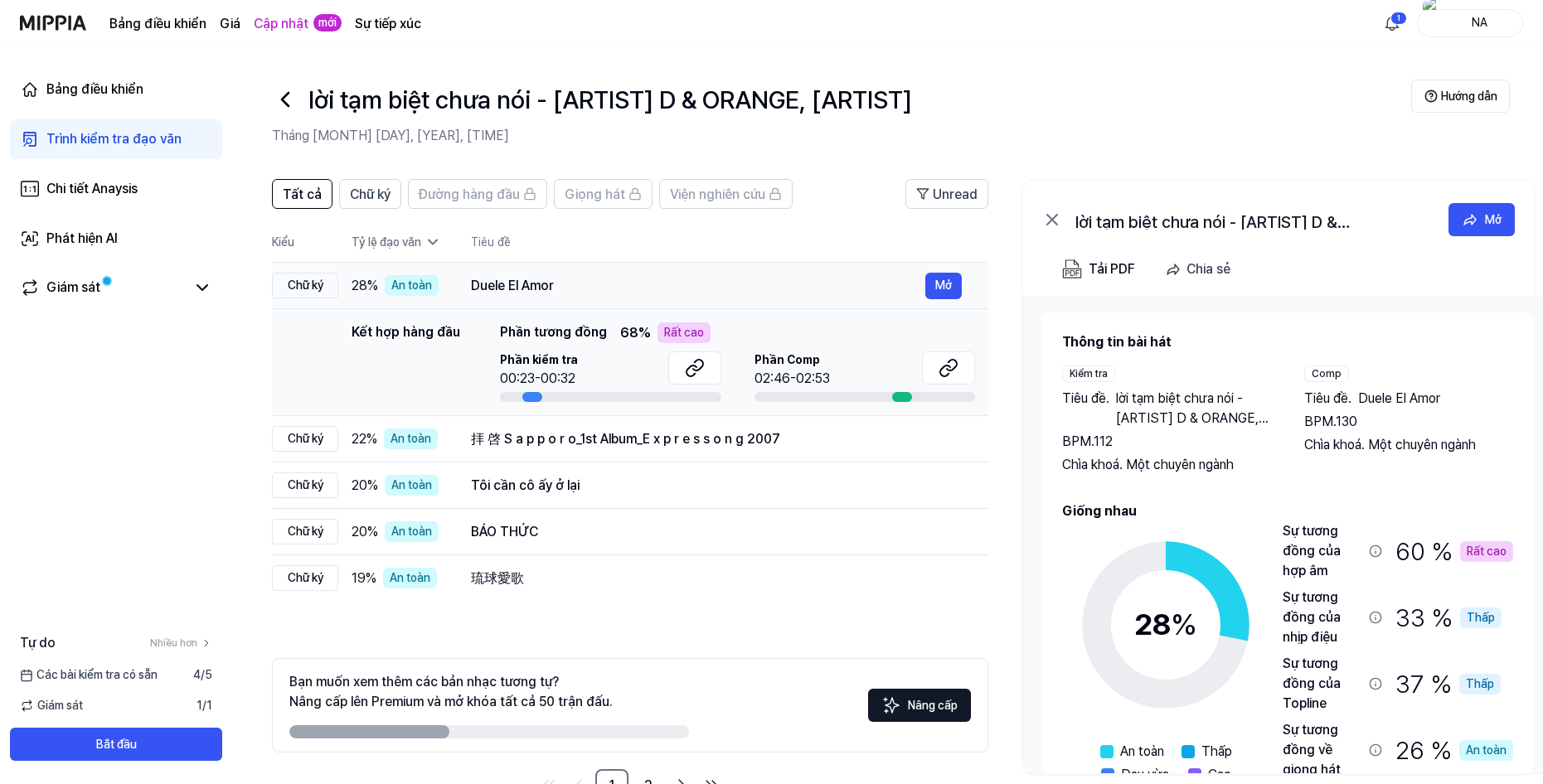drag, startPoint x: 464, startPoint y: 291, endPoint x: 555, endPoint y: 292, distance: 91.005494 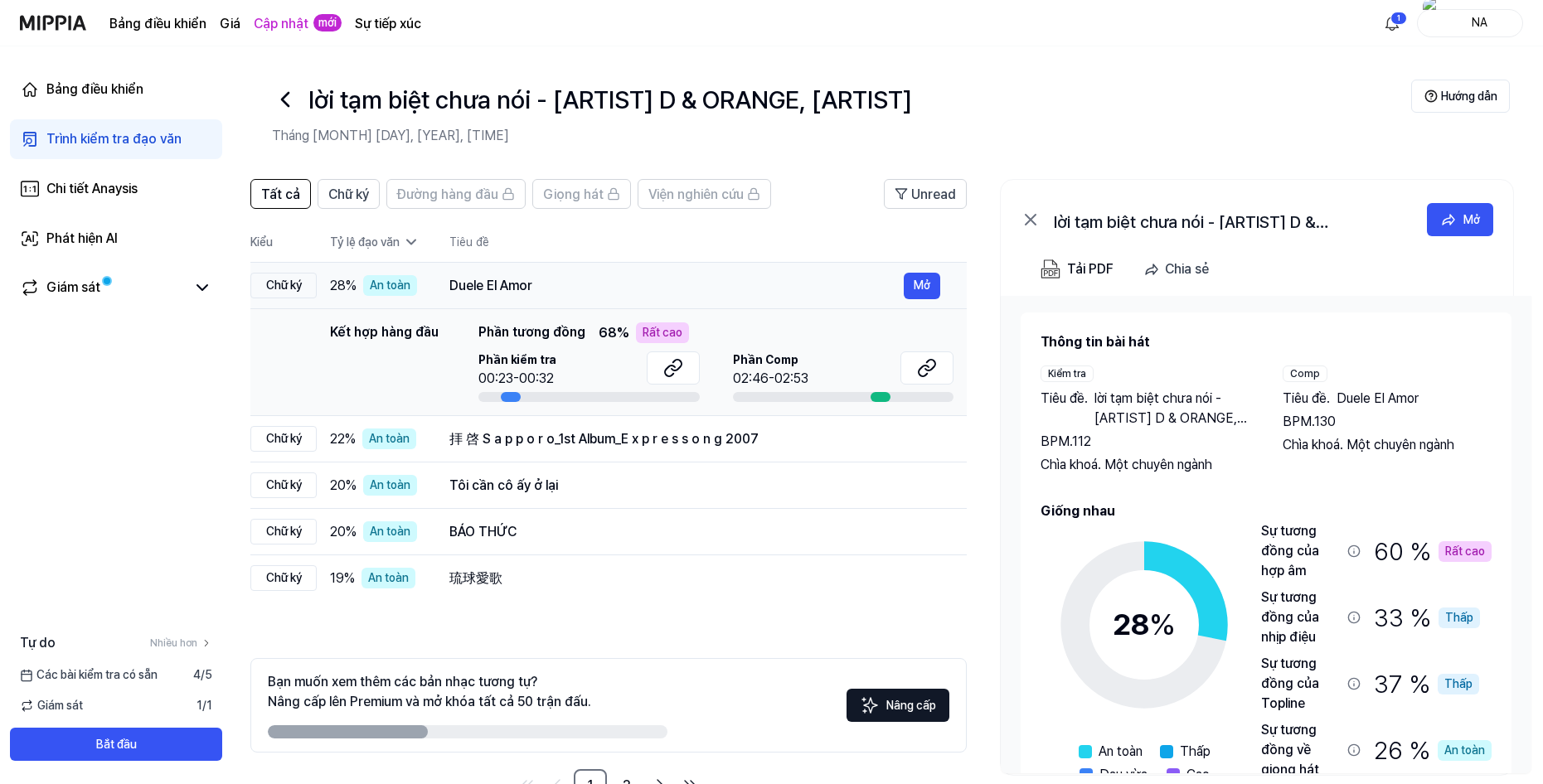 scroll, scrollTop: 0, scrollLeft: 26, axis: horizontal 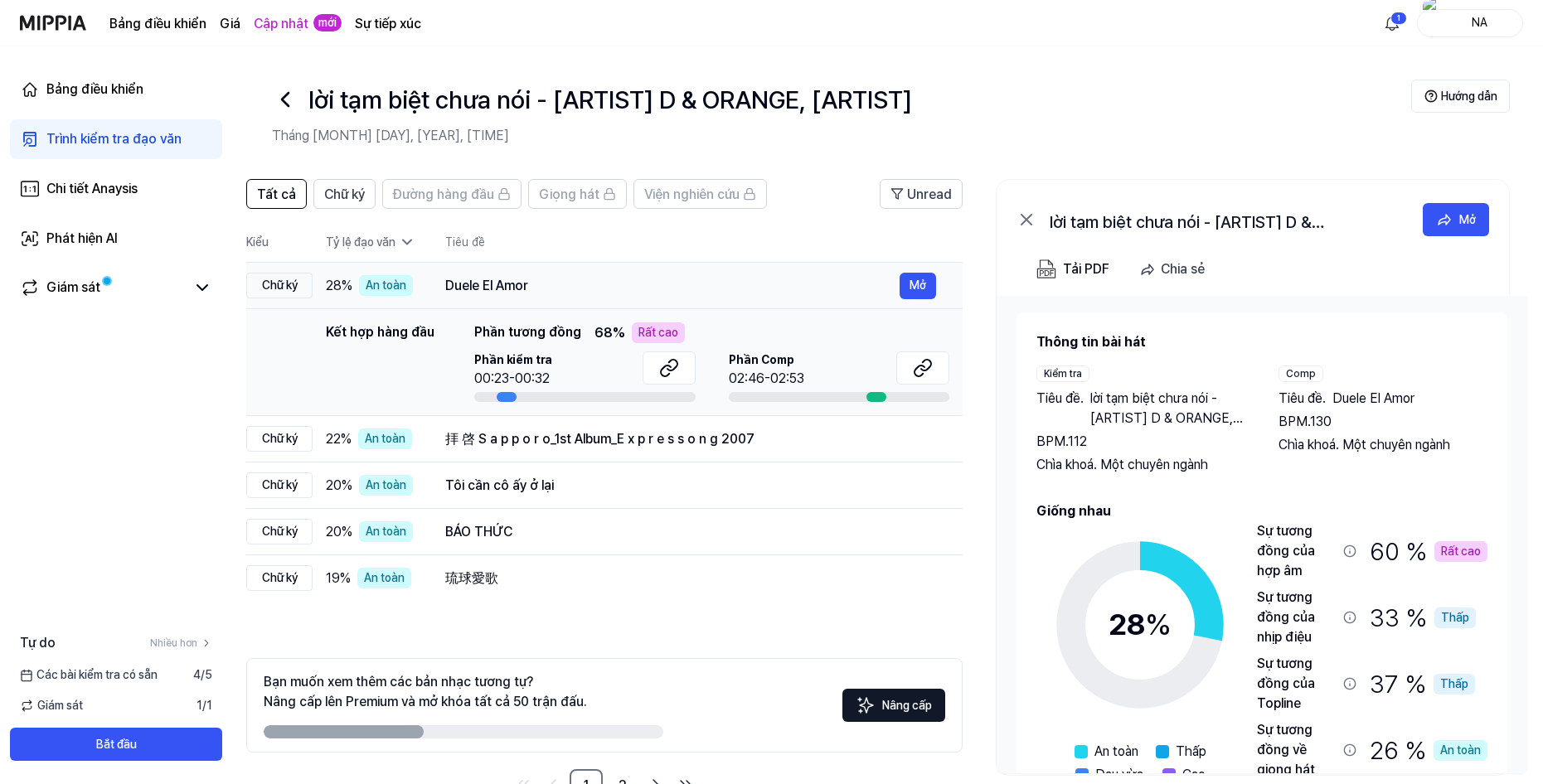 drag, startPoint x: 555, startPoint y: 292, endPoint x: 518, endPoint y: 293, distance: 37.013511 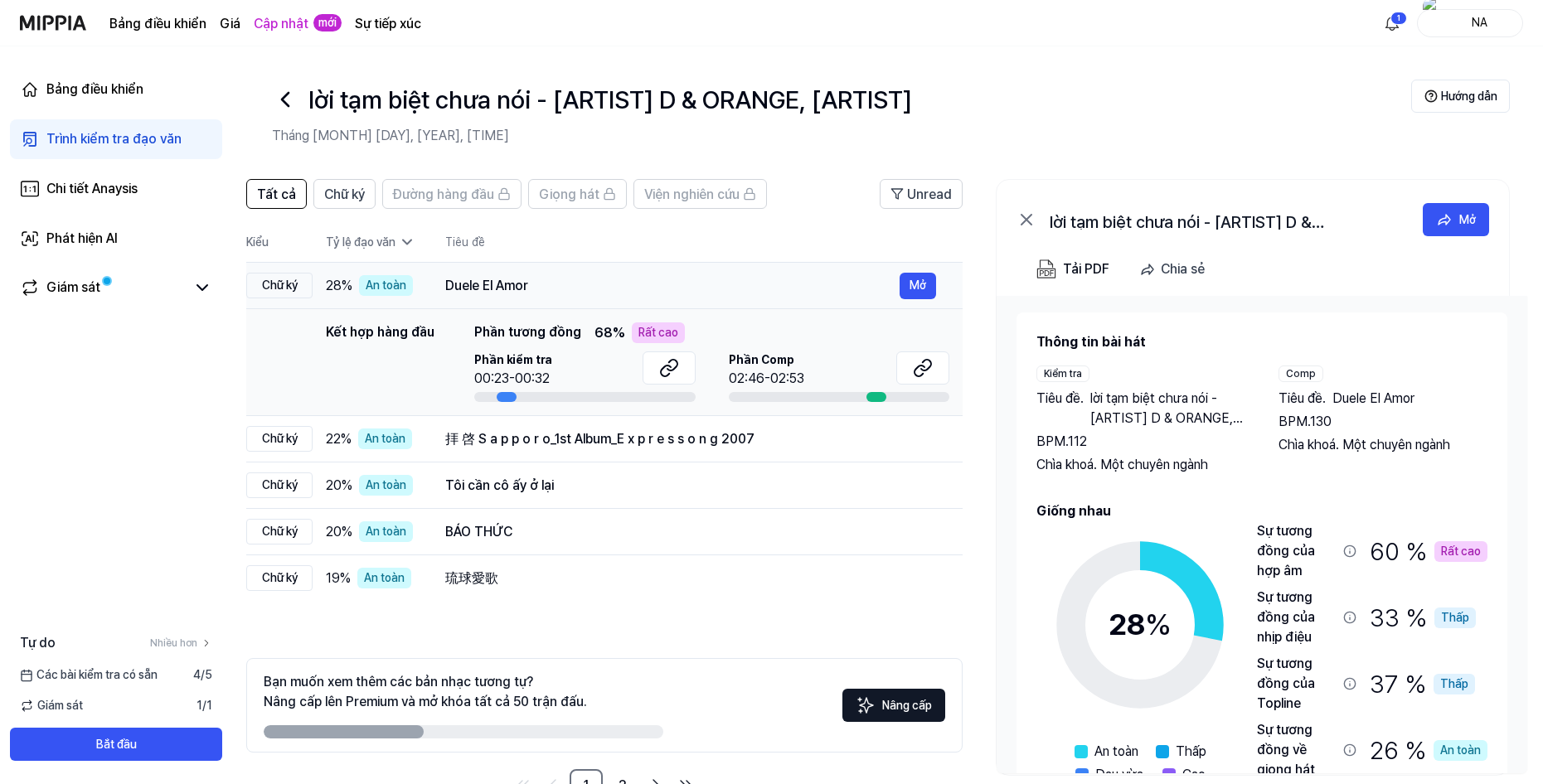 scroll, scrollTop: 0, scrollLeft: 0, axis: both 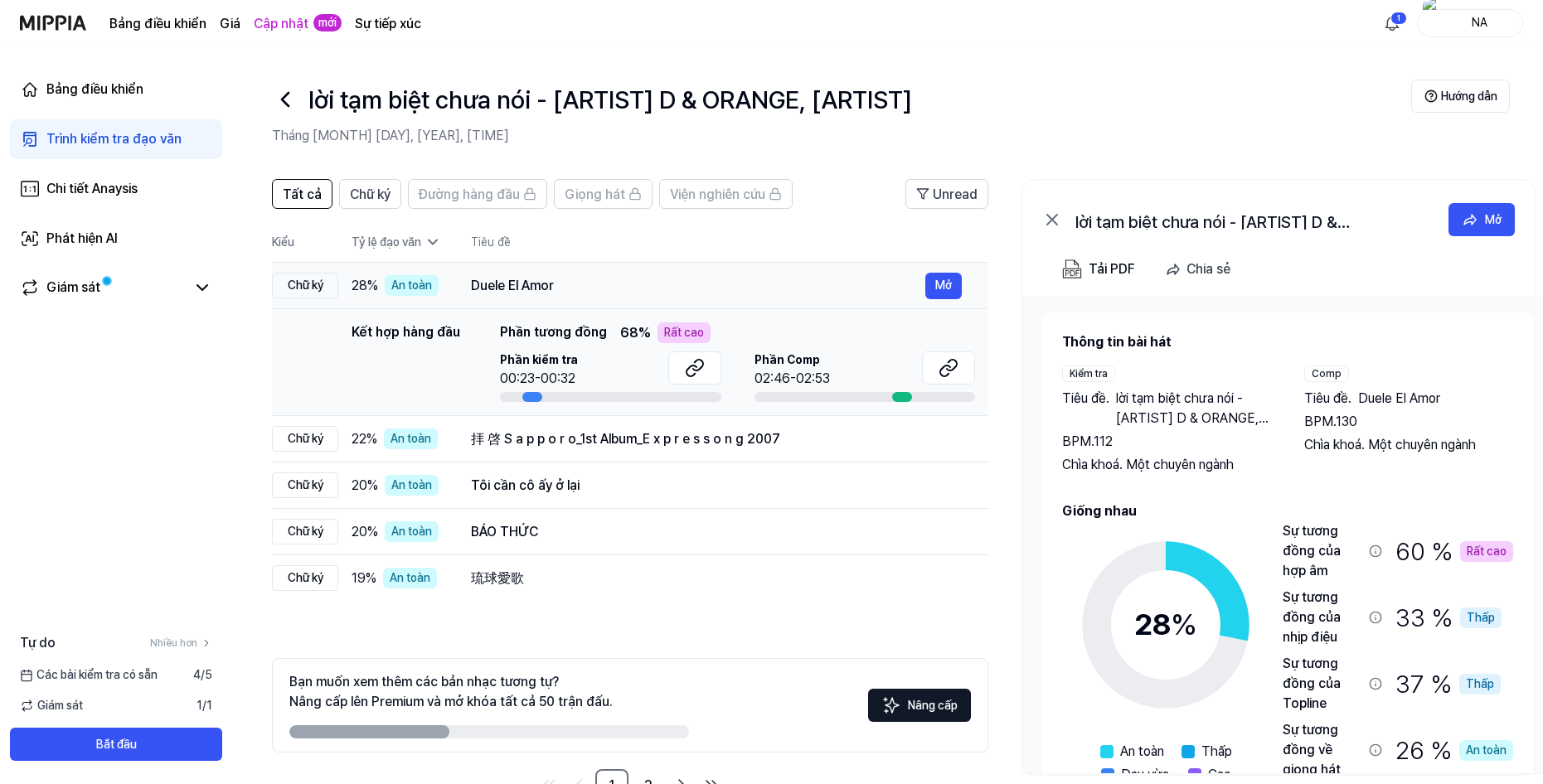 drag, startPoint x: 444, startPoint y: 283, endPoint x: 537, endPoint y: 283, distance: 93 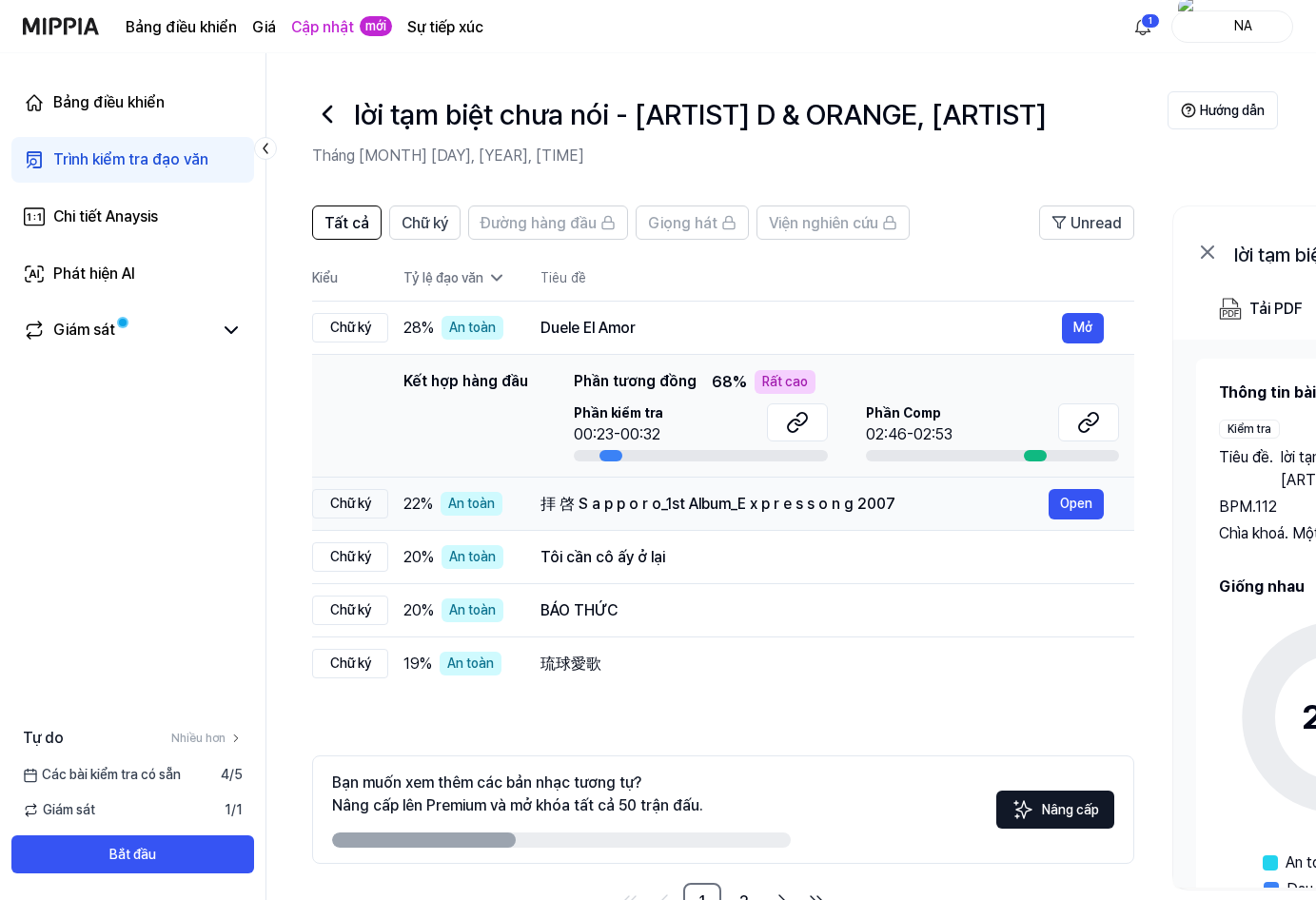 drag, startPoint x: 542, startPoint y: 502, endPoint x: 904, endPoint y: 499, distance: 362.01243 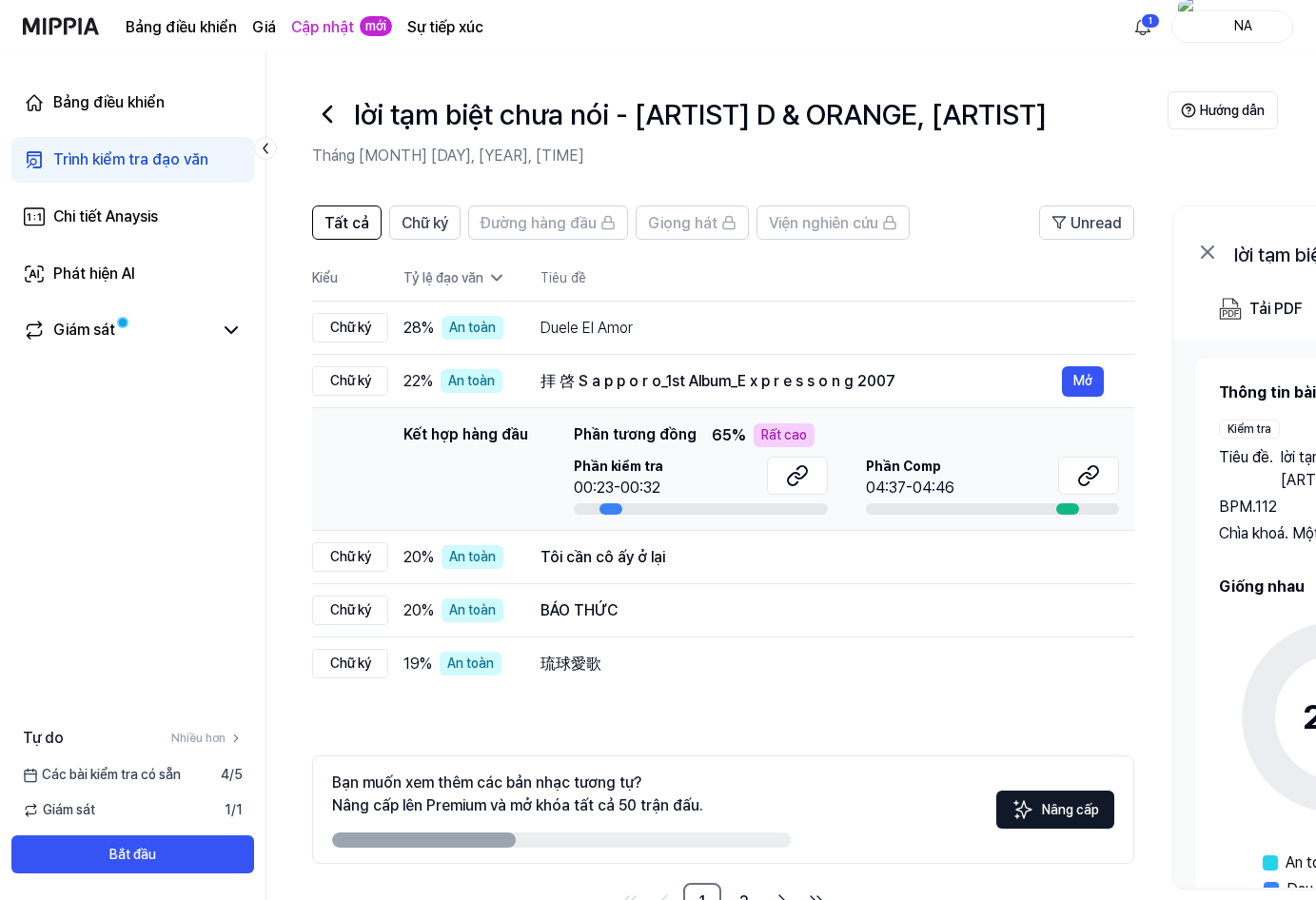 drag, startPoint x: 550, startPoint y: 381, endPoint x: 517, endPoint y: 442, distance: 69.35416 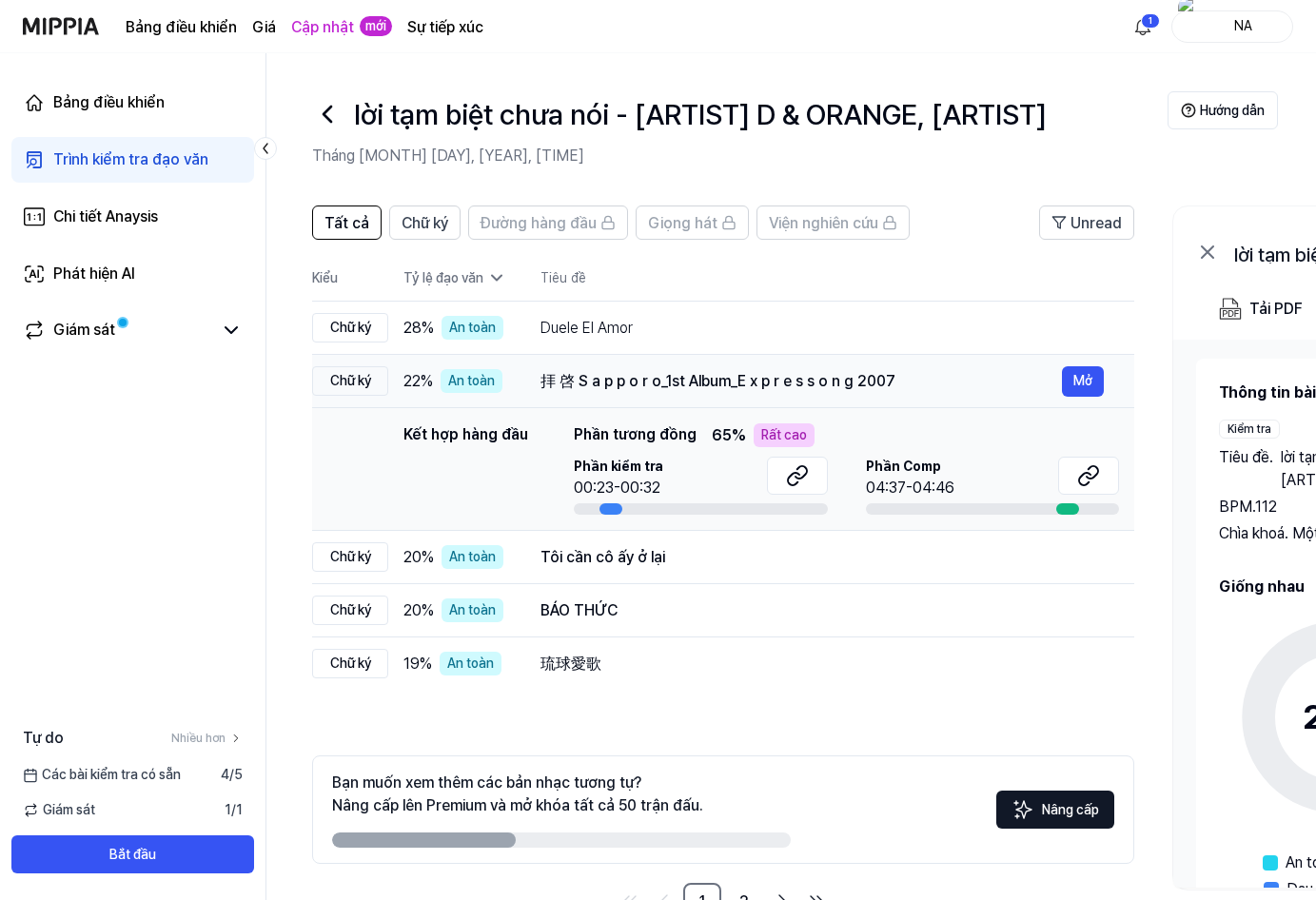 drag, startPoint x: 562, startPoint y: 382, endPoint x: 903, endPoint y: 378, distance: 341.02346 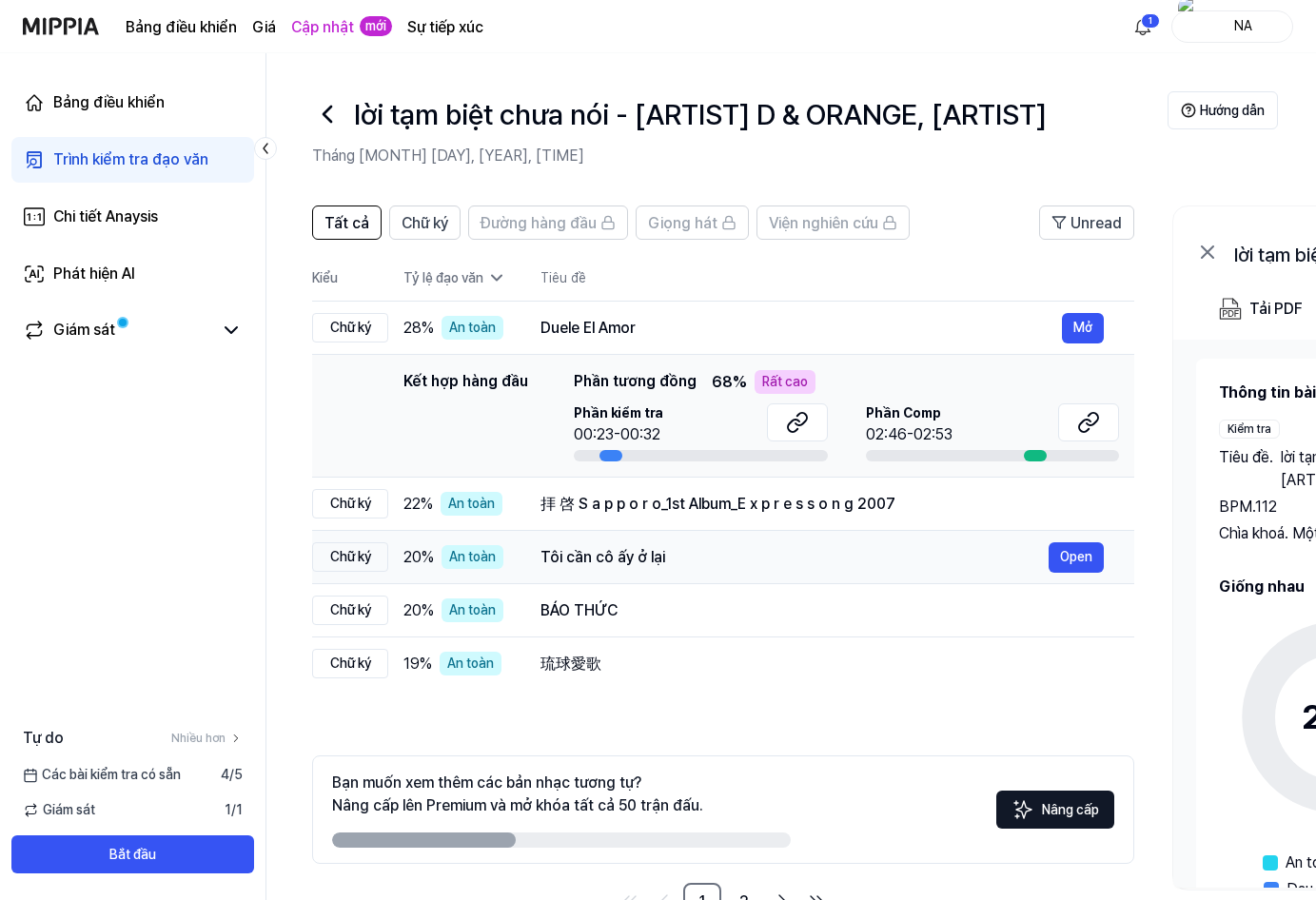 click on "Tôi cần cô ấy ở lại" at bounding box center [795, 558] 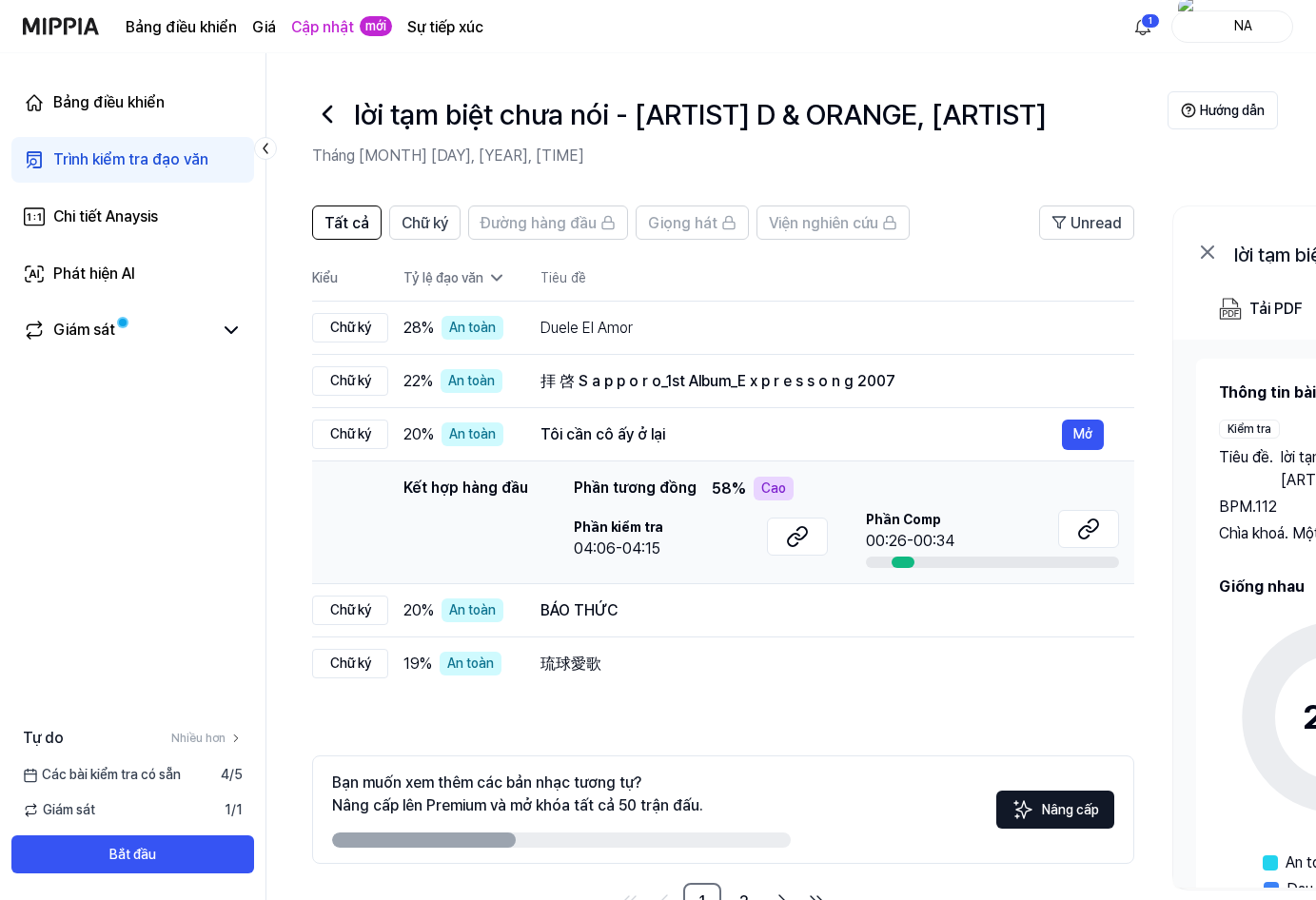 drag, startPoint x: 572, startPoint y: 484, endPoint x: 684, endPoint y: 480, distance: 112.07141 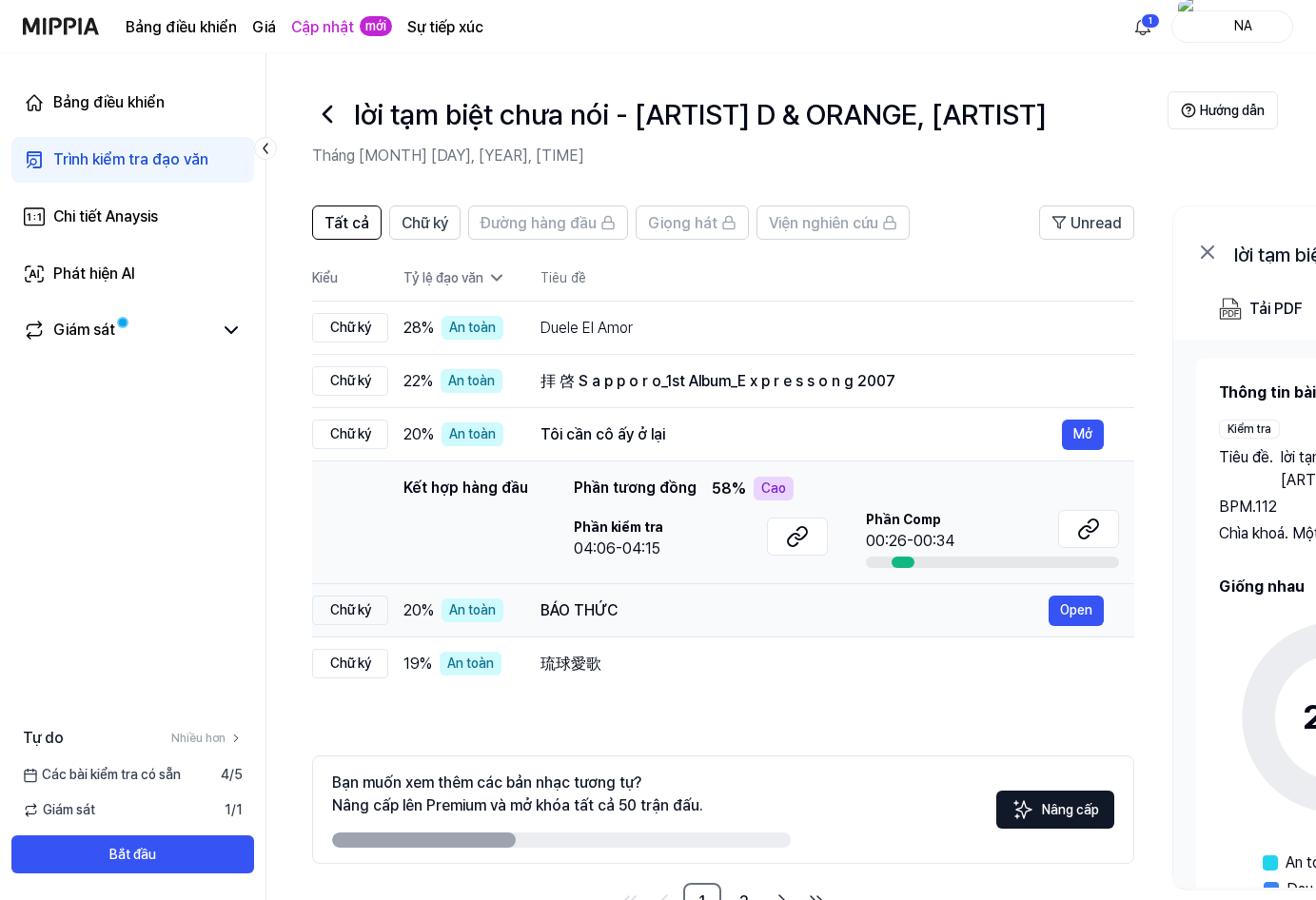 click on "BÁO THỨC" at bounding box center [795, 611] 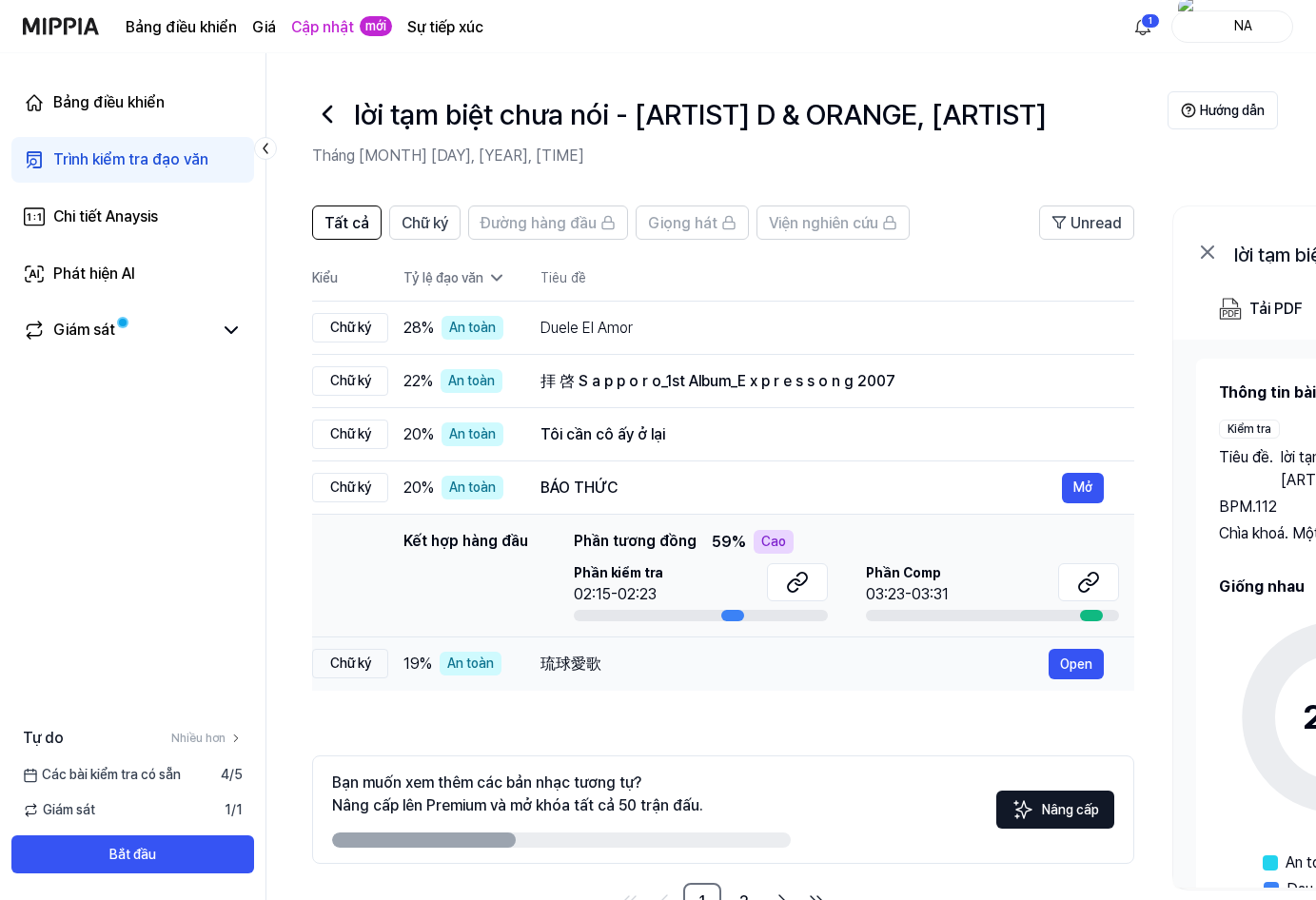 click on "琉球愛歌" at bounding box center (795, 664) 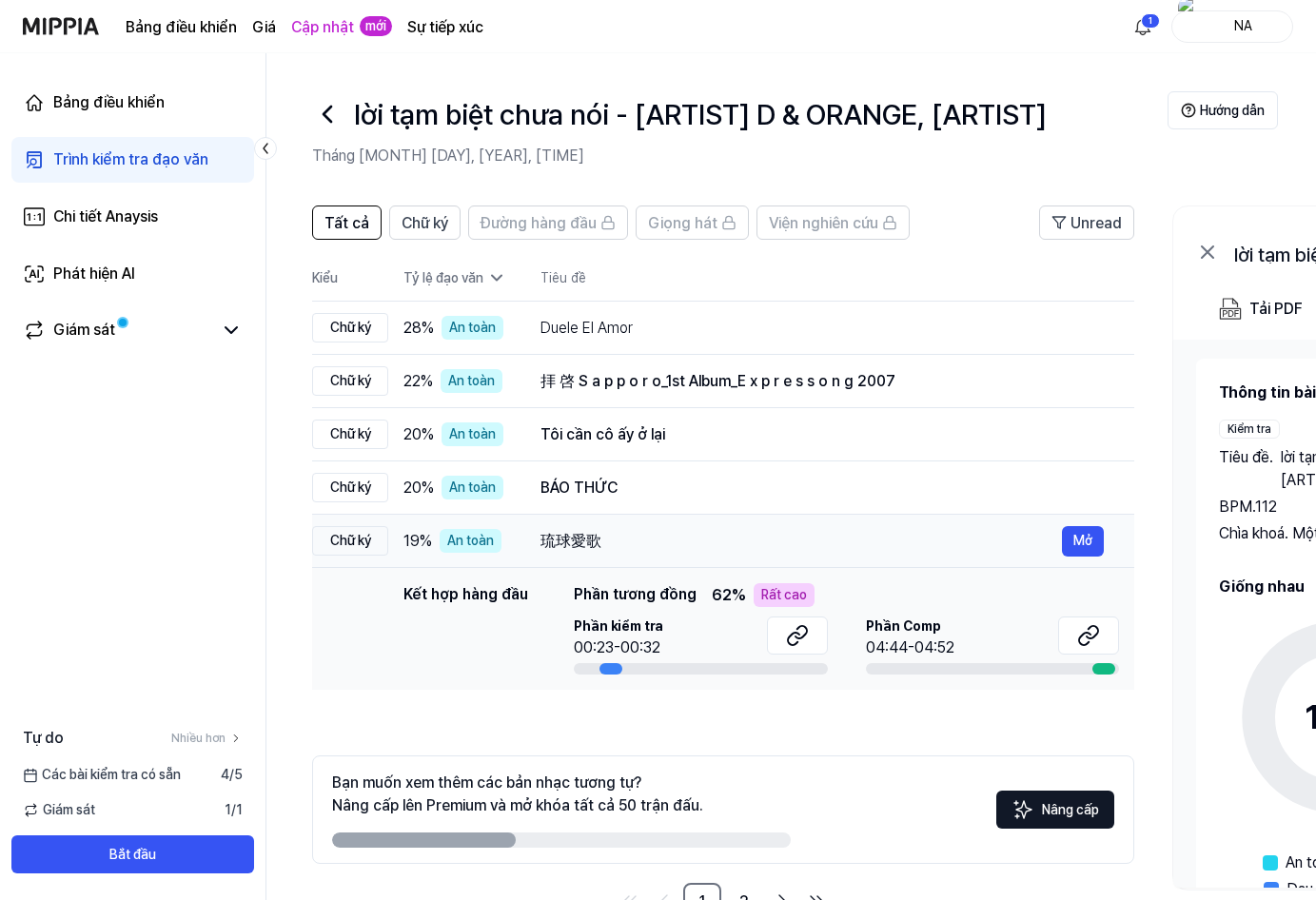 drag, startPoint x: 543, startPoint y: 543, endPoint x: 598, endPoint y: 542, distance: 55.00909 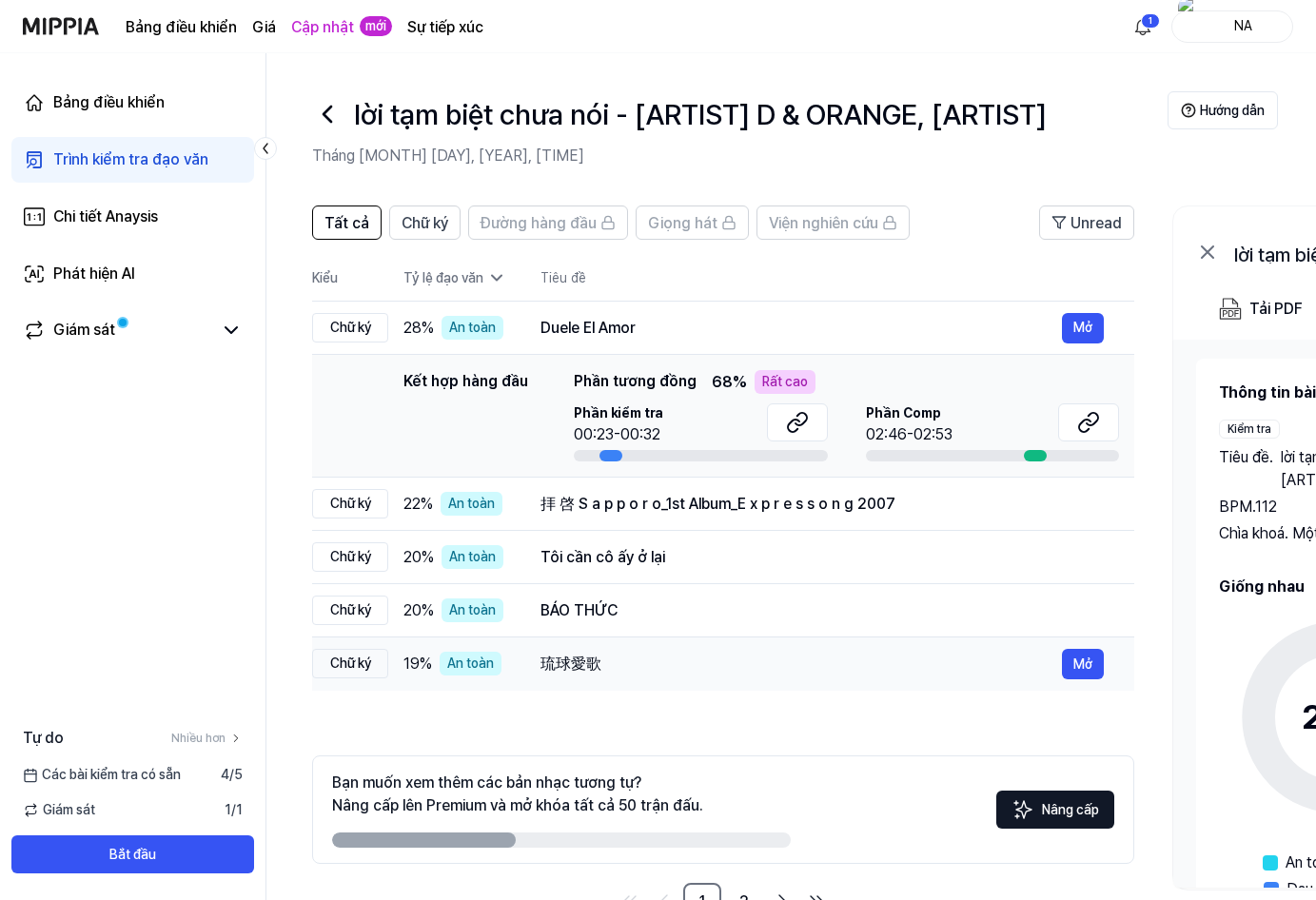 click on "琉球愛歌" at bounding box center (801, 664) 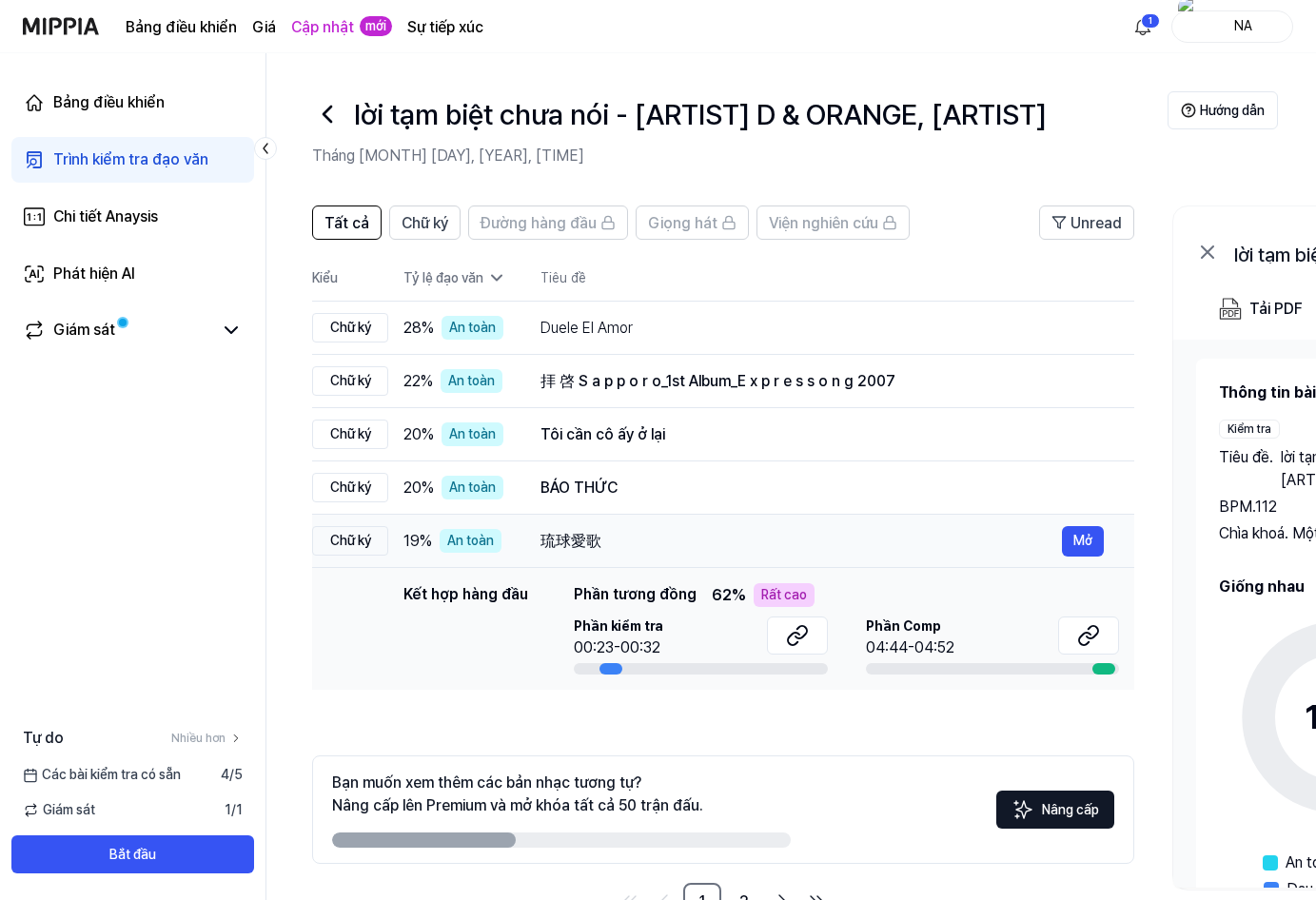 drag, startPoint x: 561, startPoint y: 545, endPoint x: 333, endPoint y: 540, distance: 228.05482 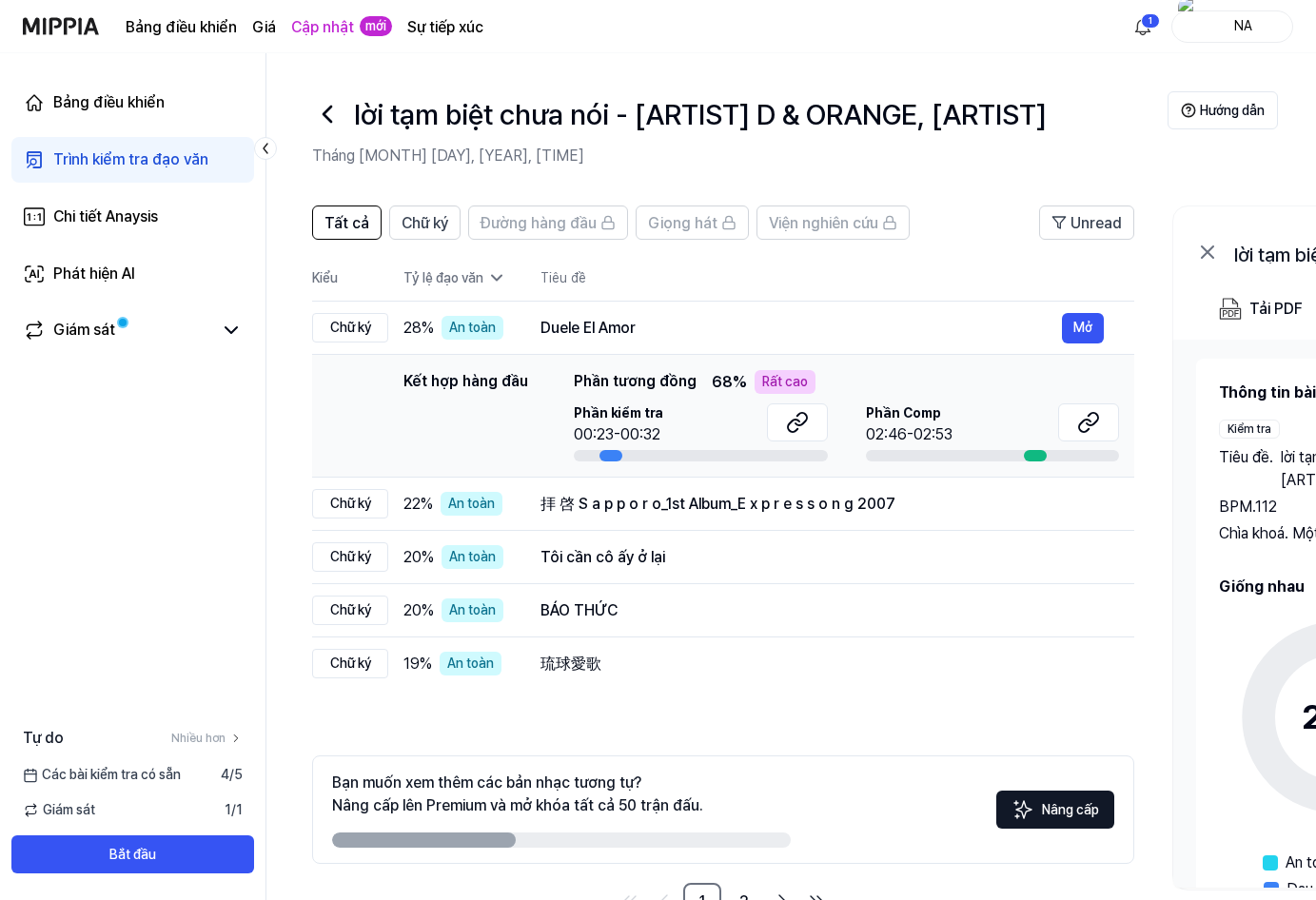 click on "Tiêu đề" at bounding box center (837, 278) 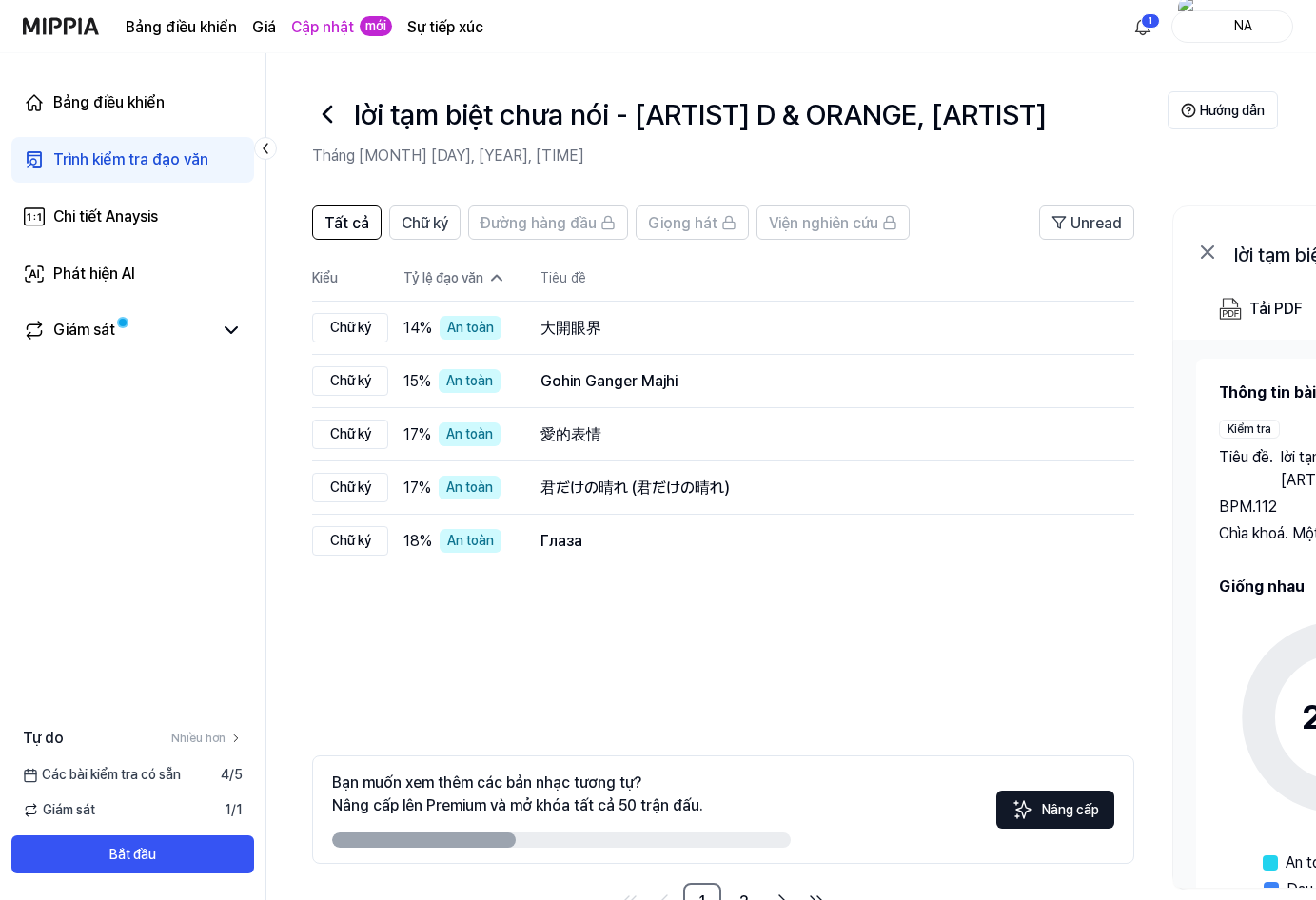 click on "Tỷ lệ đạo văn" at bounding box center [449, 278] 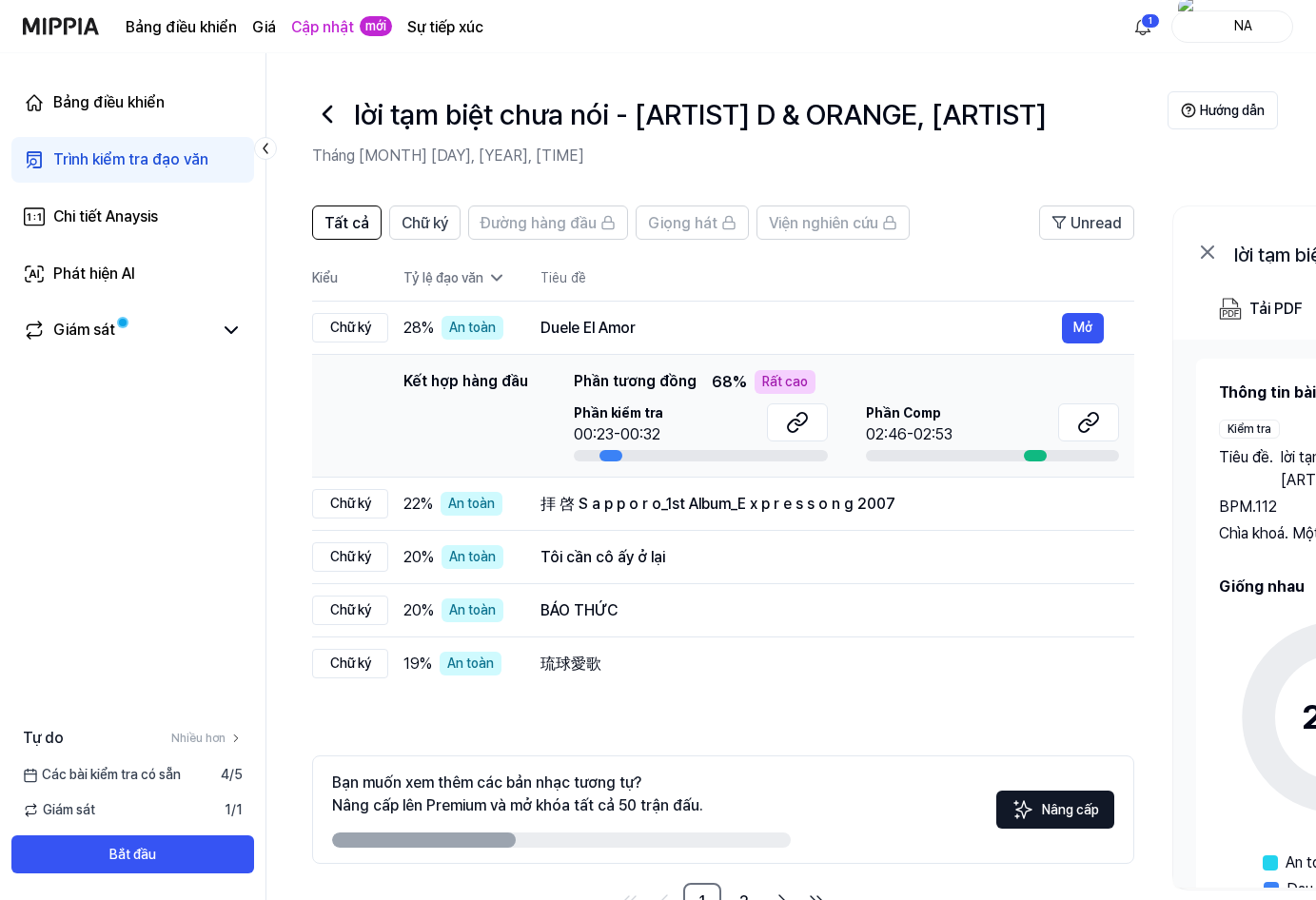 click on "Tỷ lệ đạo văn" at bounding box center (443, 278) 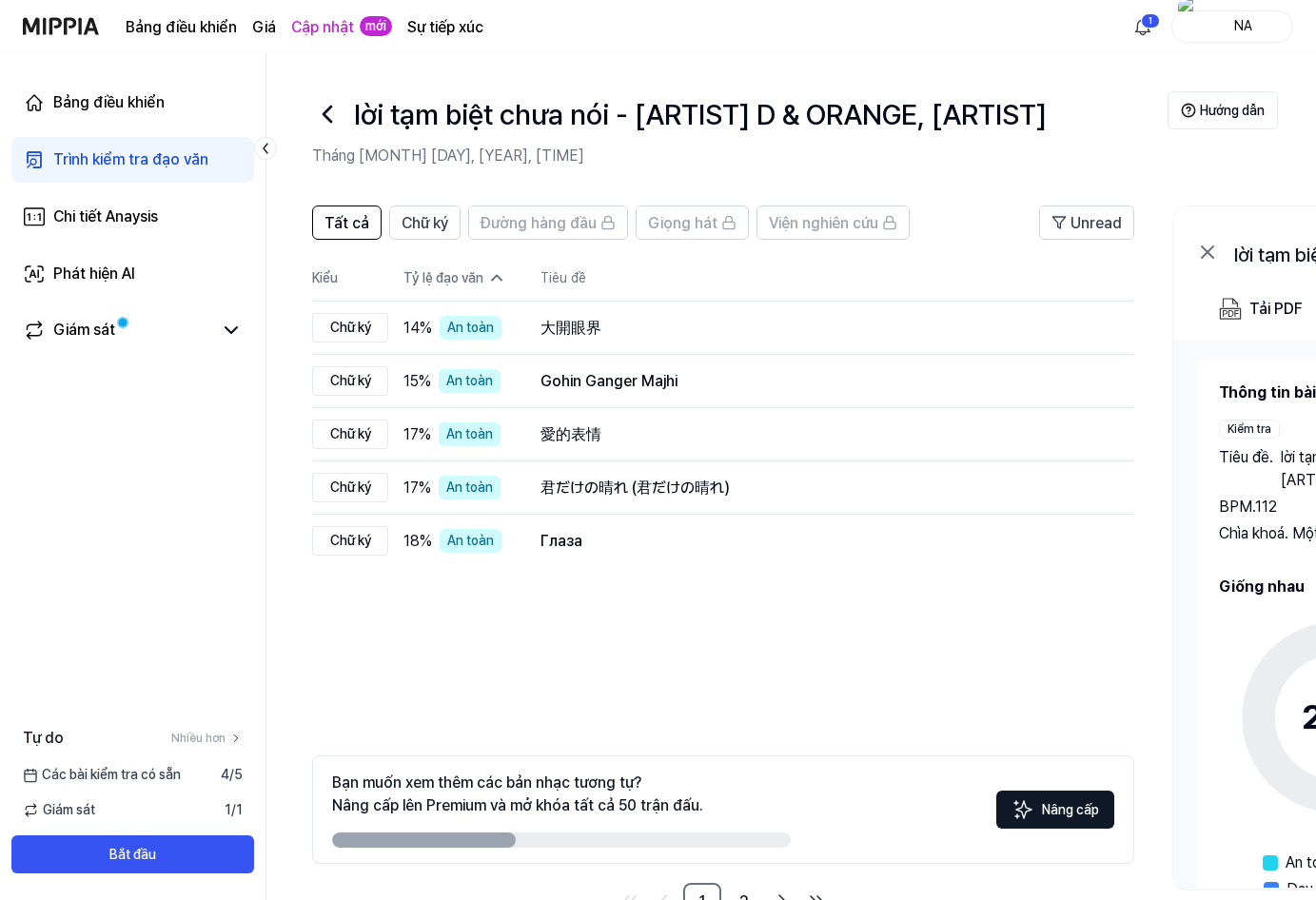 click on "Tỷ lệ đạo văn" at bounding box center (443, 278) 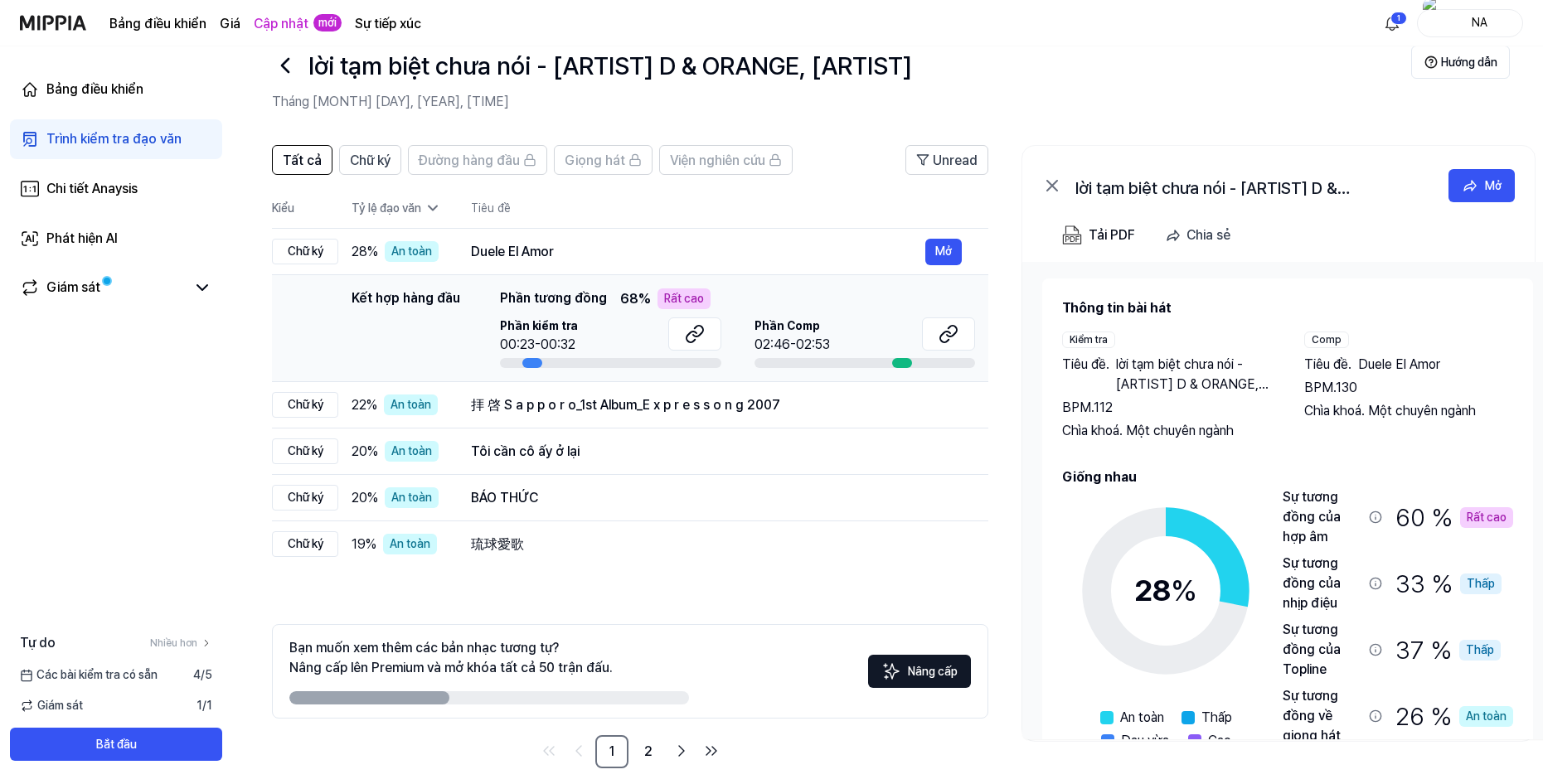 scroll, scrollTop: 51, scrollLeft: 0, axis: vertical 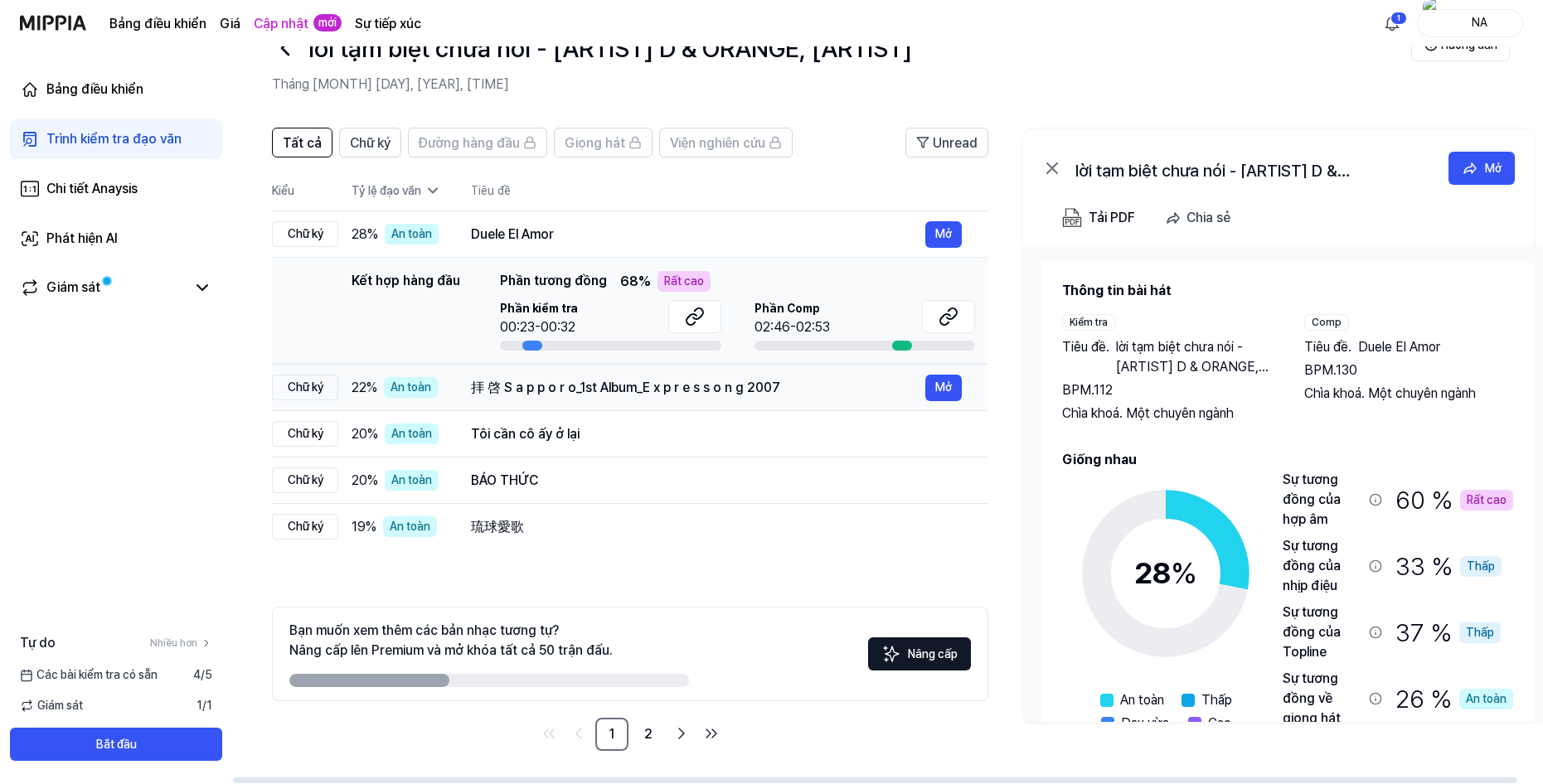 click on "拝 啓 S a p p o r o_1st Album_E x p r e s s o n g 2007" at bounding box center [698, 388] 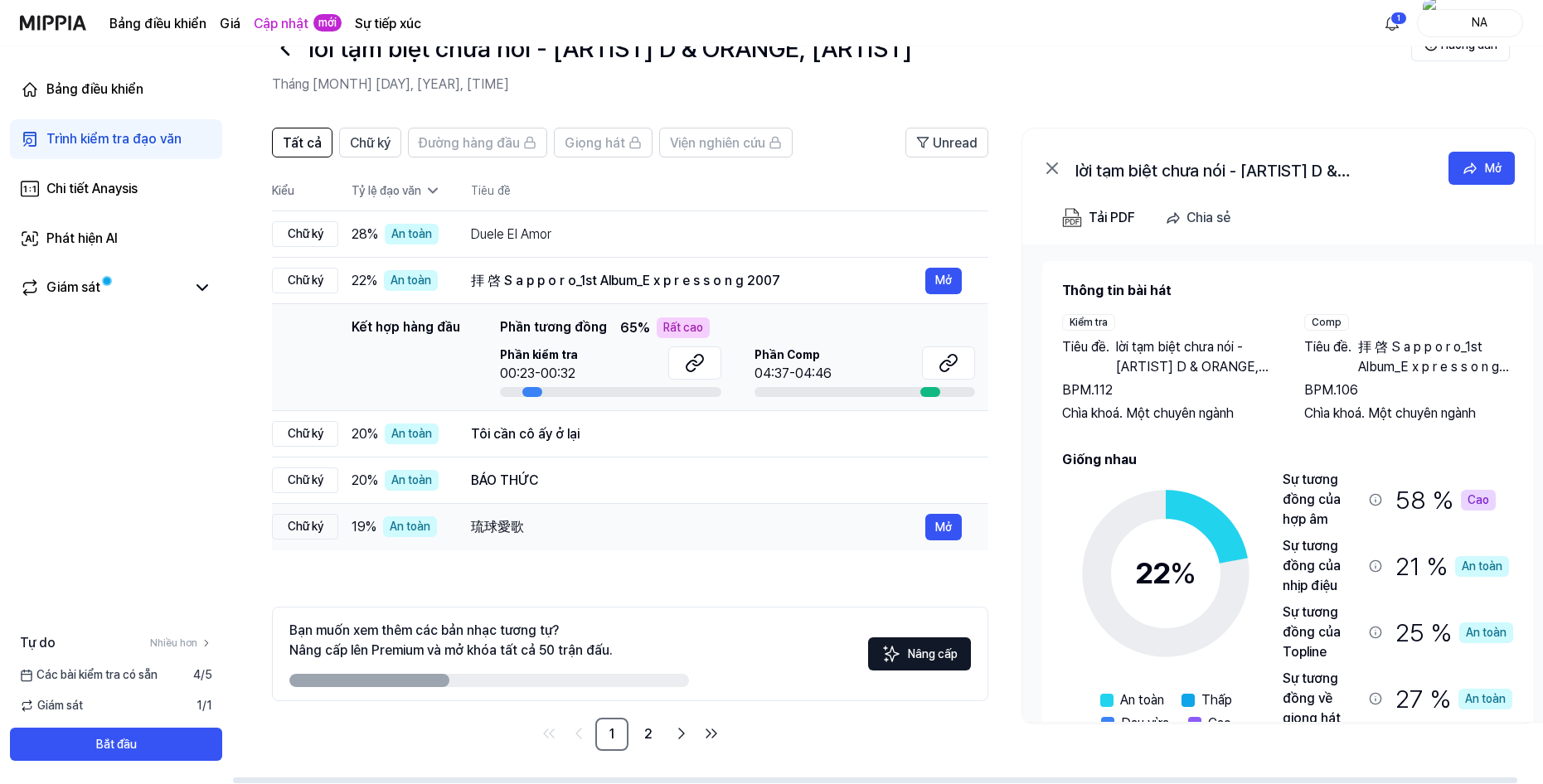 click on "琉球愛歌" at bounding box center [698, 527] 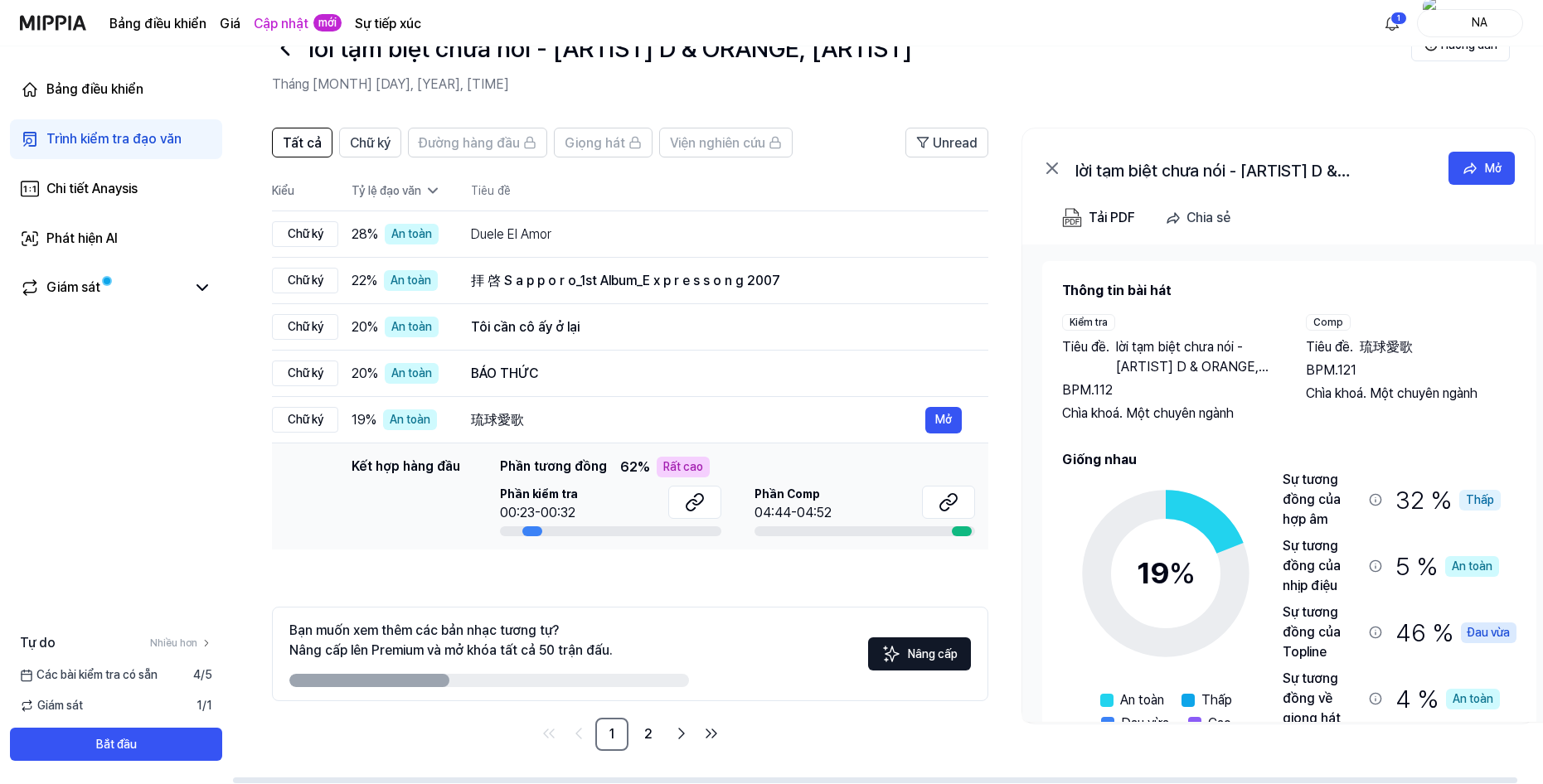 click on "Comp" at bounding box center [1328, 322] 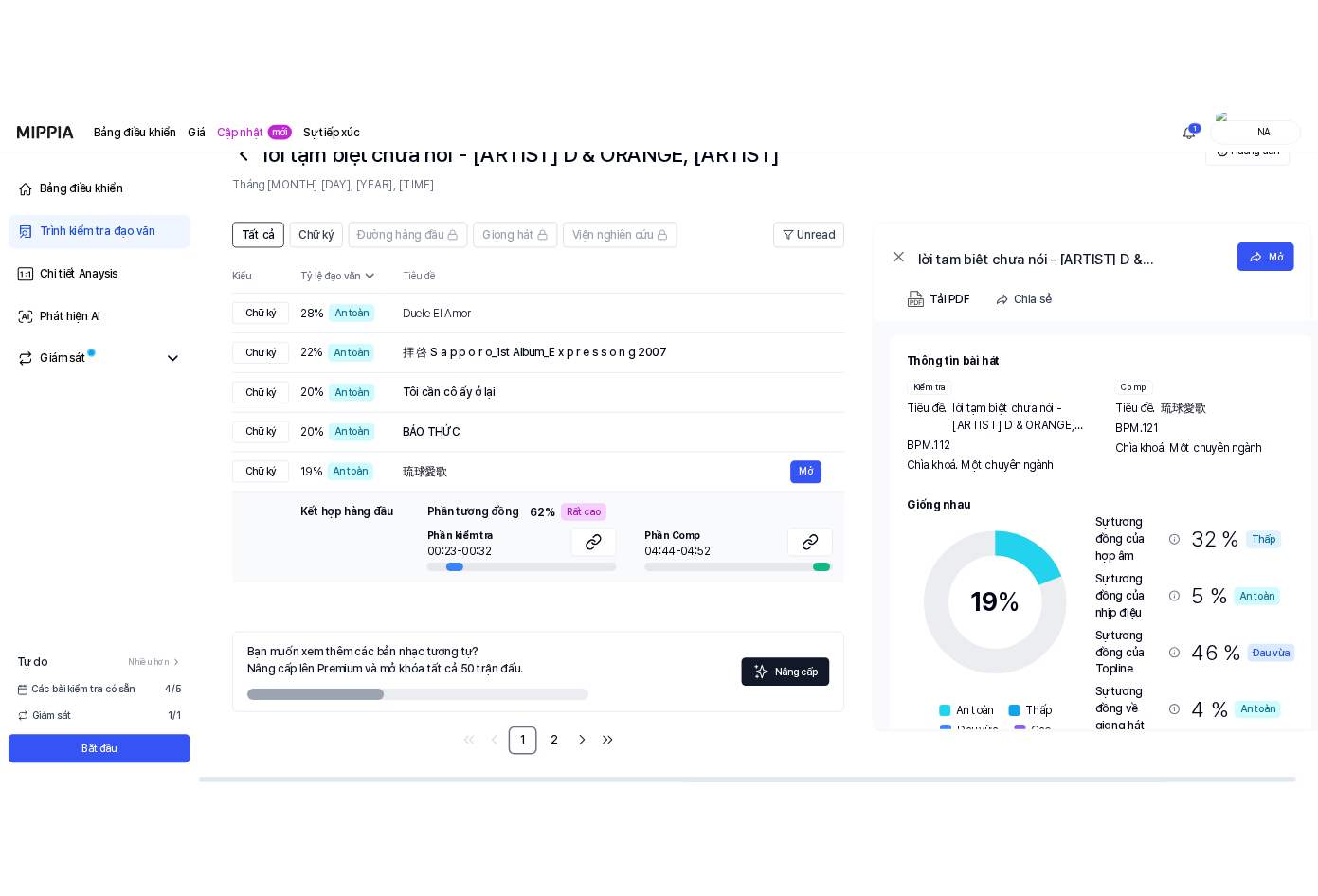 scroll, scrollTop: 0, scrollLeft: 0, axis: both 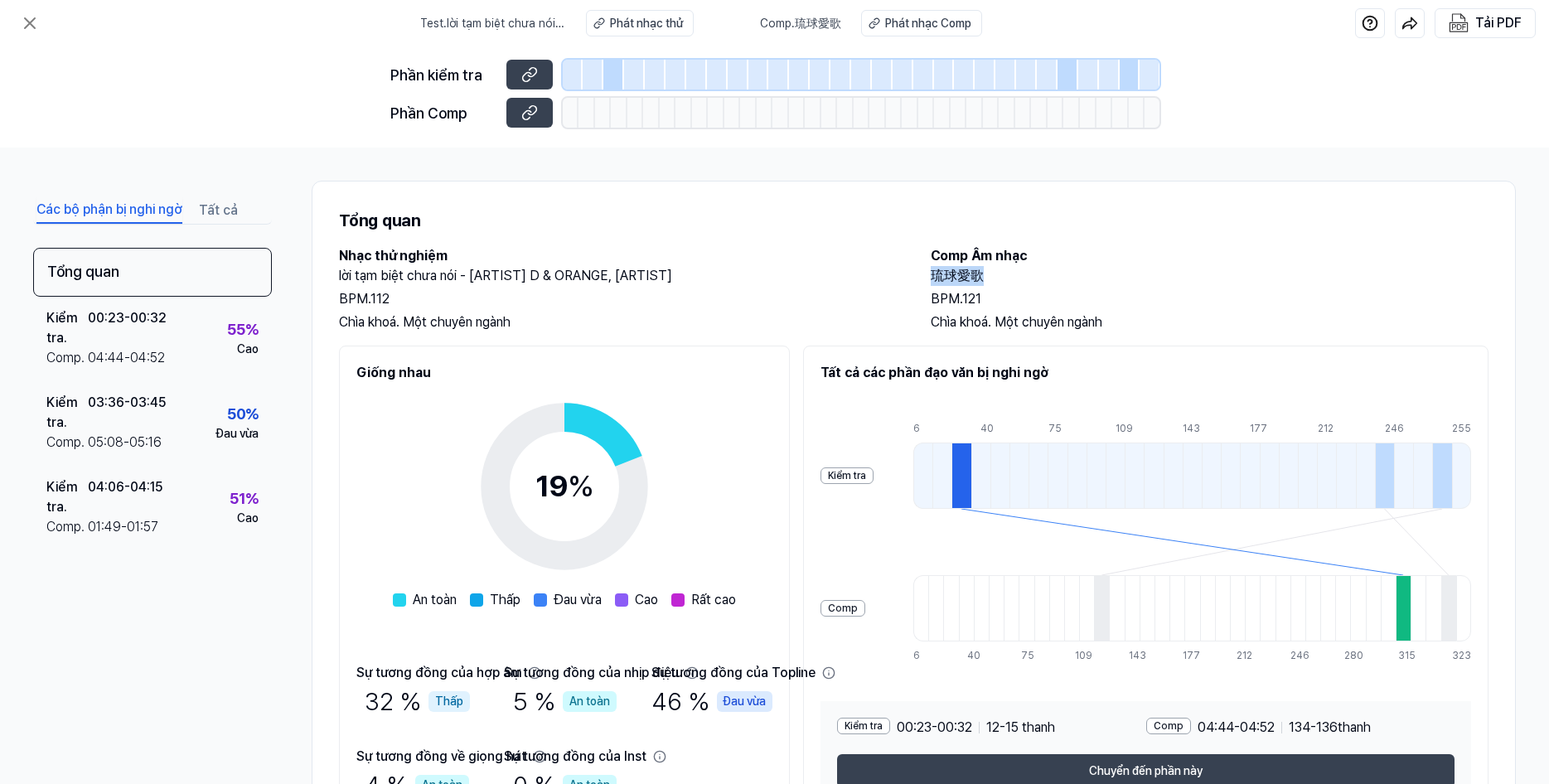 drag, startPoint x: 918, startPoint y: 274, endPoint x: 985, endPoint y: 271, distance: 67.06713 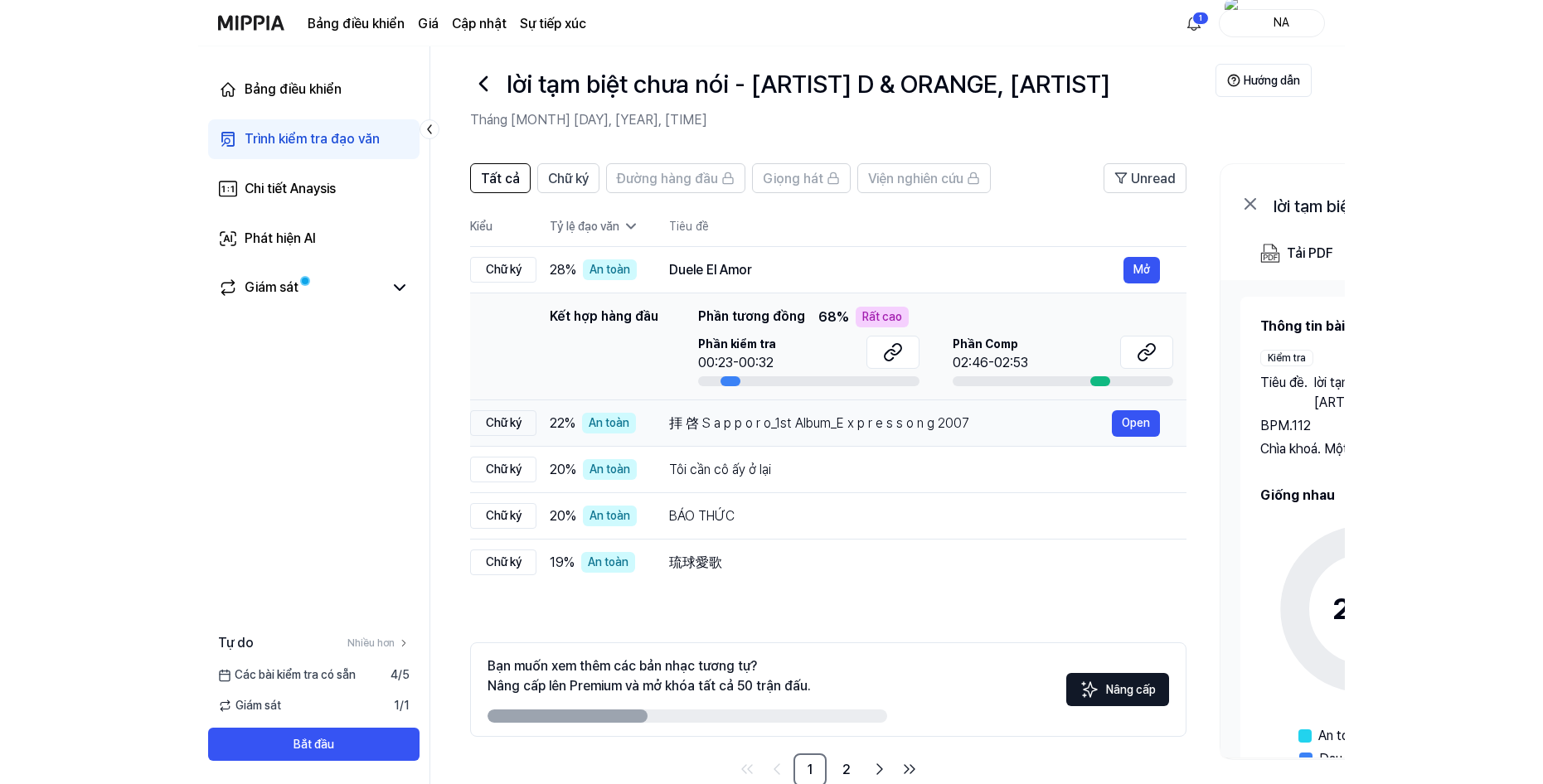 scroll, scrollTop: 0, scrollLeft: 0, axis: both 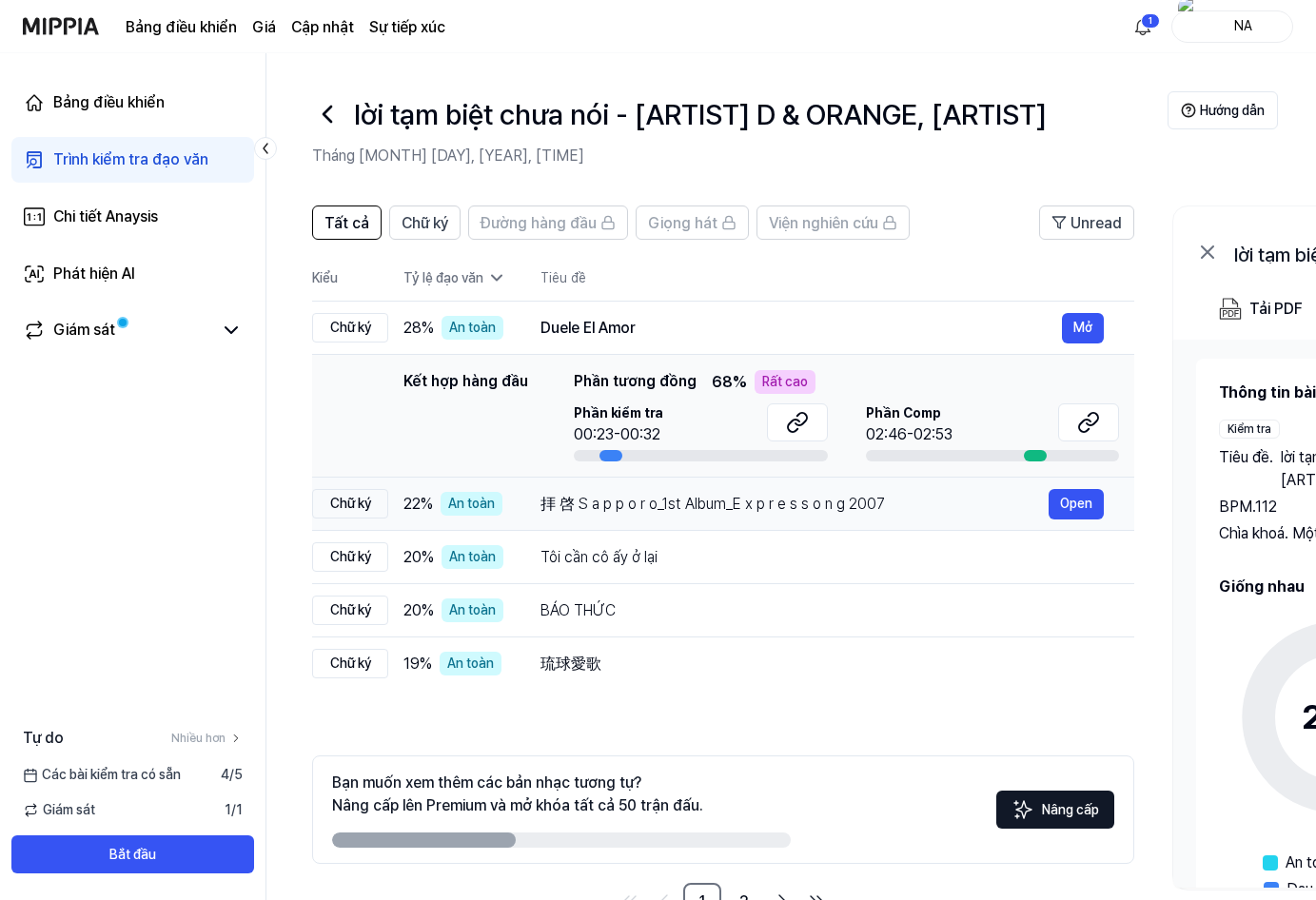 click on "拝 啓 S a p p o r o_1st Album_E x p r e s s o n g 2007" at bounding box center (795, 504) 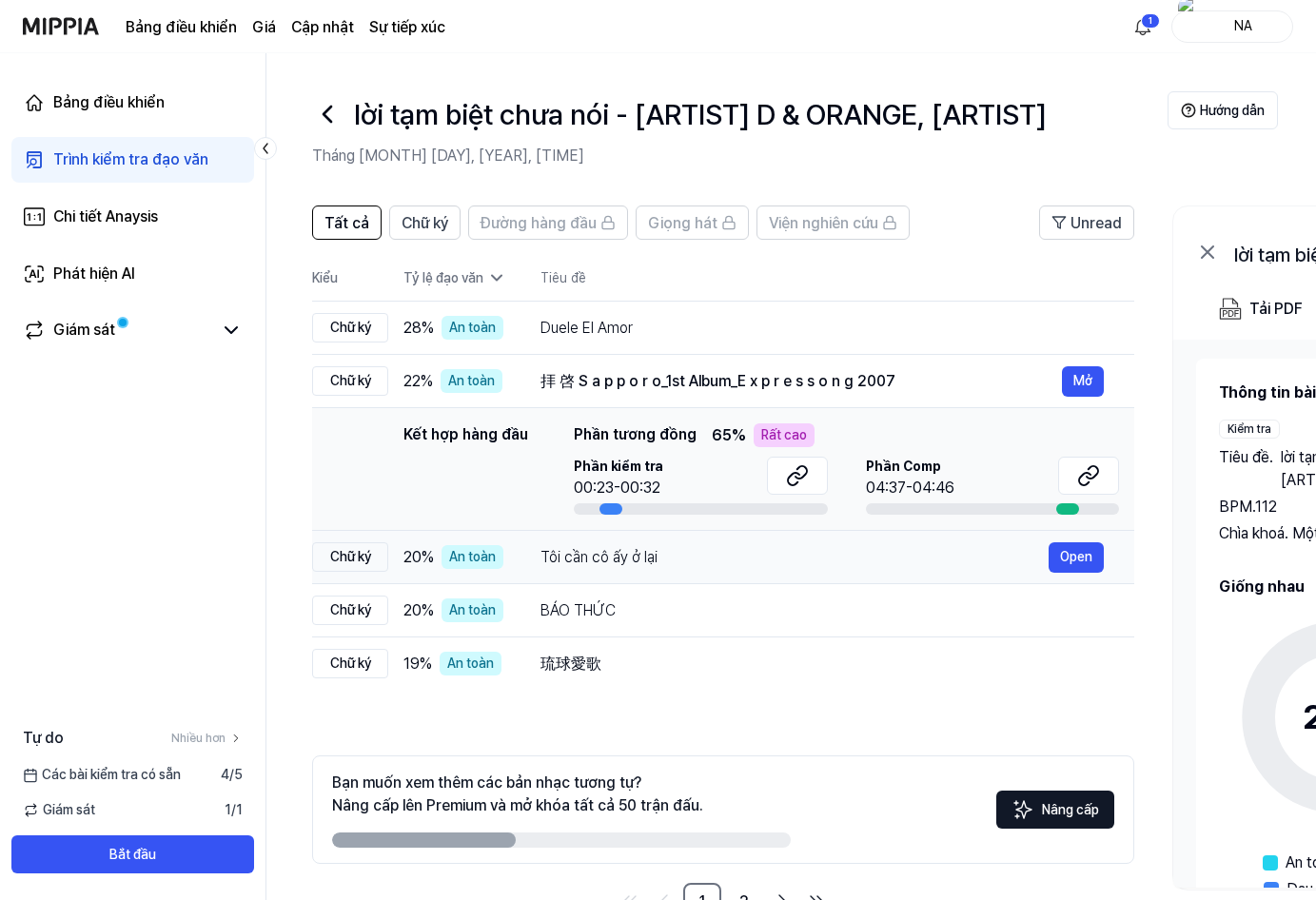 click on "Tôi cần cô ấy ở lại Open" at bounding box center (822, 558) 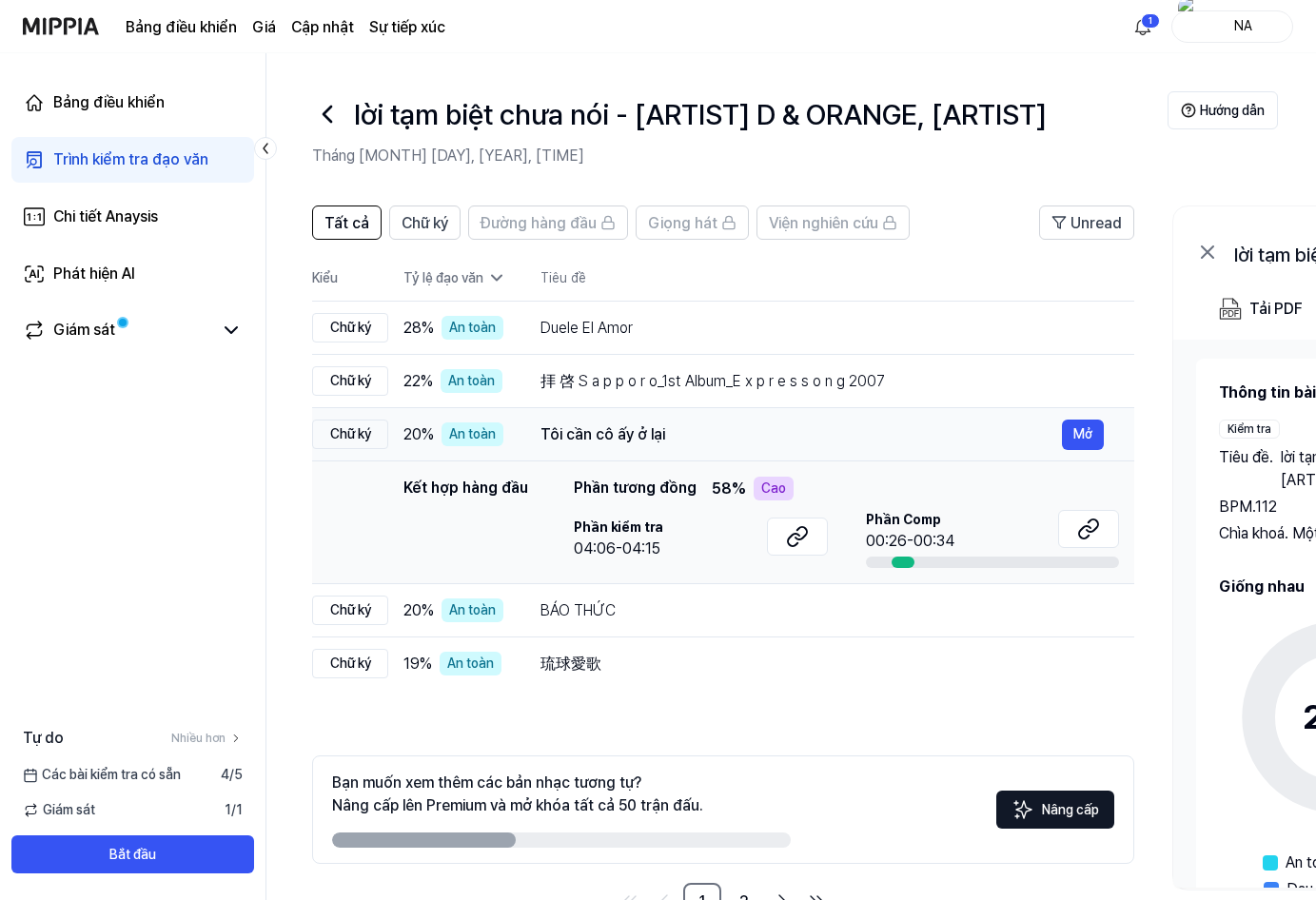 click on "Tôi cần cô ấy ở lại" at bounding box center [801, 435] 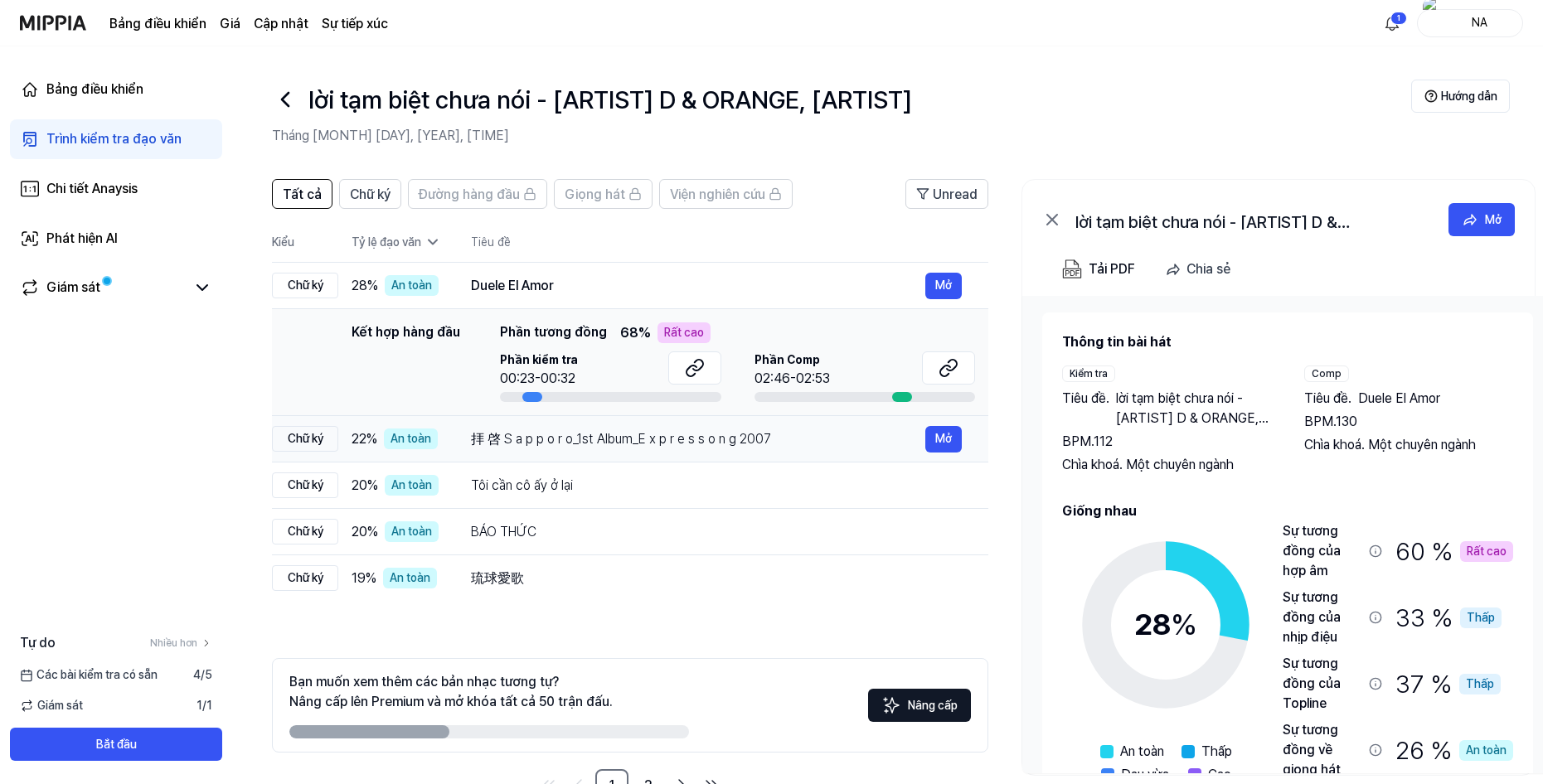 click on "拝 啓 S a p p o r o_1st Album_E x p r e s s o n g 2007 Mở" at bounding box center [716, 439] 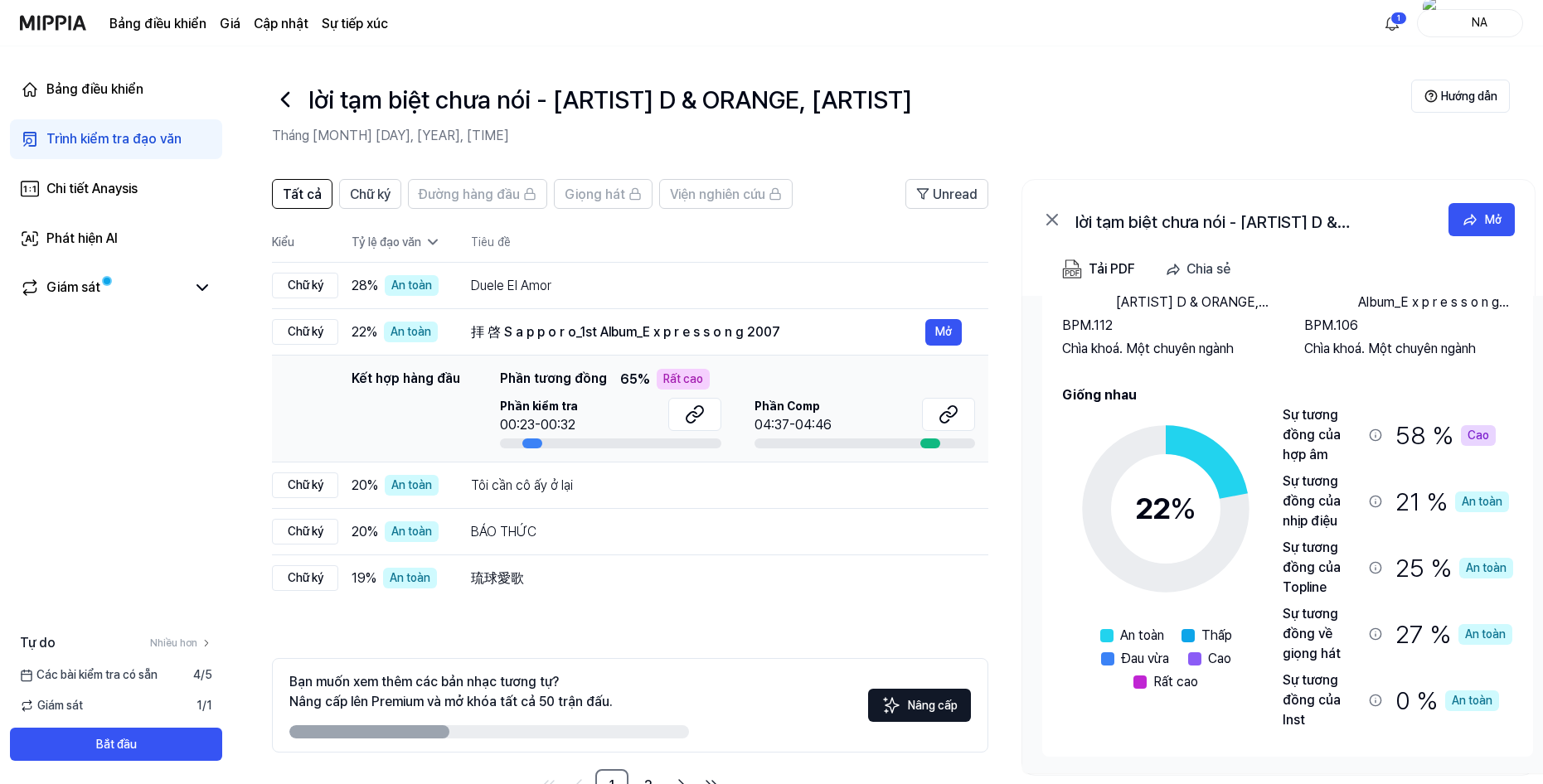 scroll, scrollTop: 33, scrollLeft: 0, axis: vertical 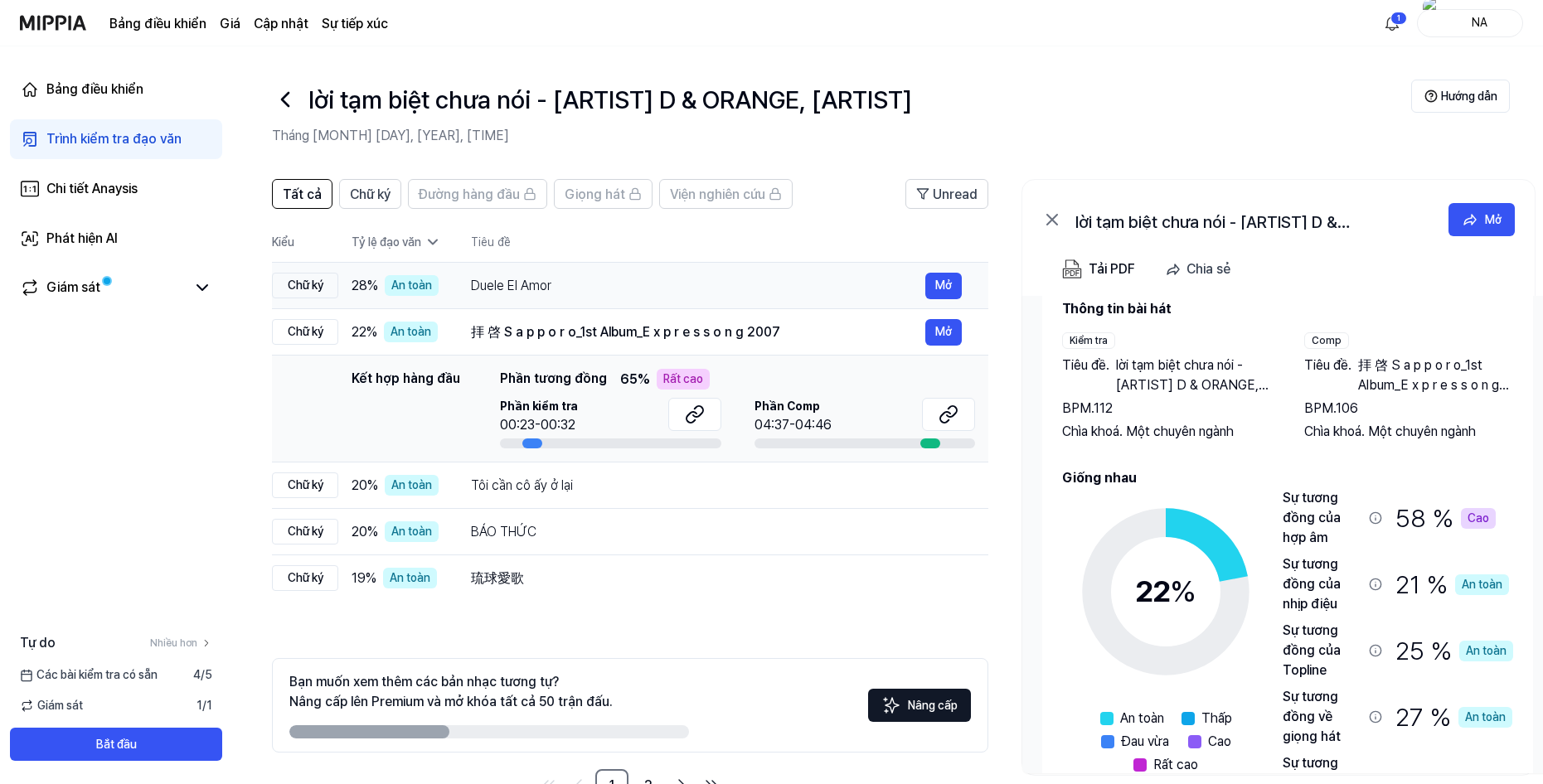 click on "Duele El Amor Mở" at bounding box center [716, 286] 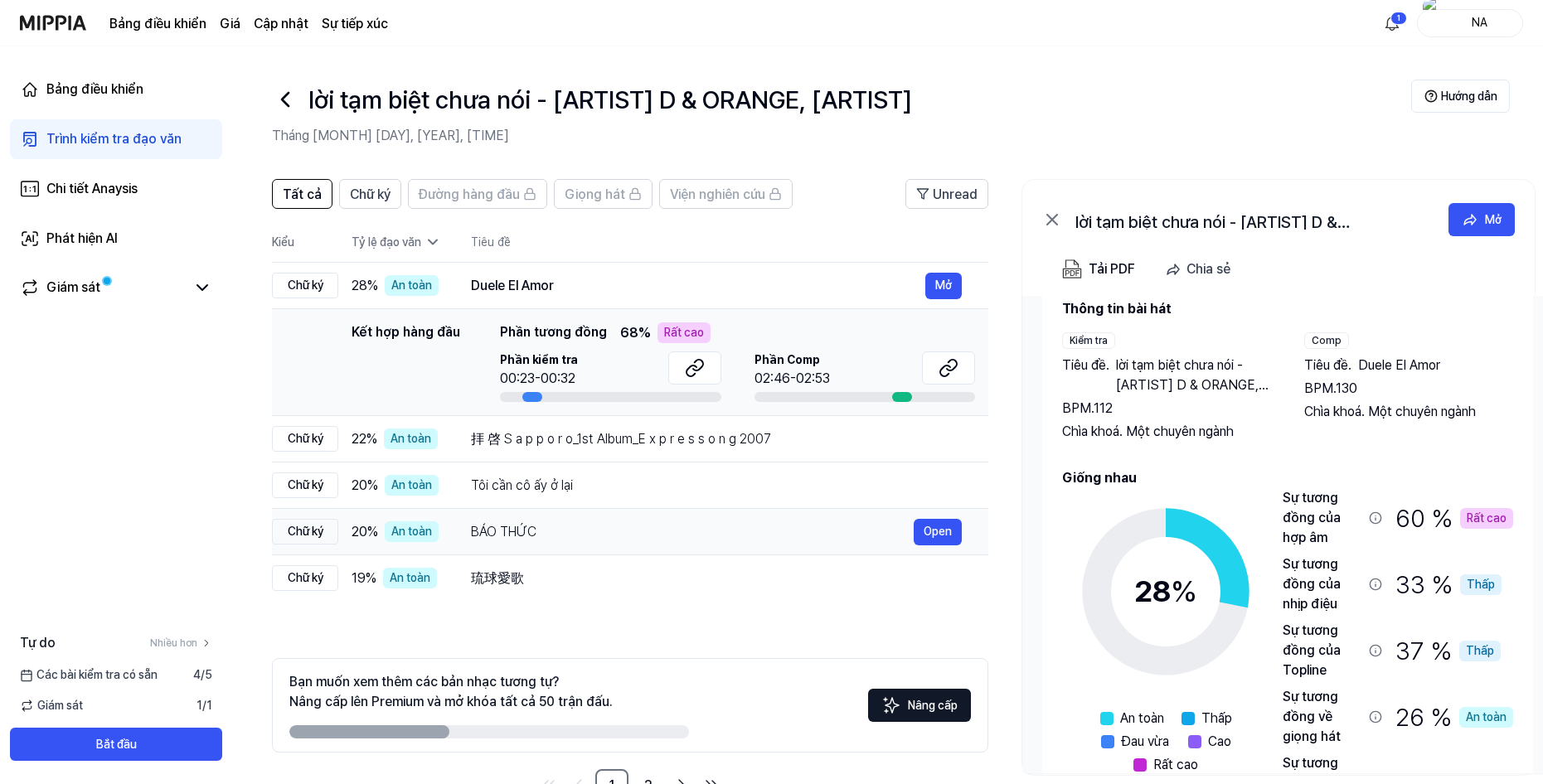 click on "BÁO THỨC Open" at bounding box center (716, 532) 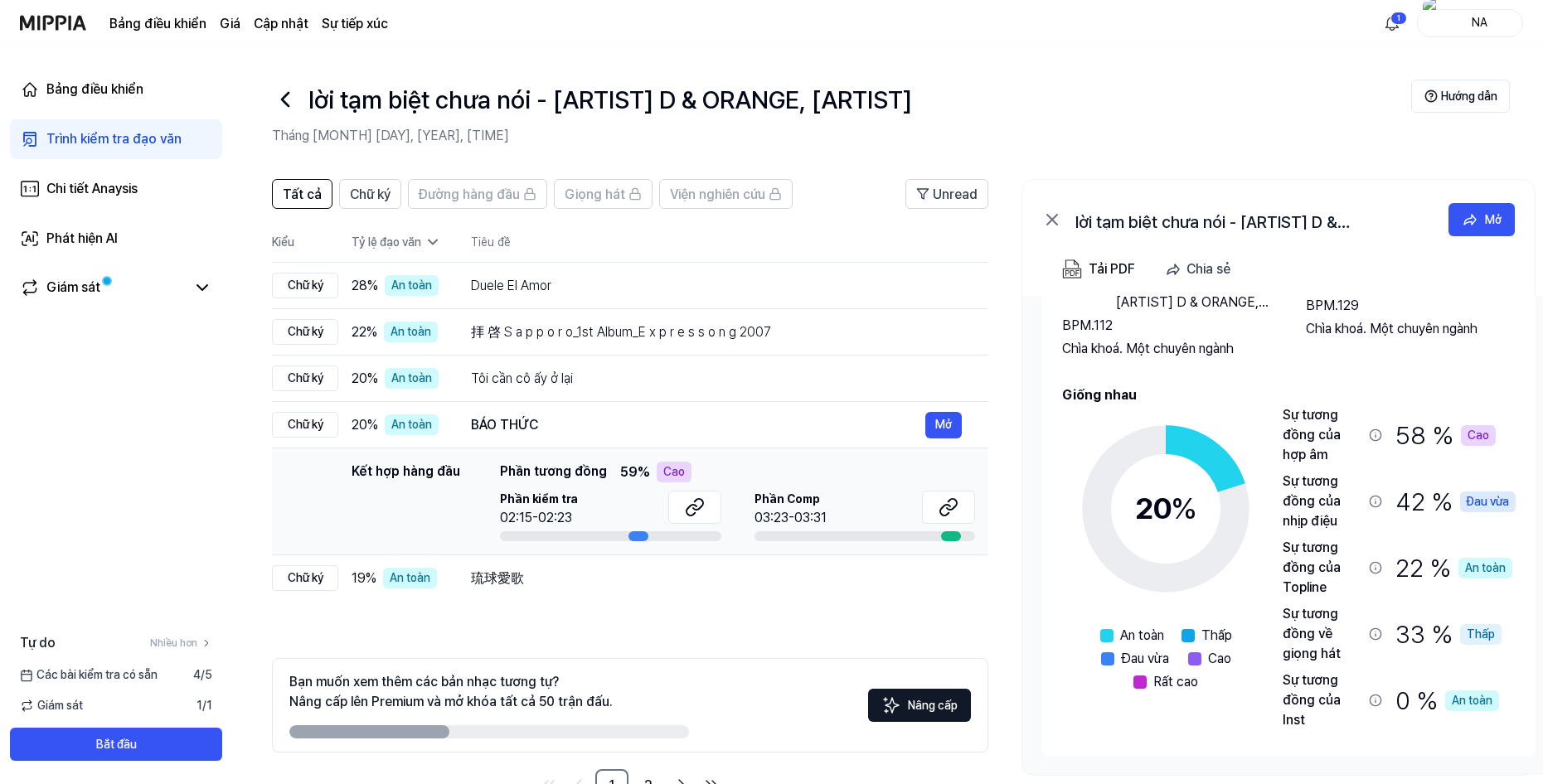 scroll, scrollTop: 0, scrollLeft: 0, axis: both 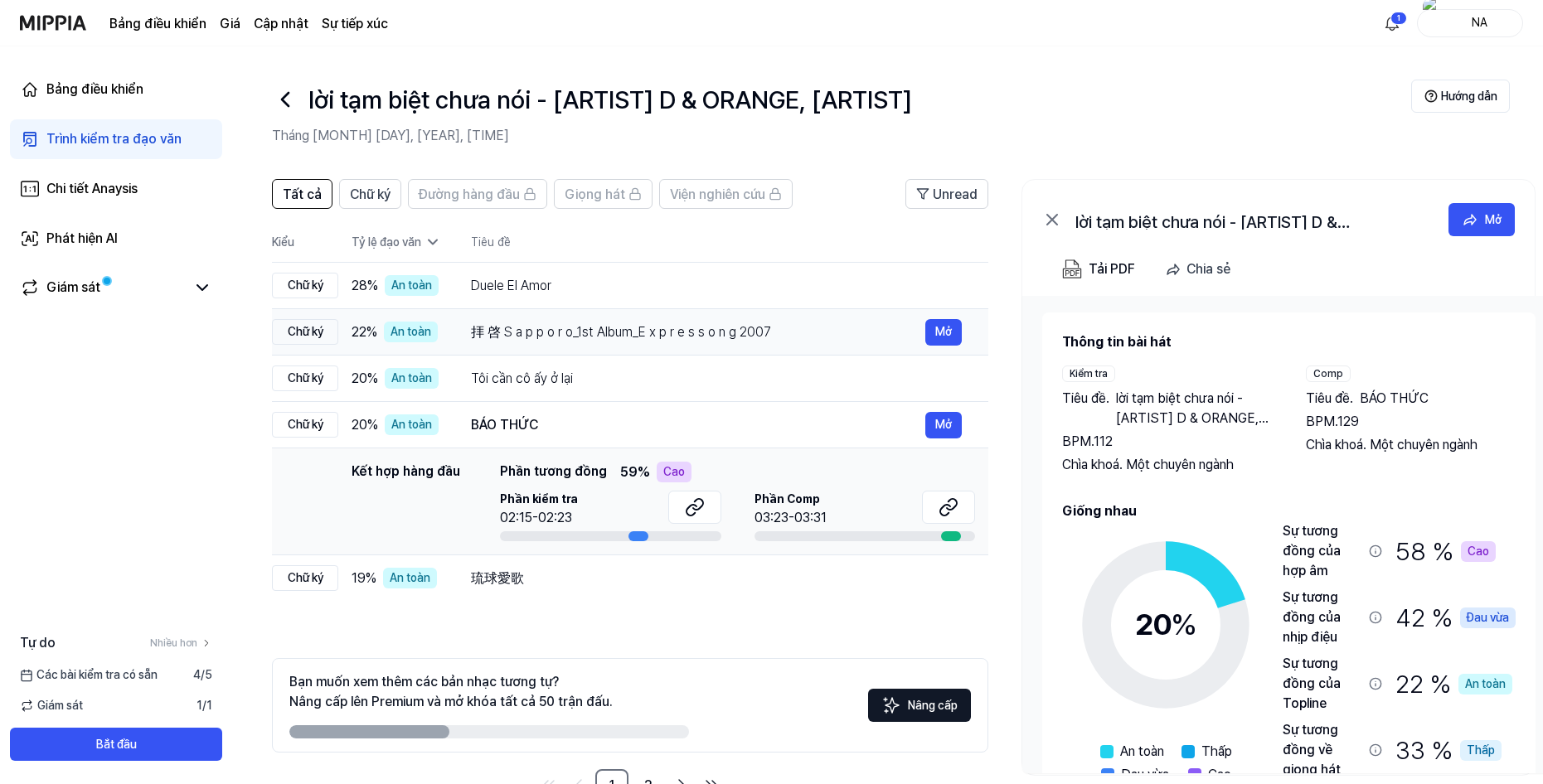 click on "拝 啓 S a p p o r o_1st Album_E x p r e s s o n g 2007" at bounding box center [698, 332] 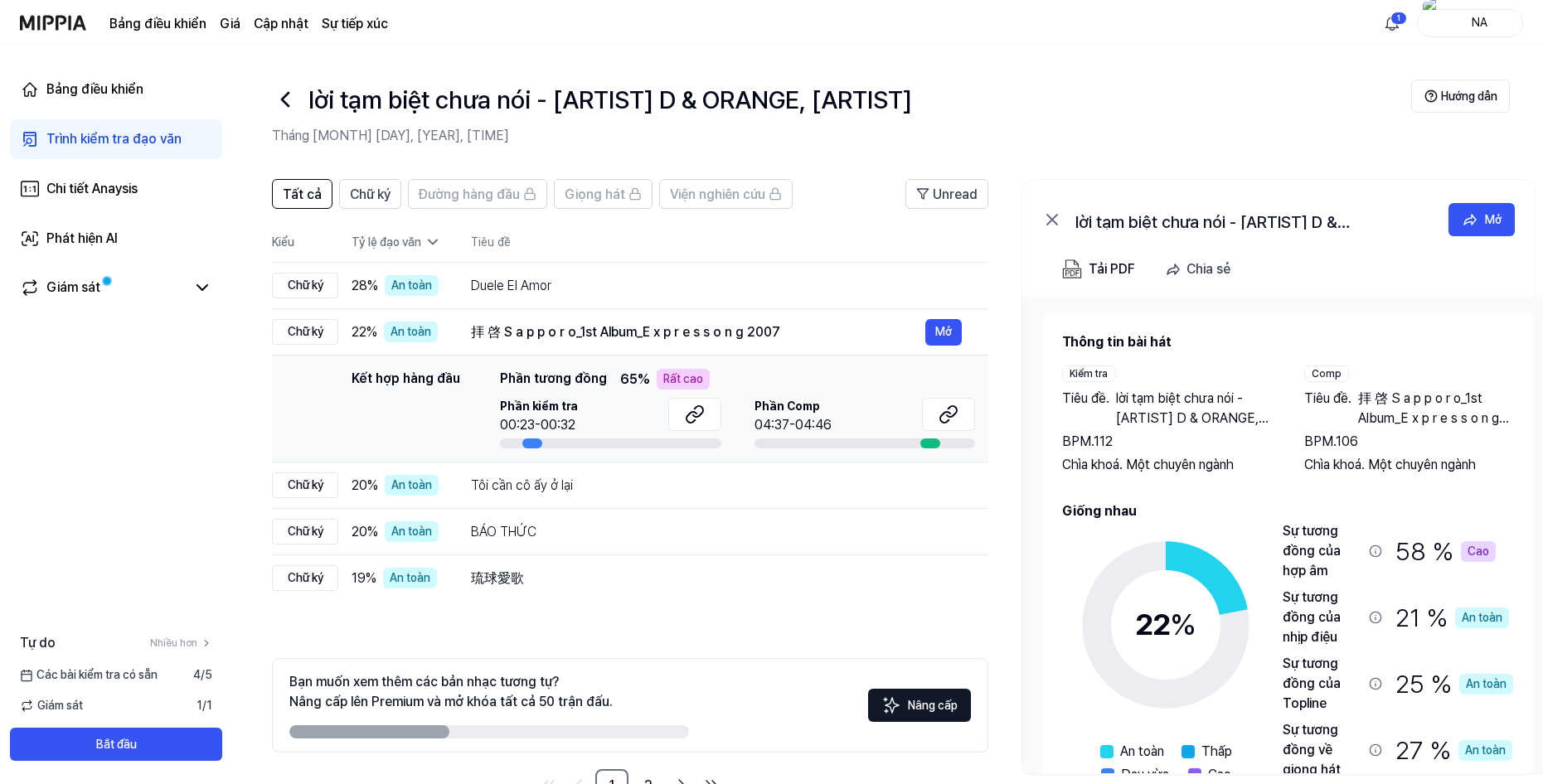 click on "拝 啓 S a p p o r o_1st Album_E x p r e s s o n g 2007" at bounding box center [1435, 409] 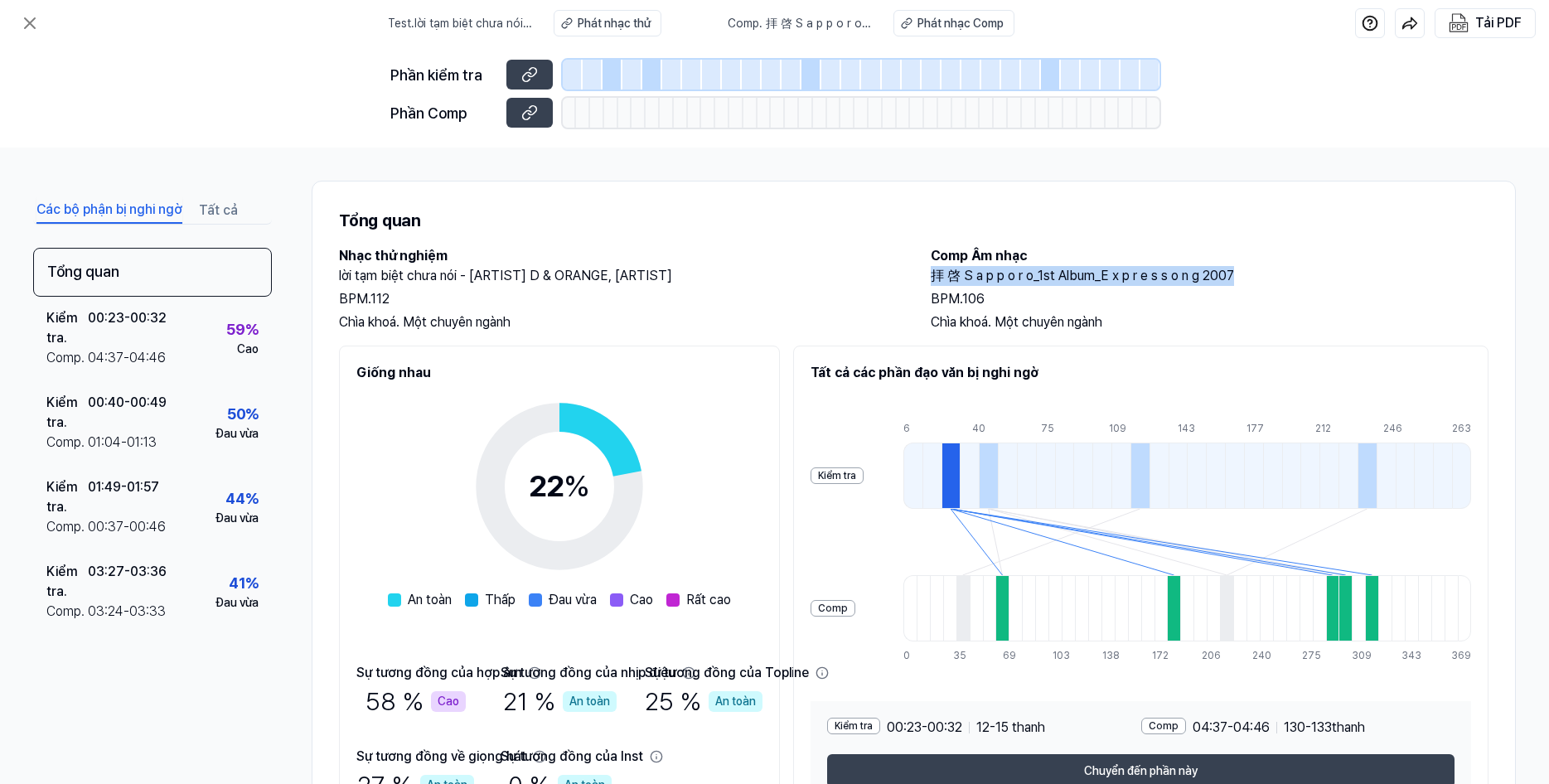 drag, startPoint x: 926, startPoint y: 271, endPoint x: 1244, endPoint y: 273, distance: 318.00629 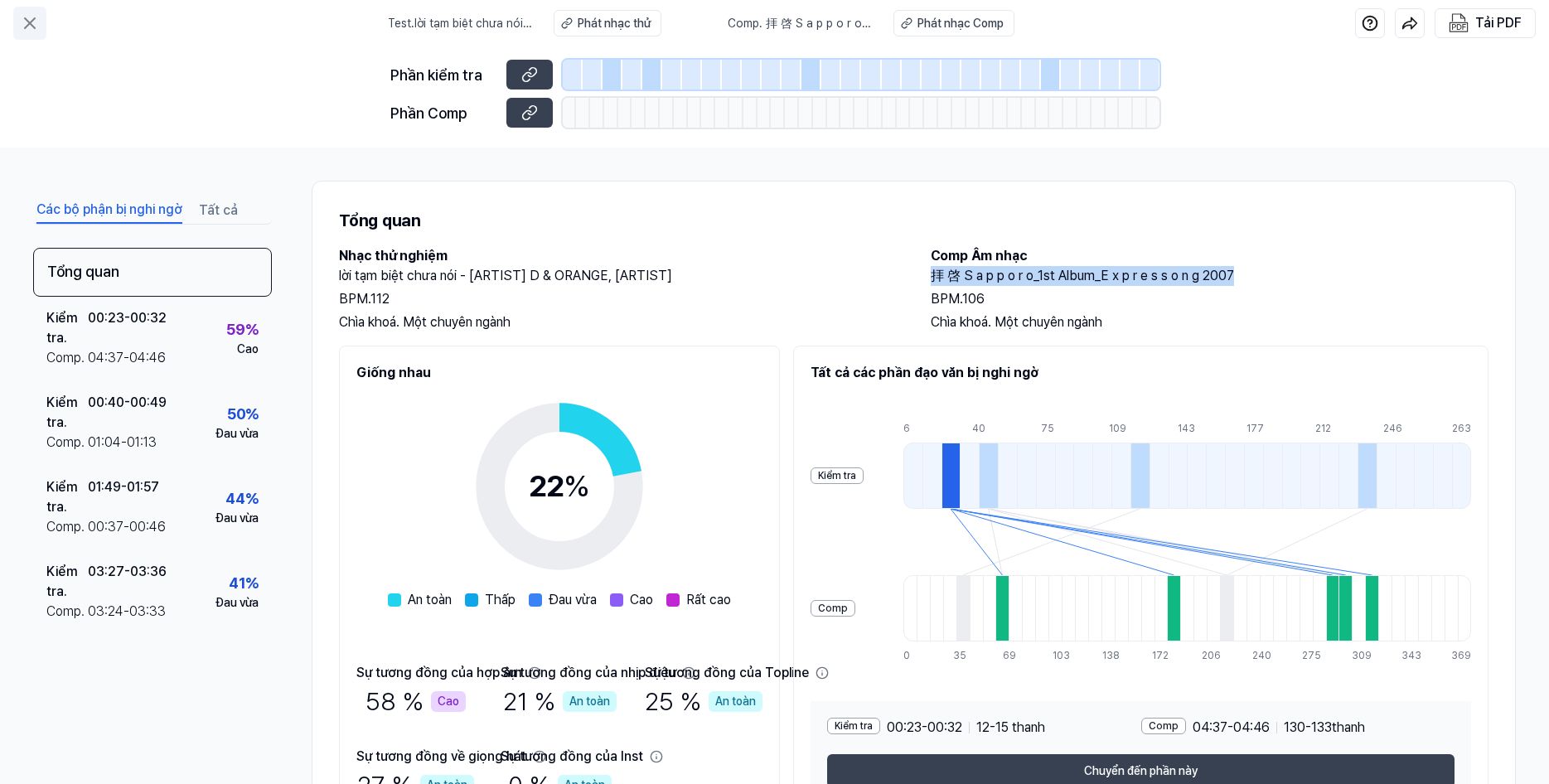 click 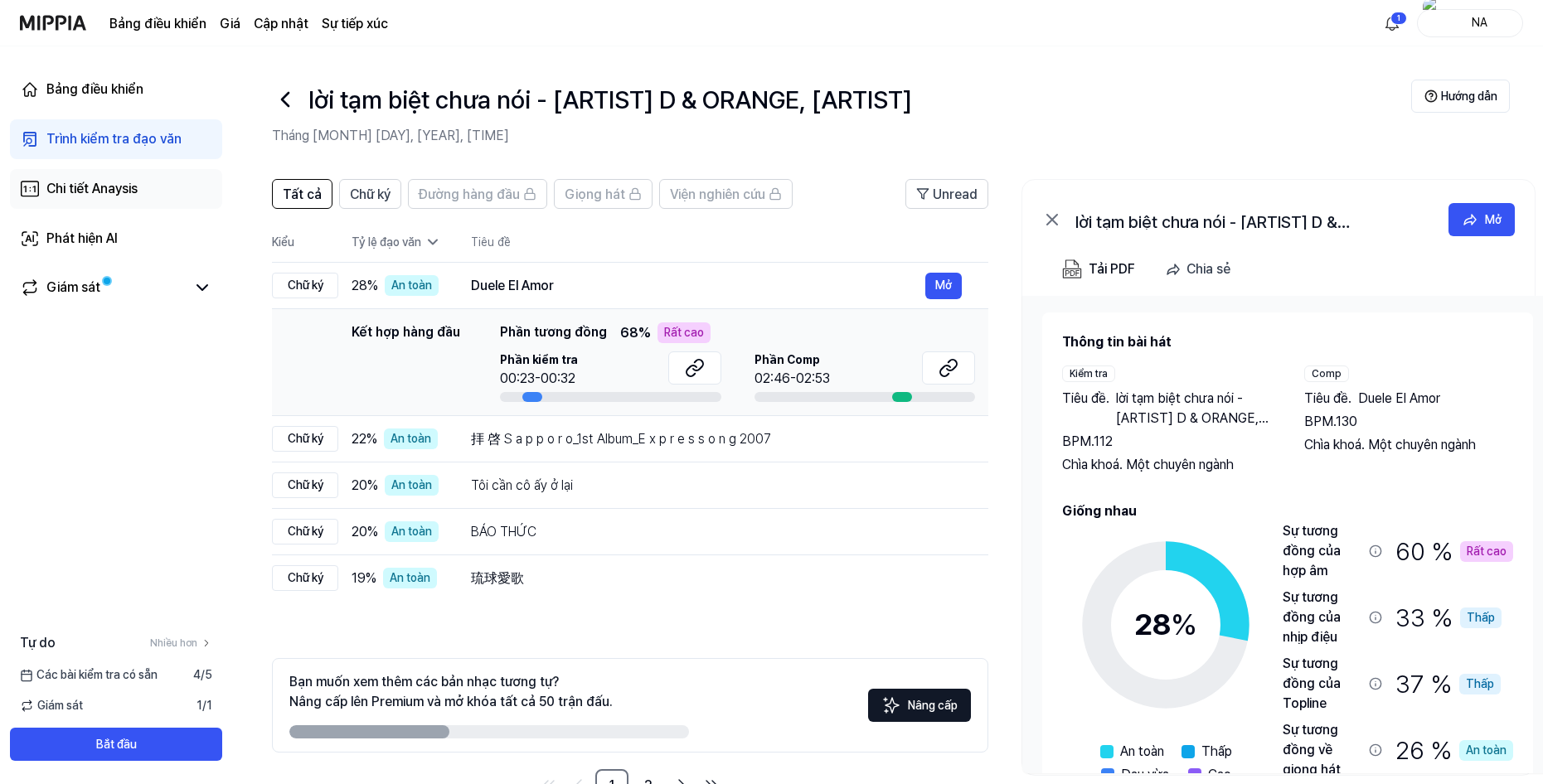click on "Chi tiết Anaysis" at bounding box center (92, 189) 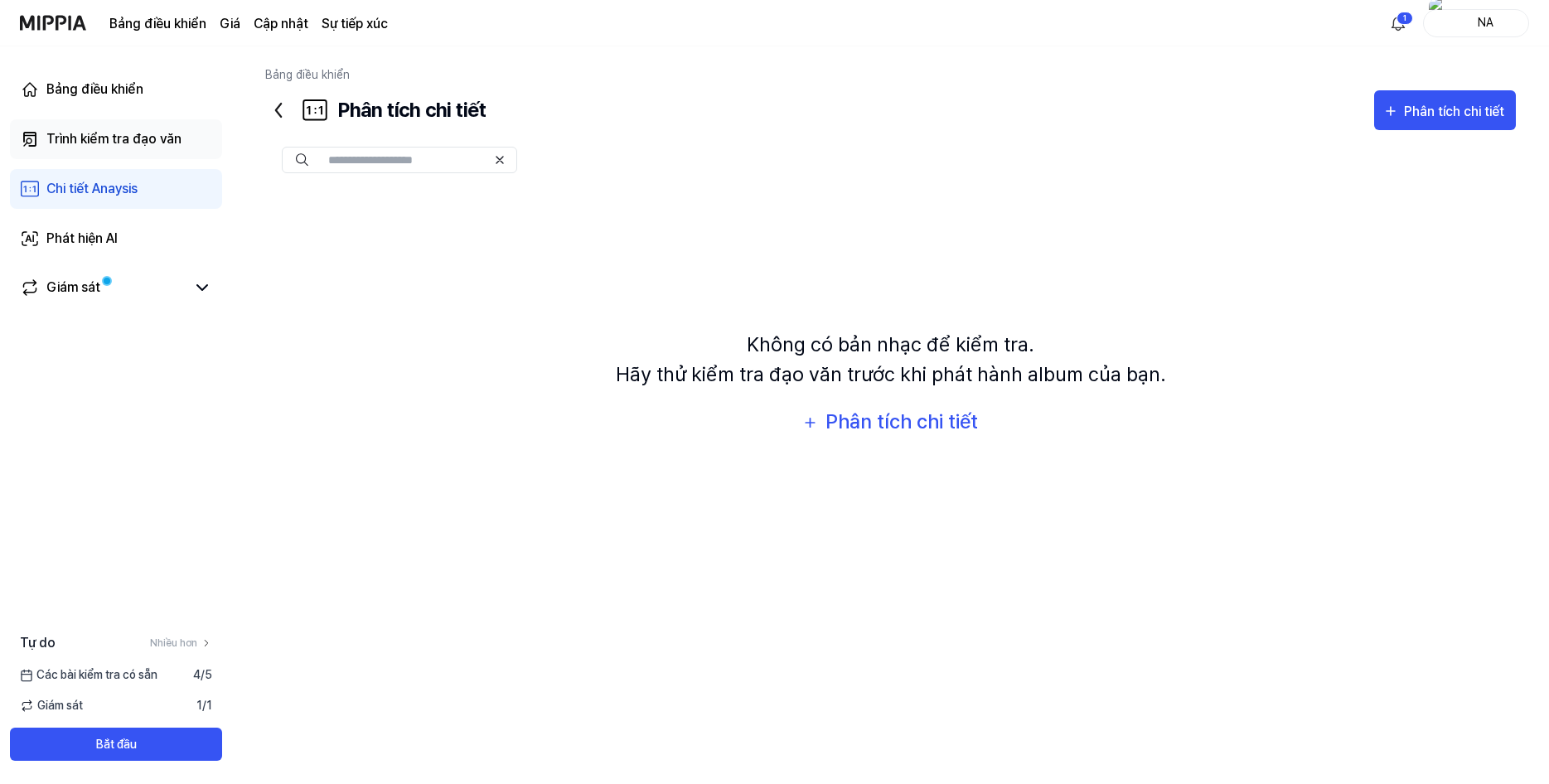 click on "Trình kiểm tra đạo văn" at bounding box center [114, 139] 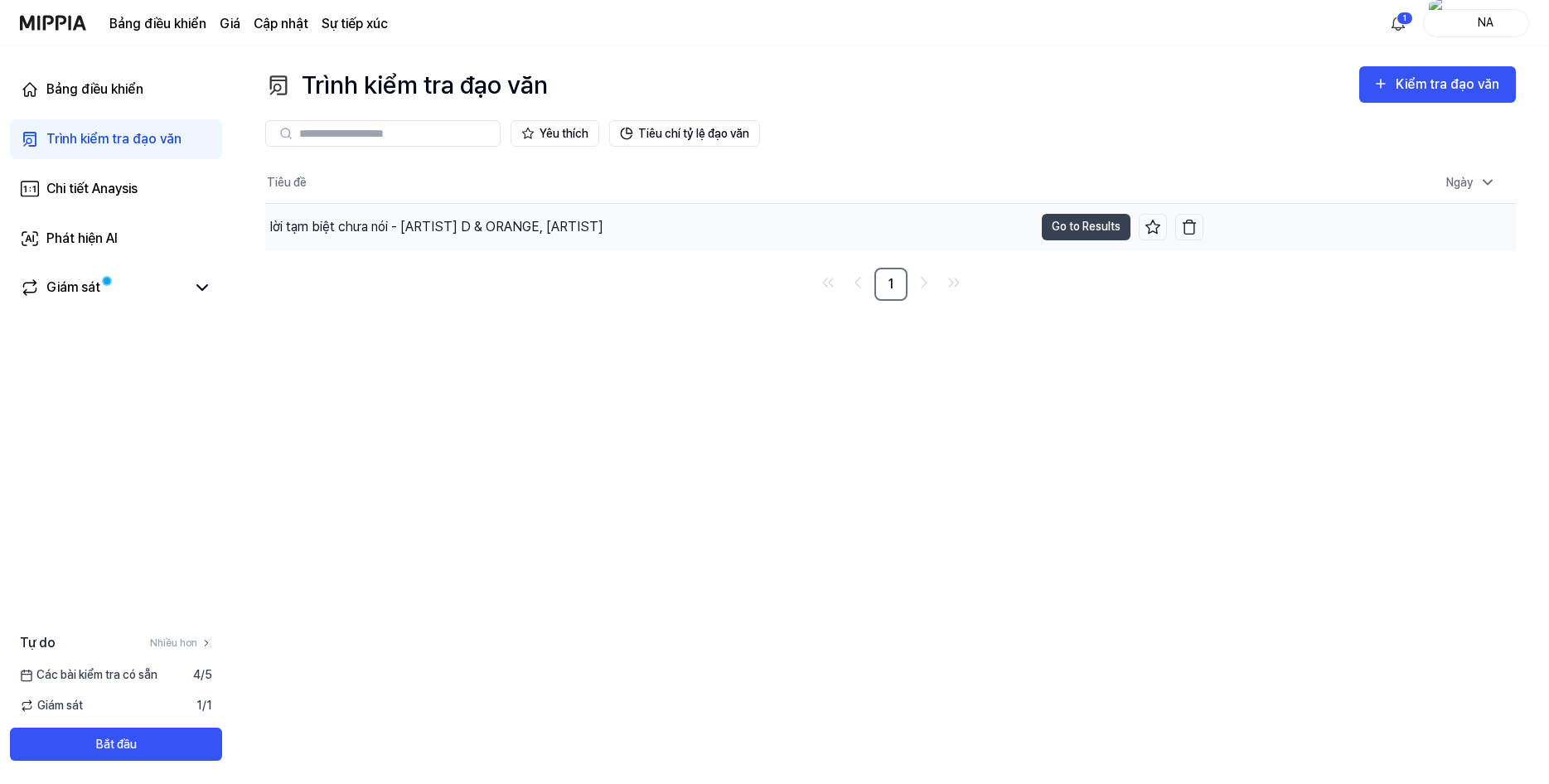 click on "lời tạm biệt chưa nói - [ARTIST] D & ORANGE, [ARTIST]" at bounding box center [437, 227] 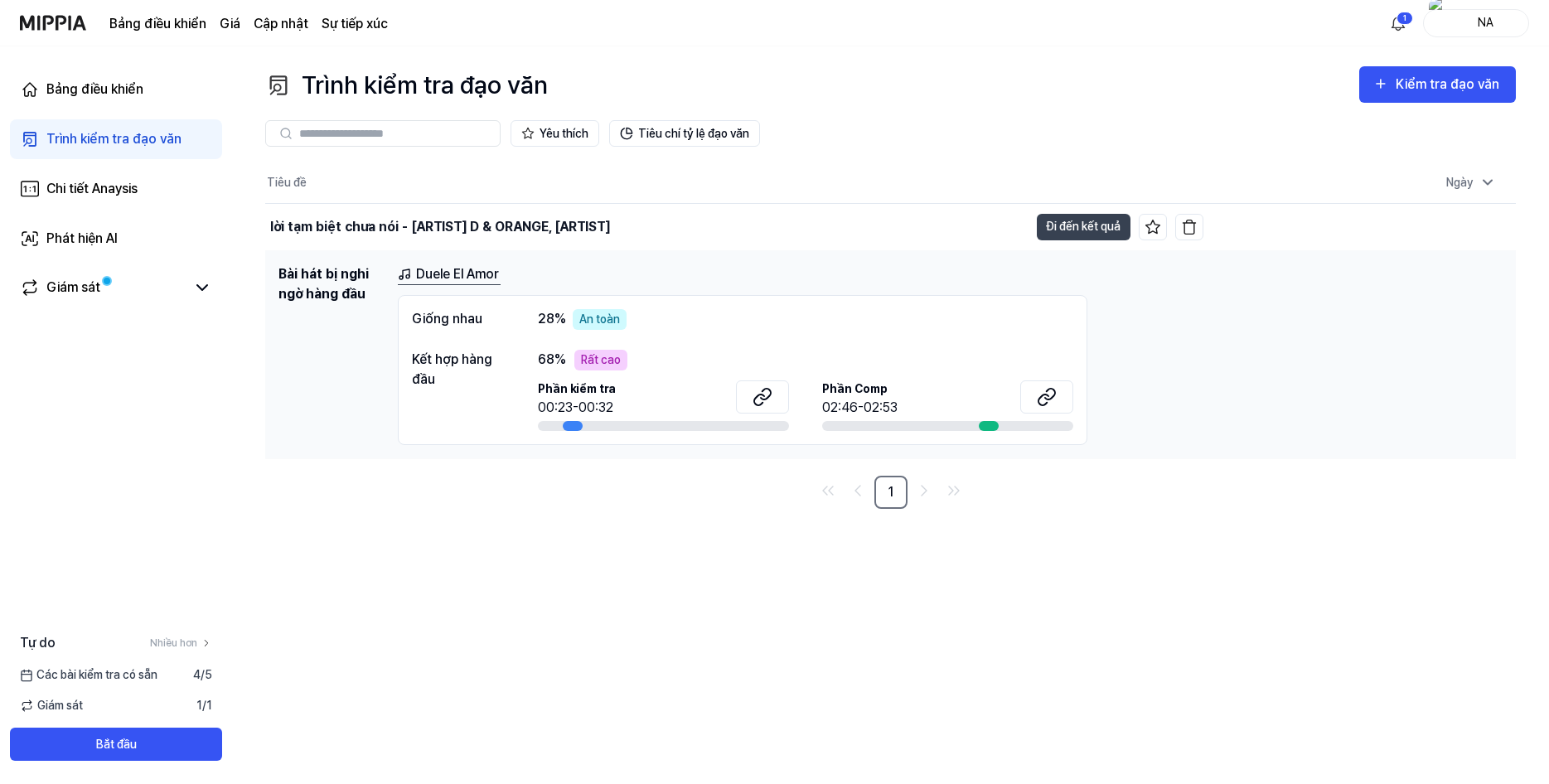 click on "Rất cao" at bounding box center [601, 360] 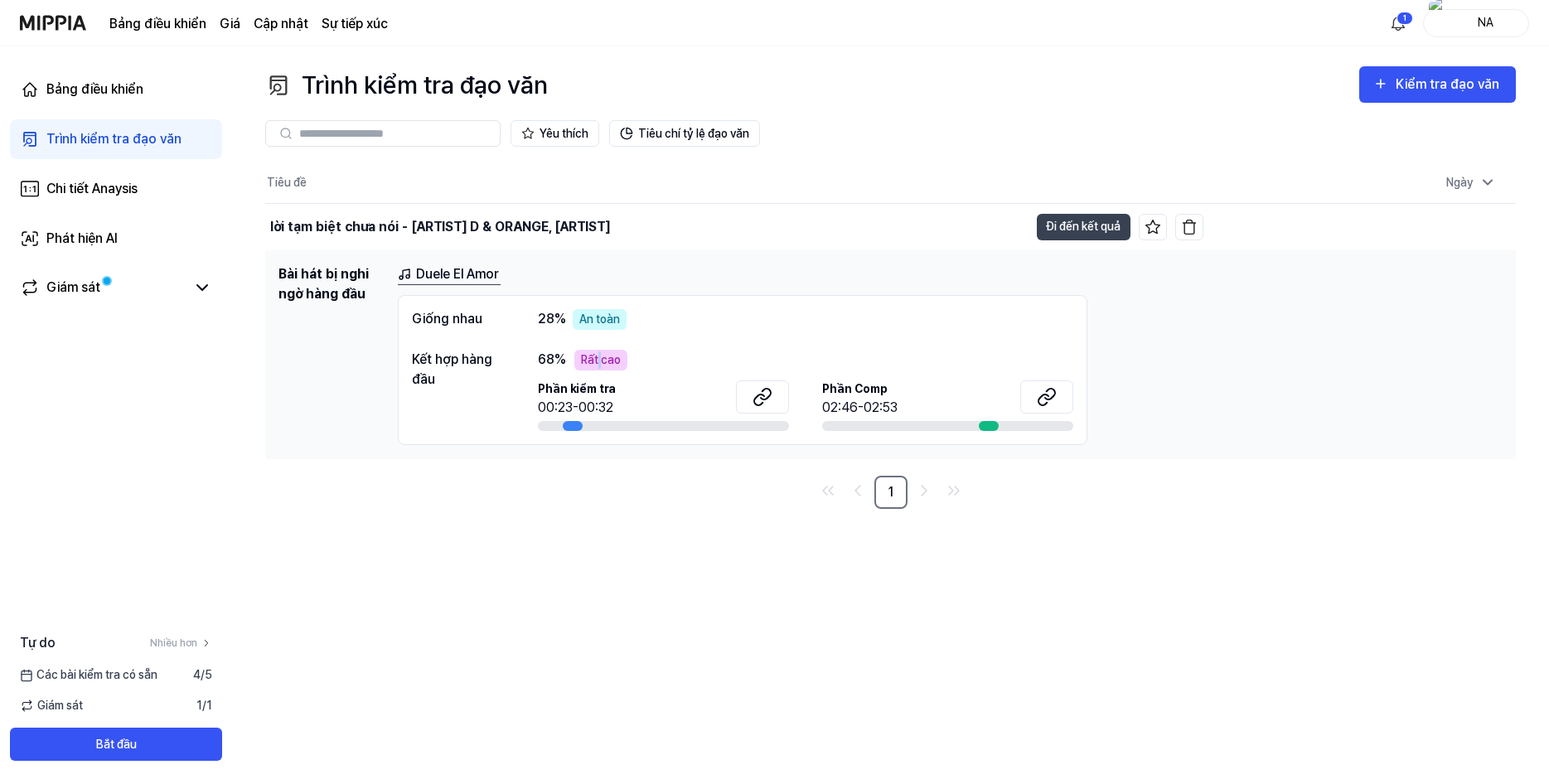 click on "Rất cao" at bounding box center (601, 360) 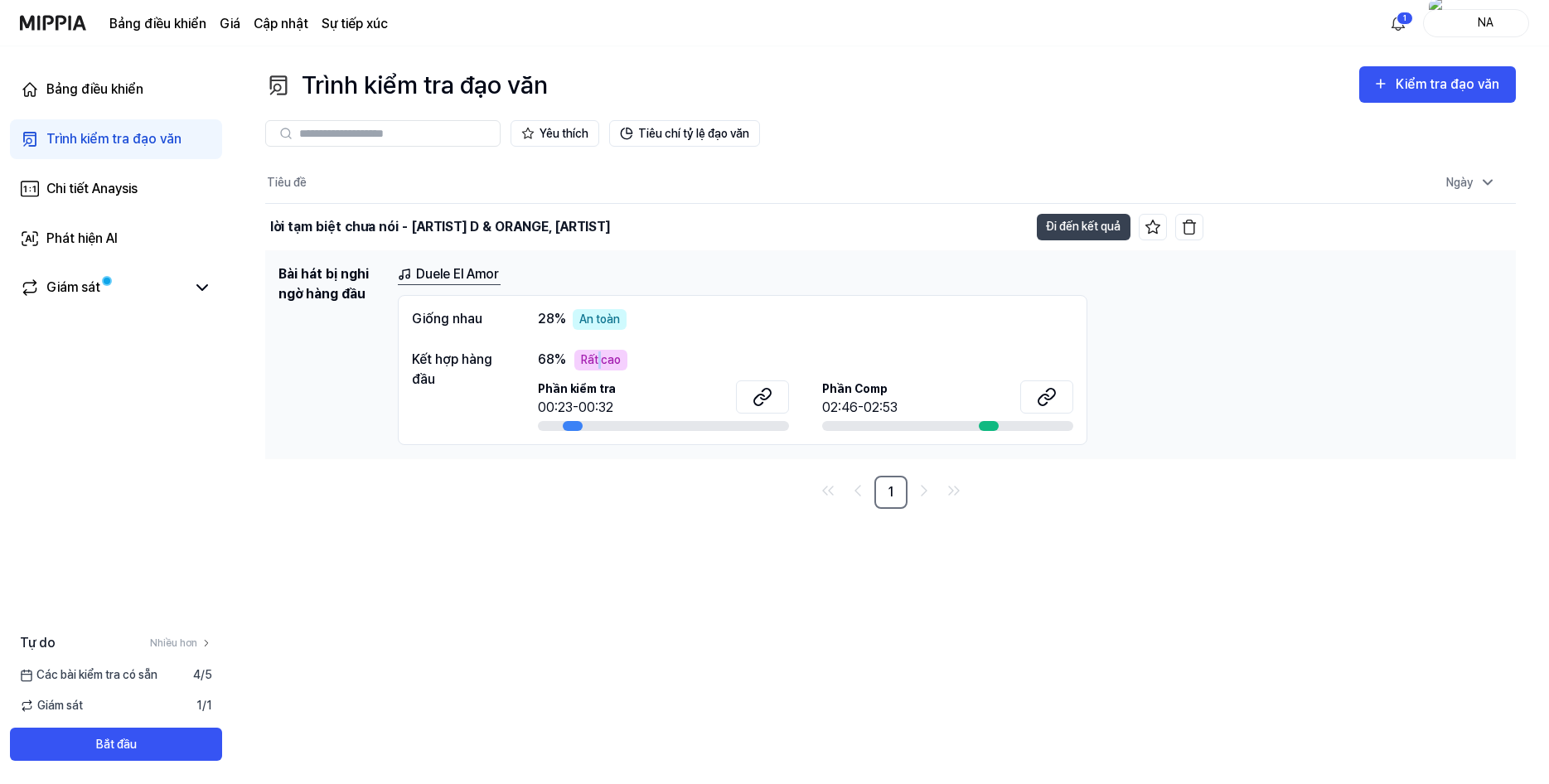 click on "Duele El Amor" at bounding box center [457, 274] 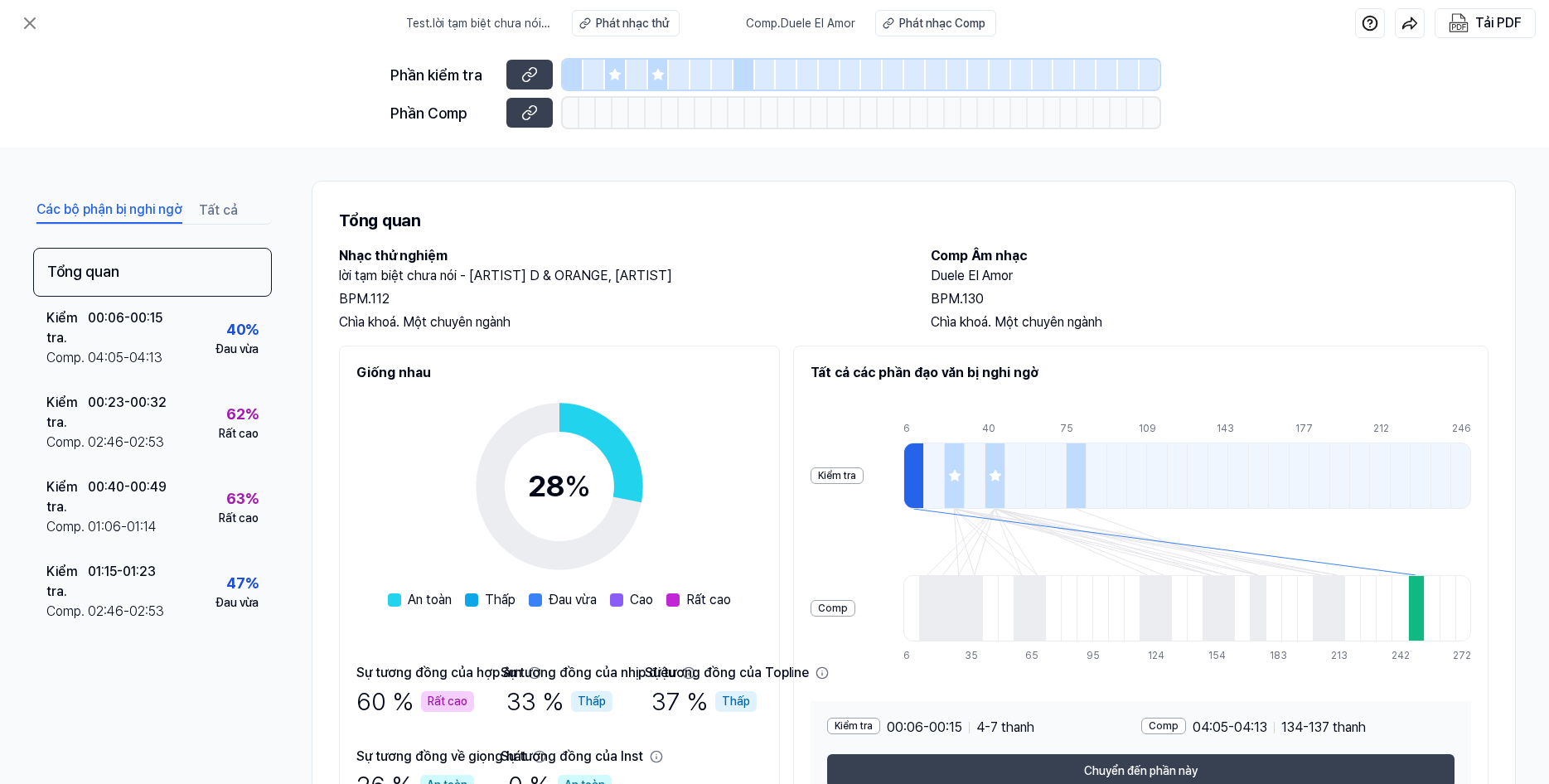scroll, scrollTop: 83, scrollLeft: 0, axis: vertical 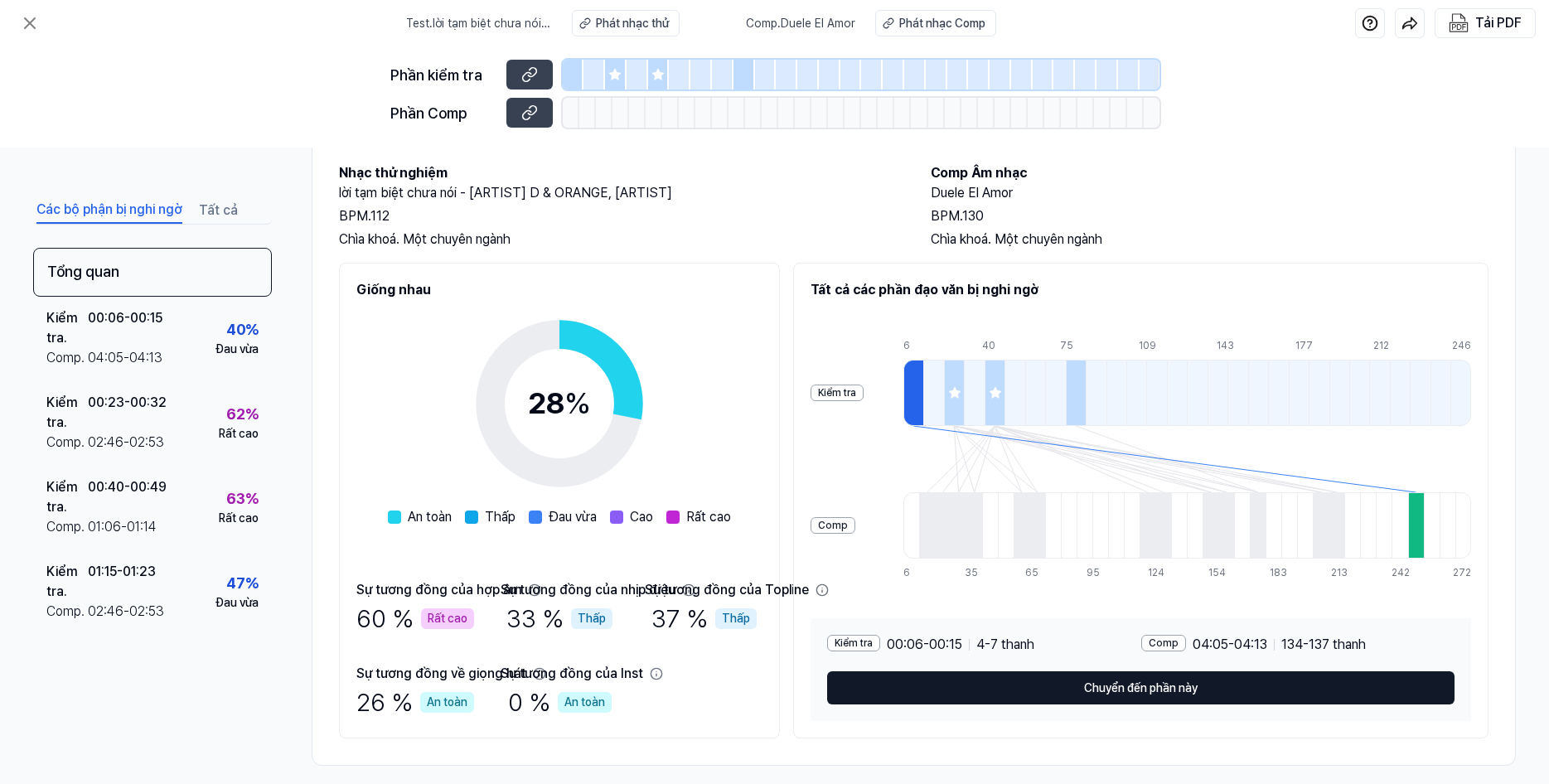 click on "Chuyển đến phần này" at bounding box center [1140, 688] 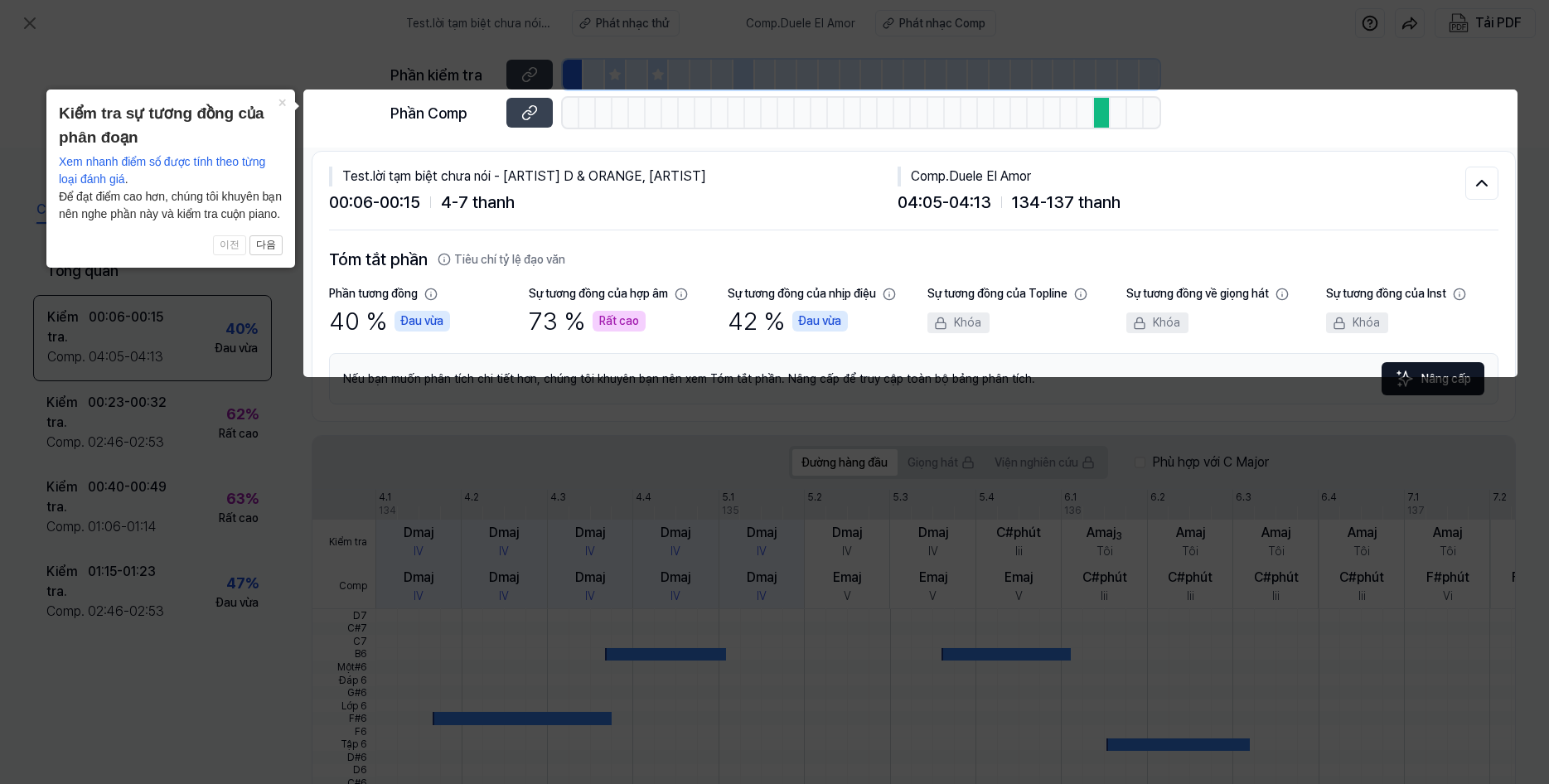 scroll, scrollTop: 0, scrollLeft: 0, axis: both 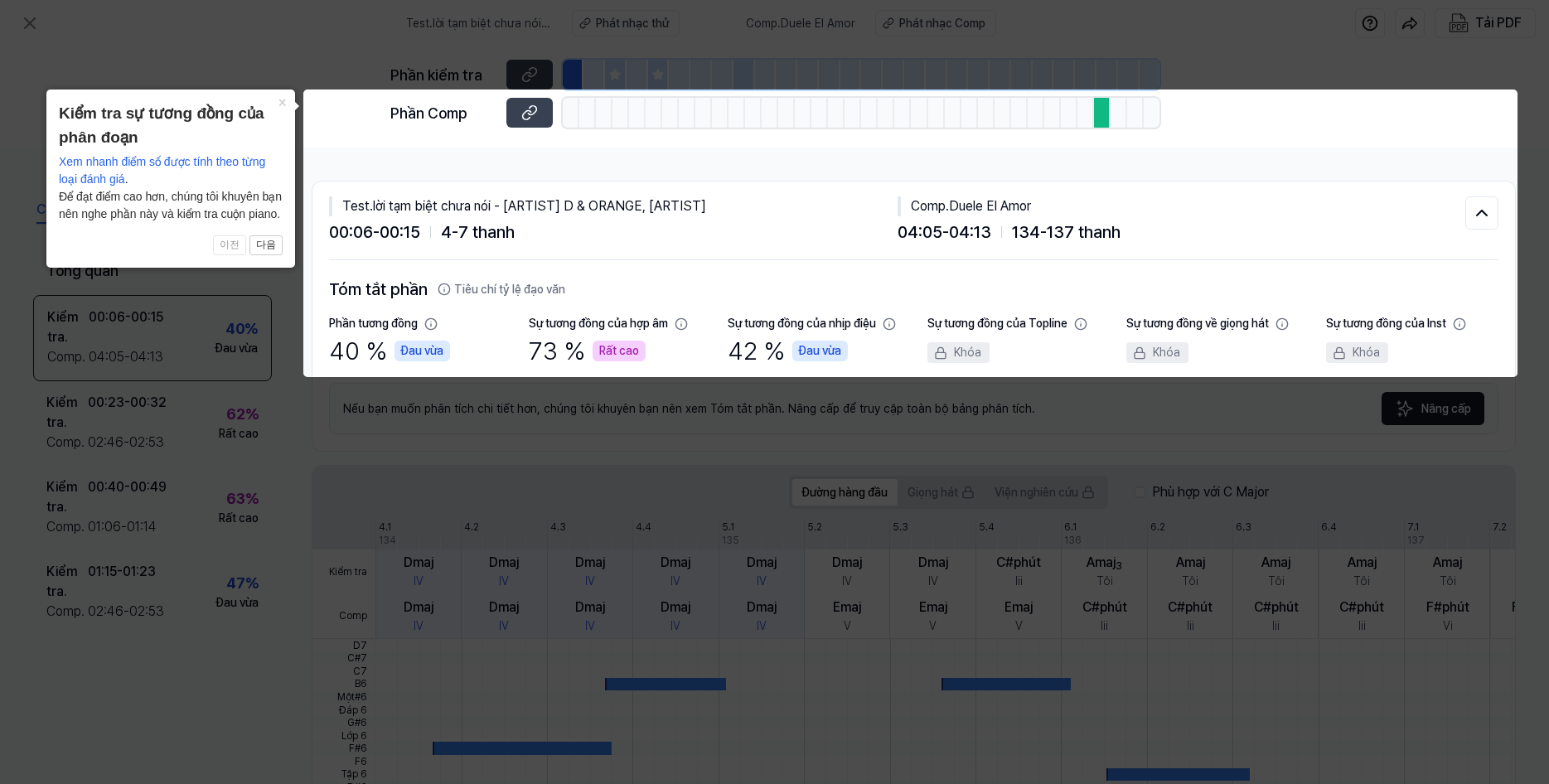 click 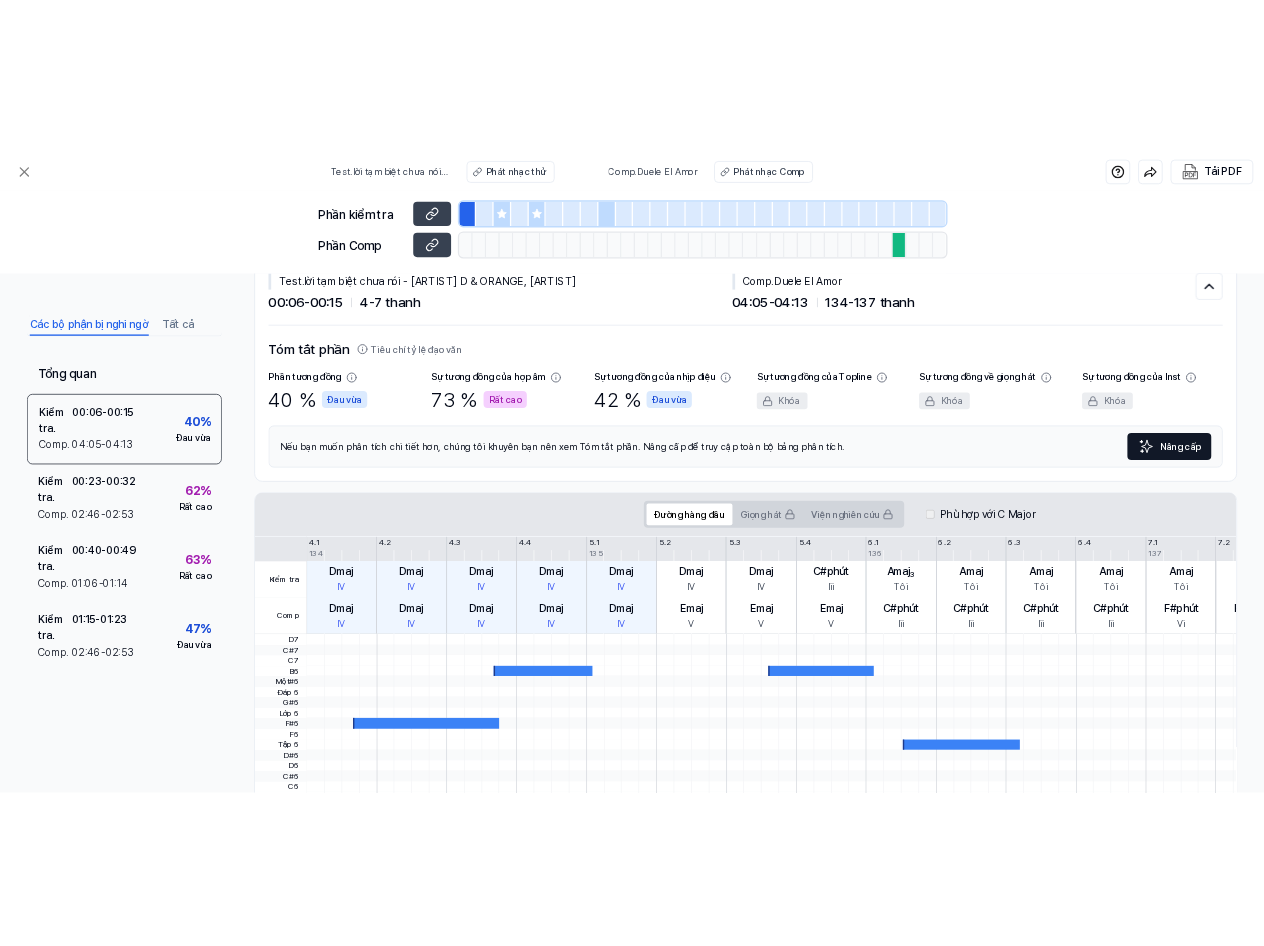 scroll, scrollTop: 0, scrollLeft: 0, axis: both 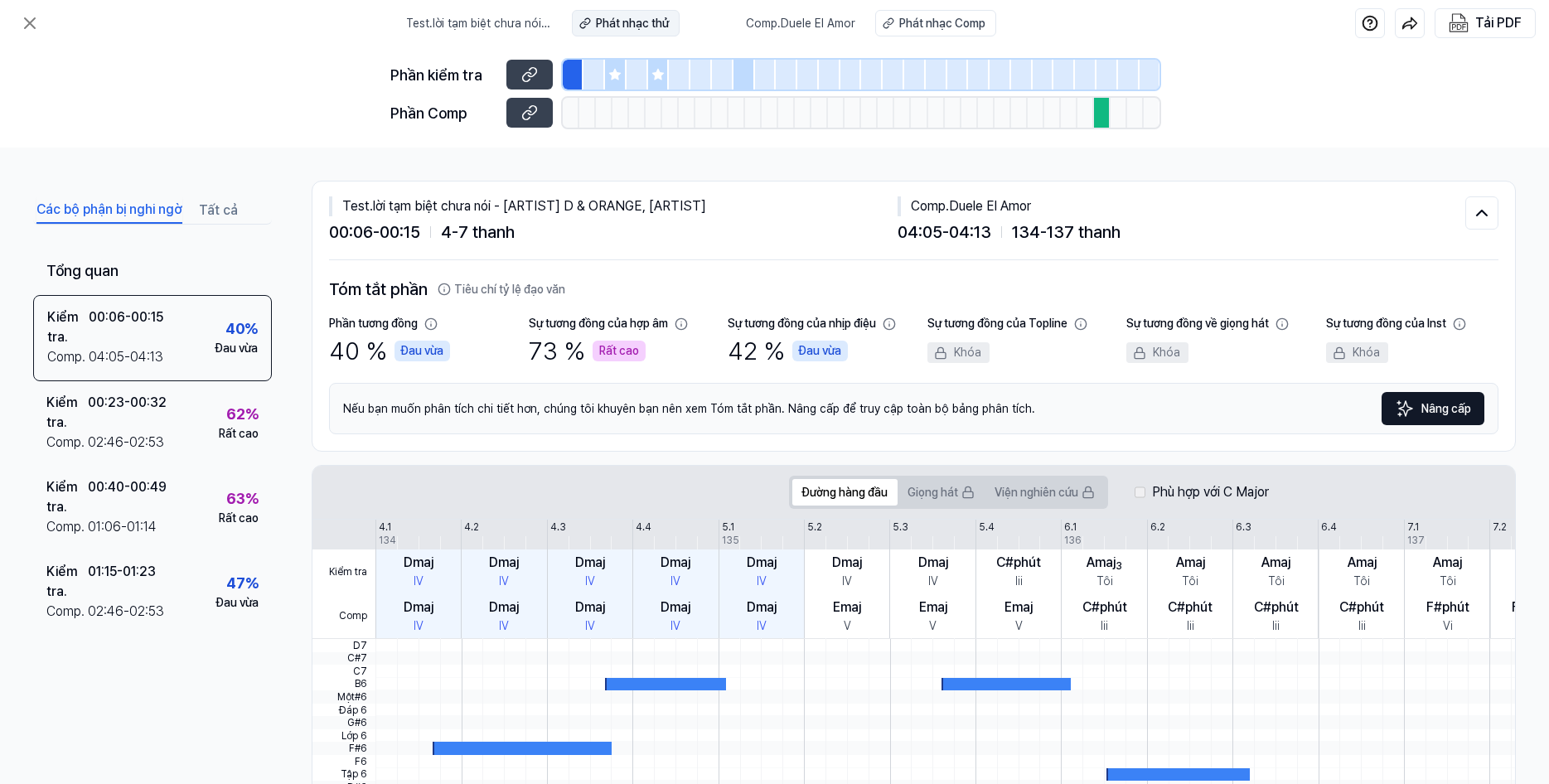 click on "Phát nhạc thử" at bounding box center (632, 23) 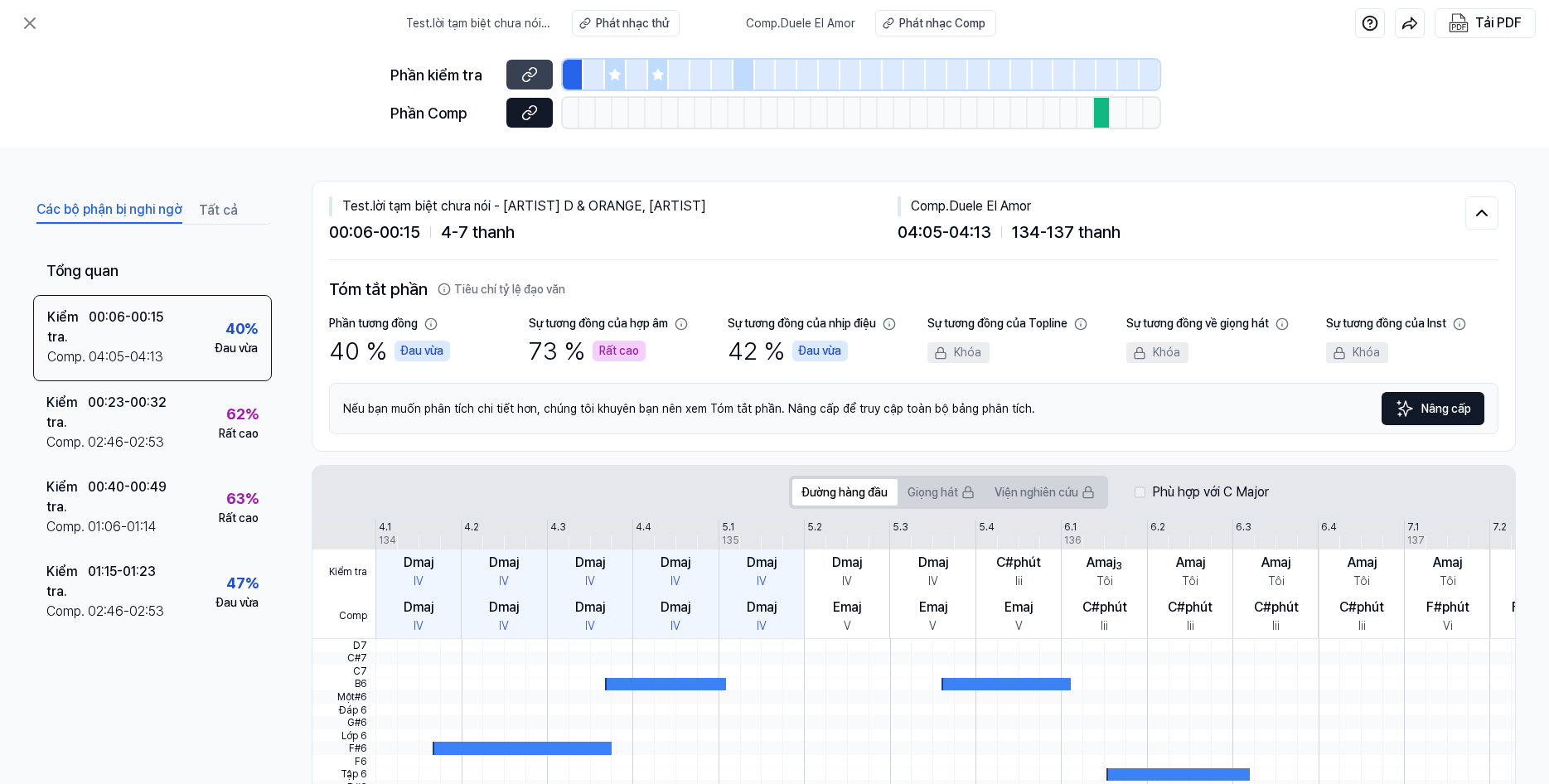 click 